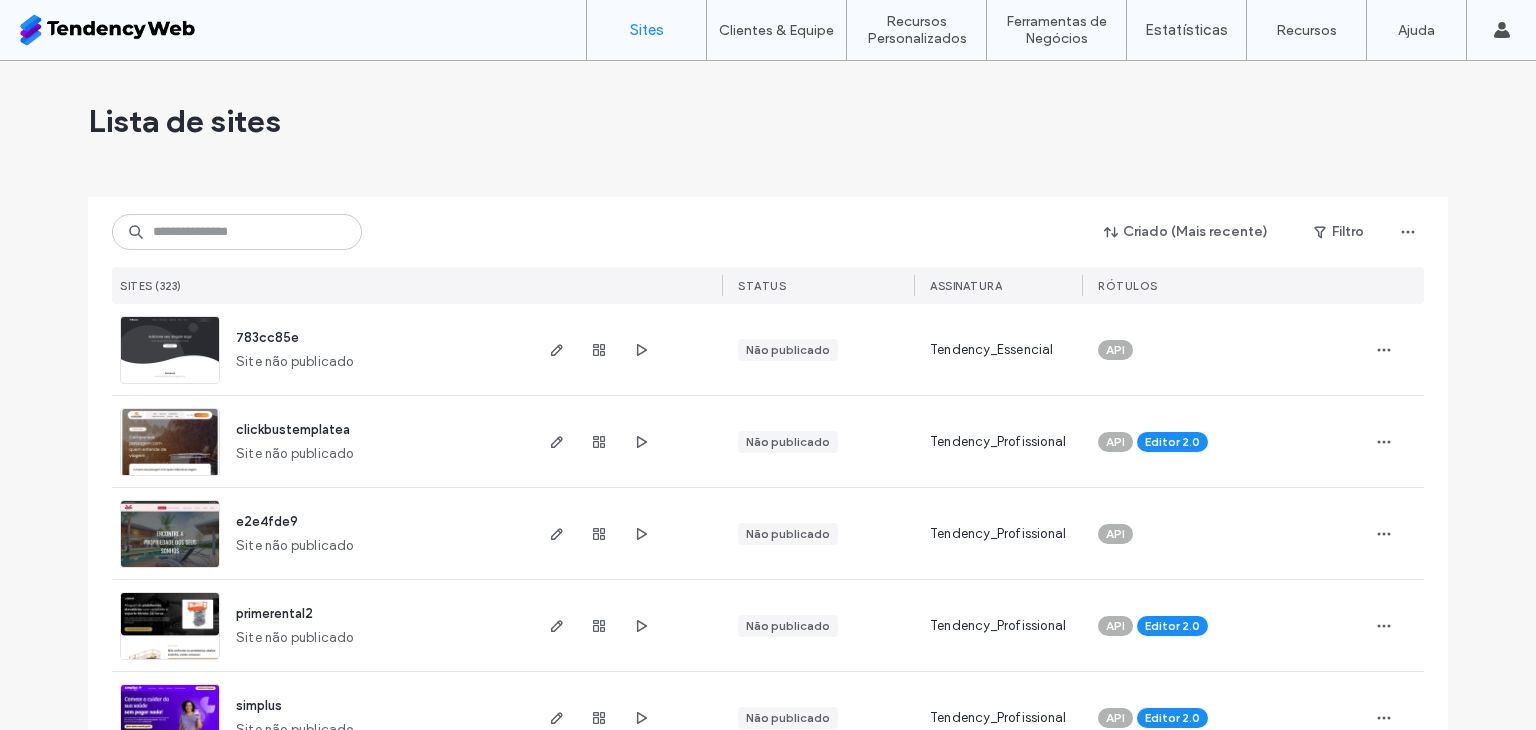 scroll, scrollTop: 0, scrollLeft: 0, axis: both 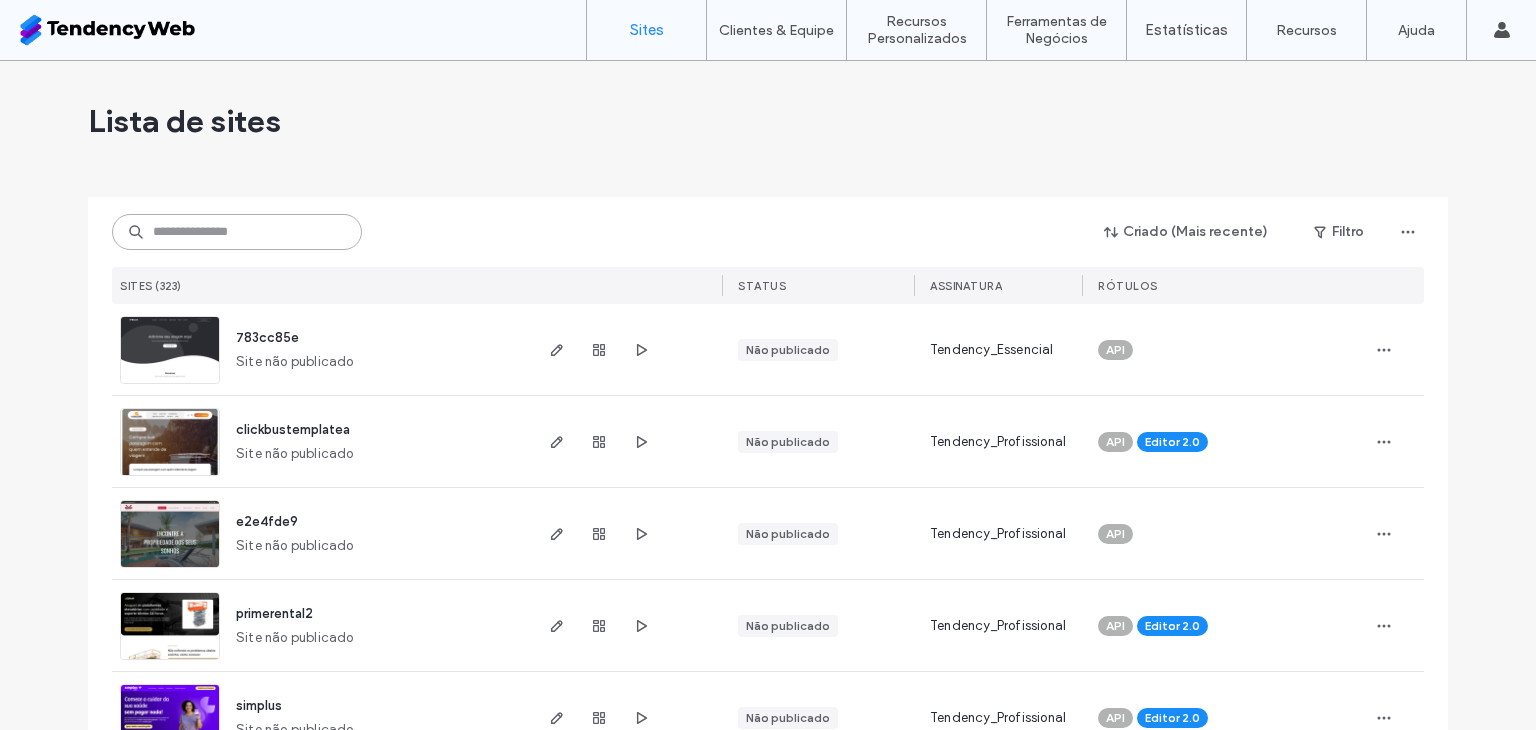 click at bounding box center [237, 232] 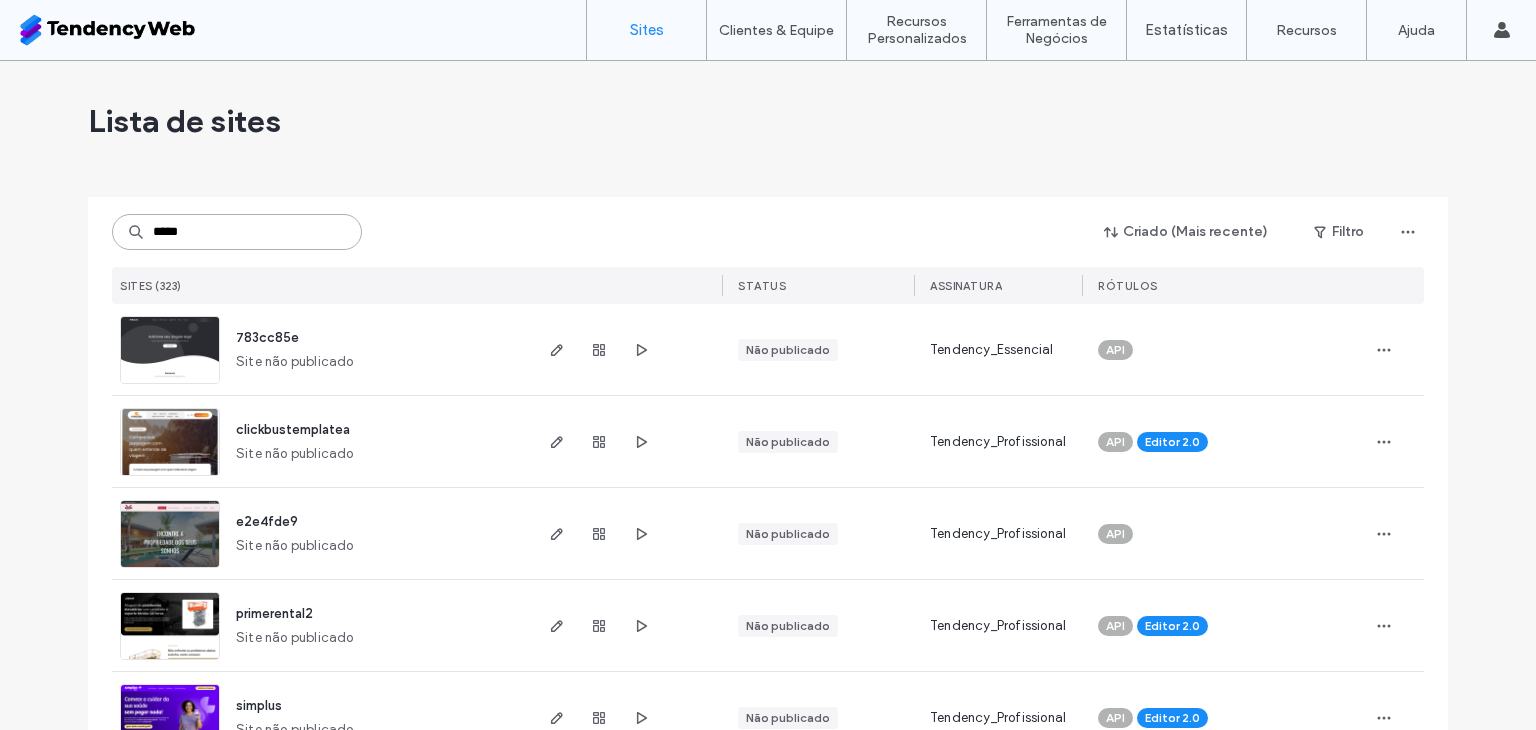 type on "*****" 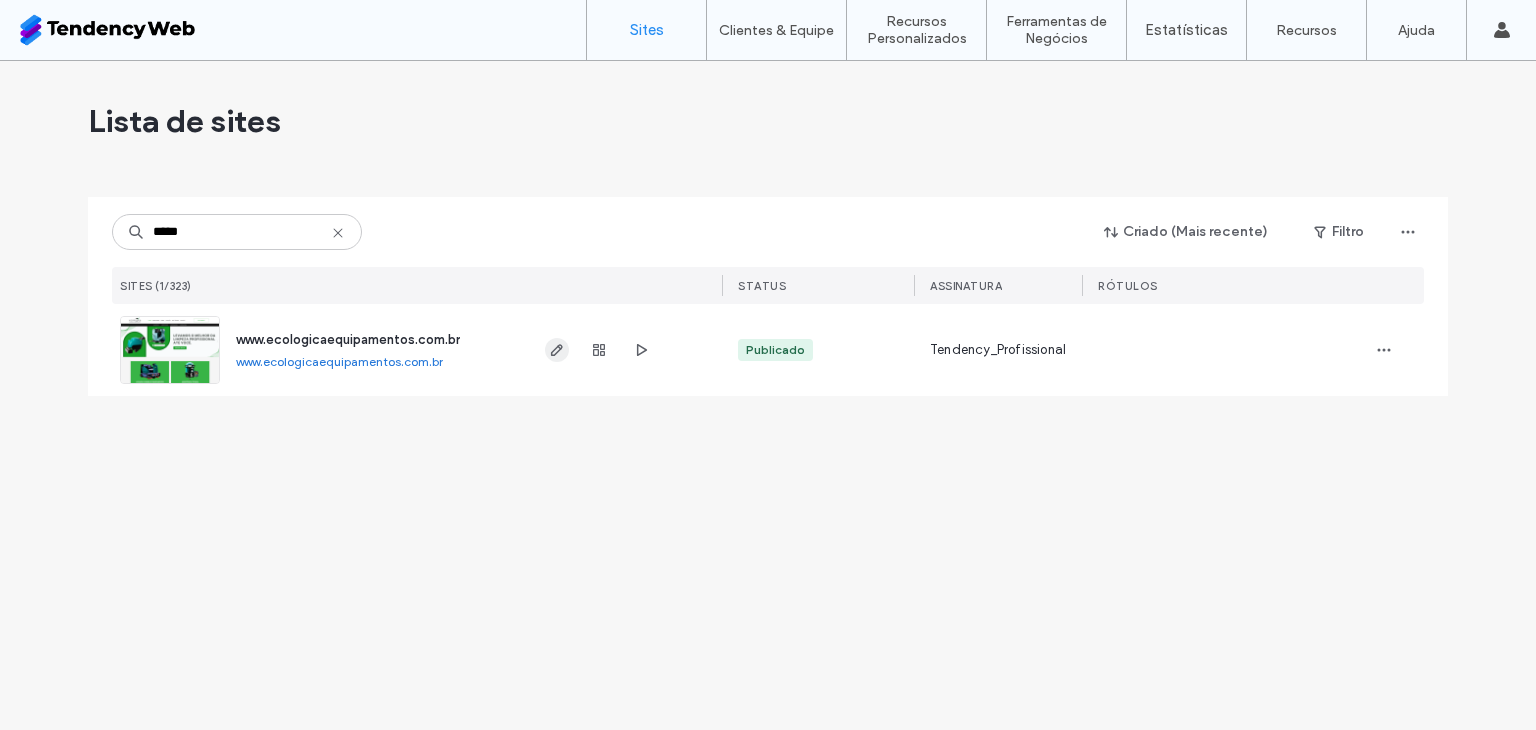 click 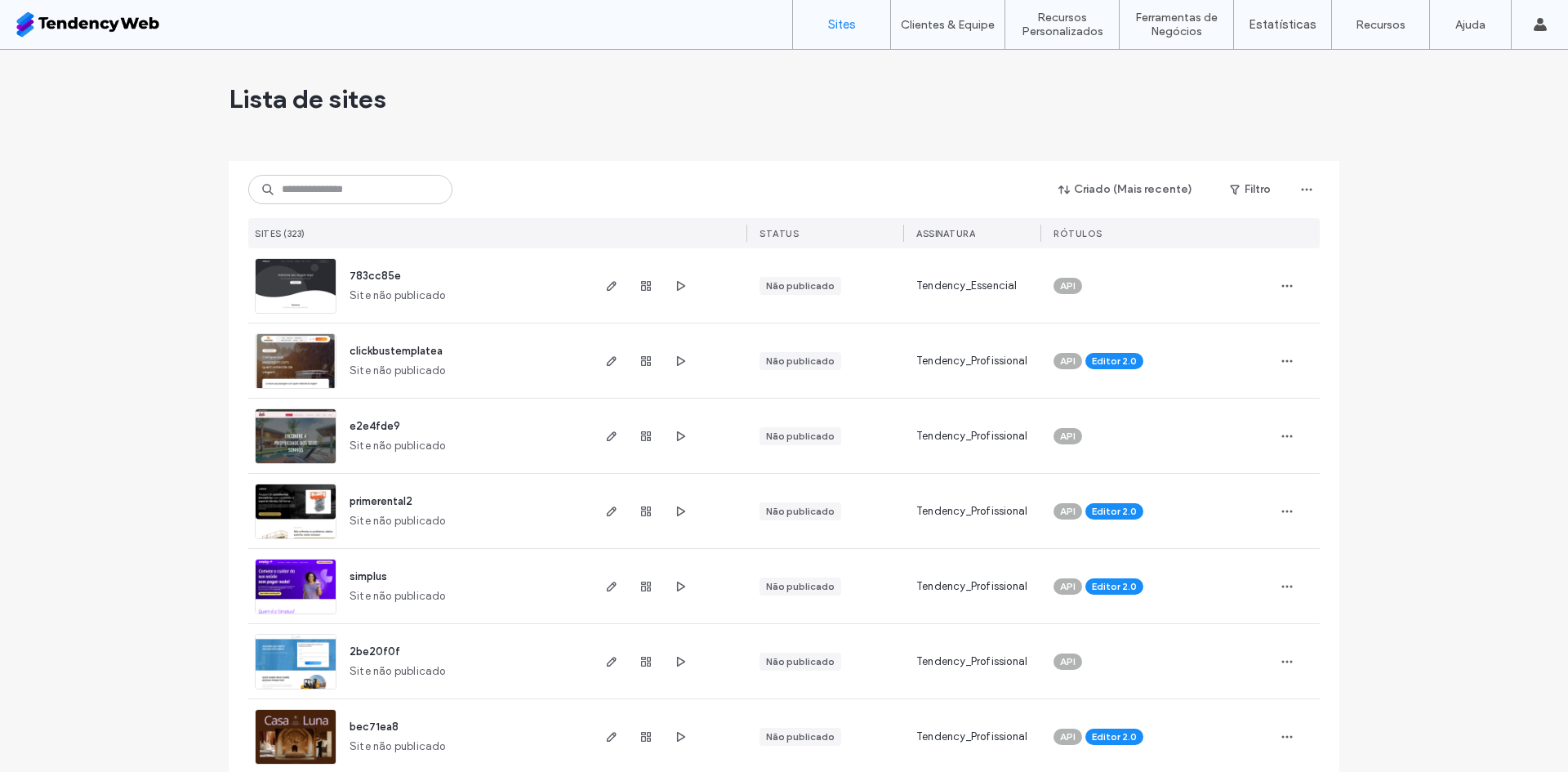scroll, scrollTop: 0, scrollLeft: 0, axis: both 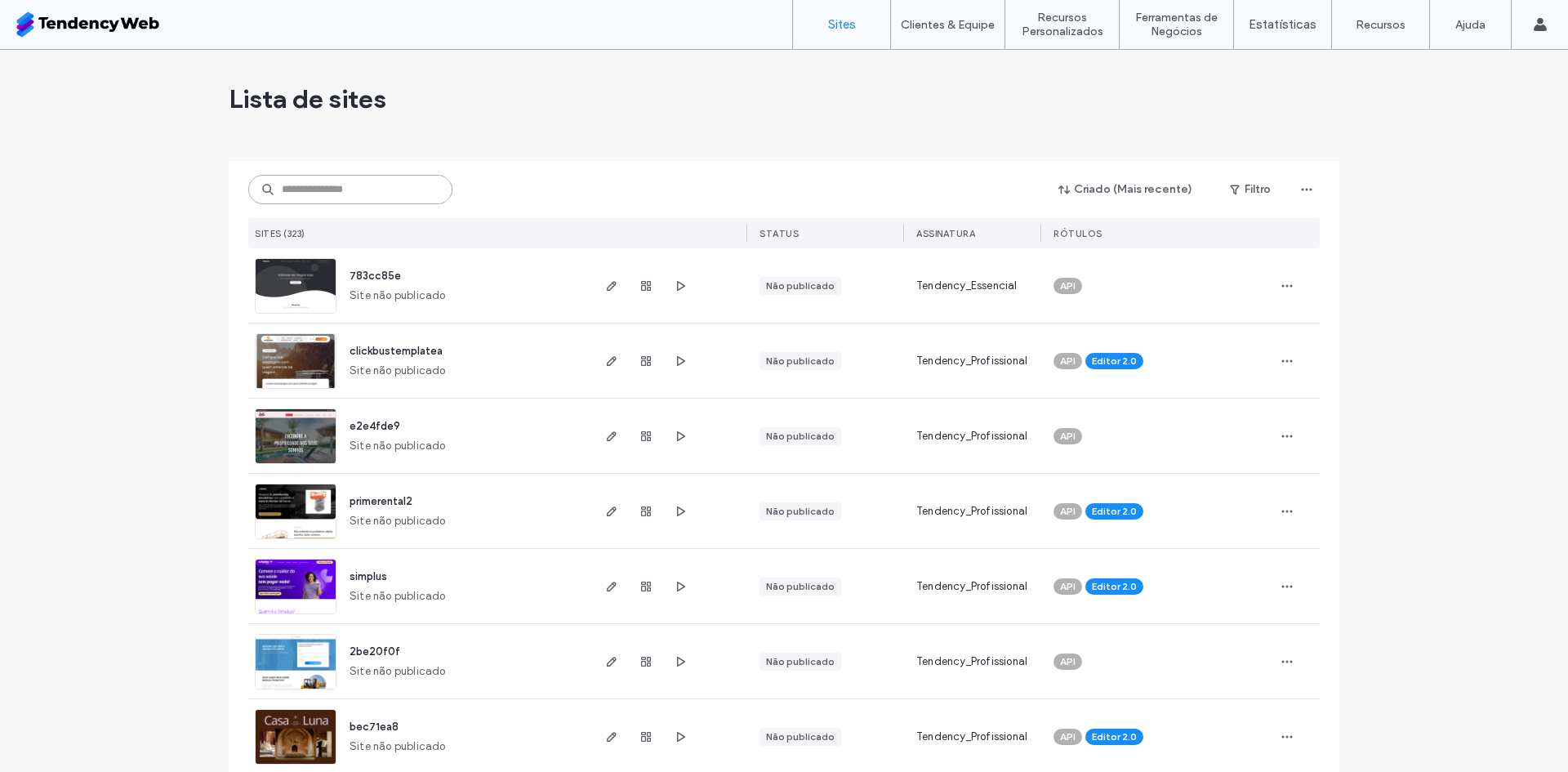 click at bounding box center [350, 190] 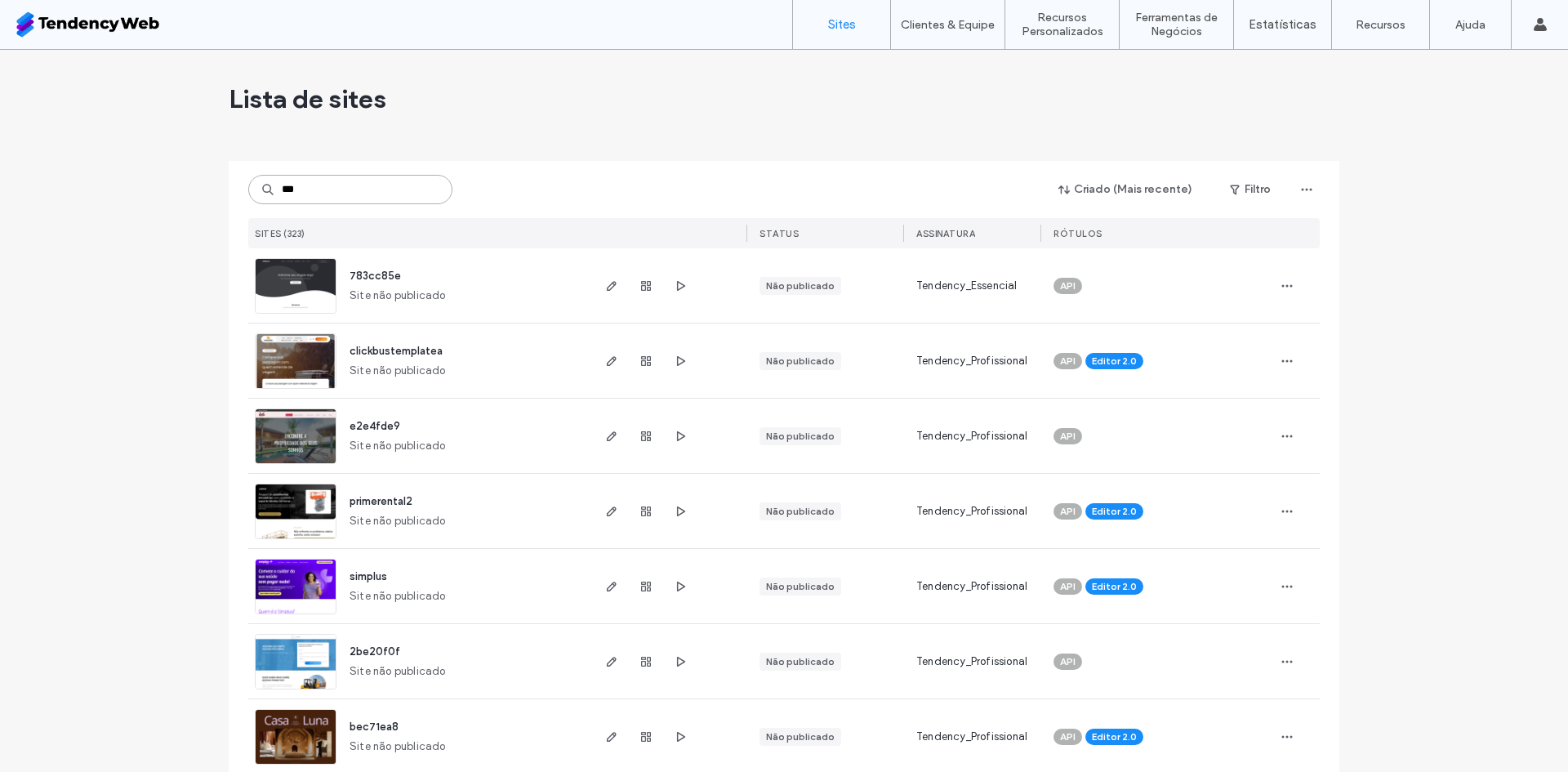type on "***" 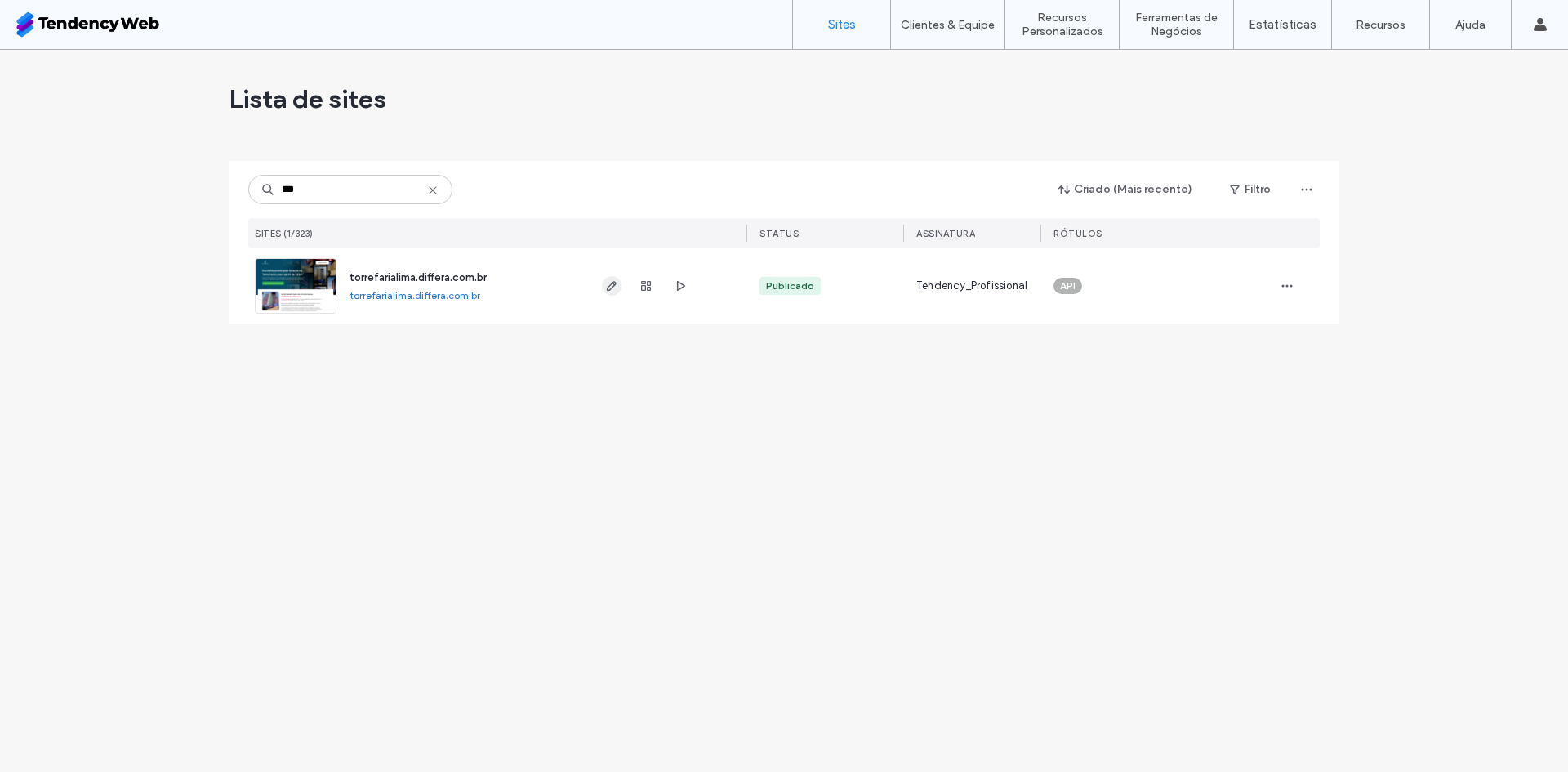 click 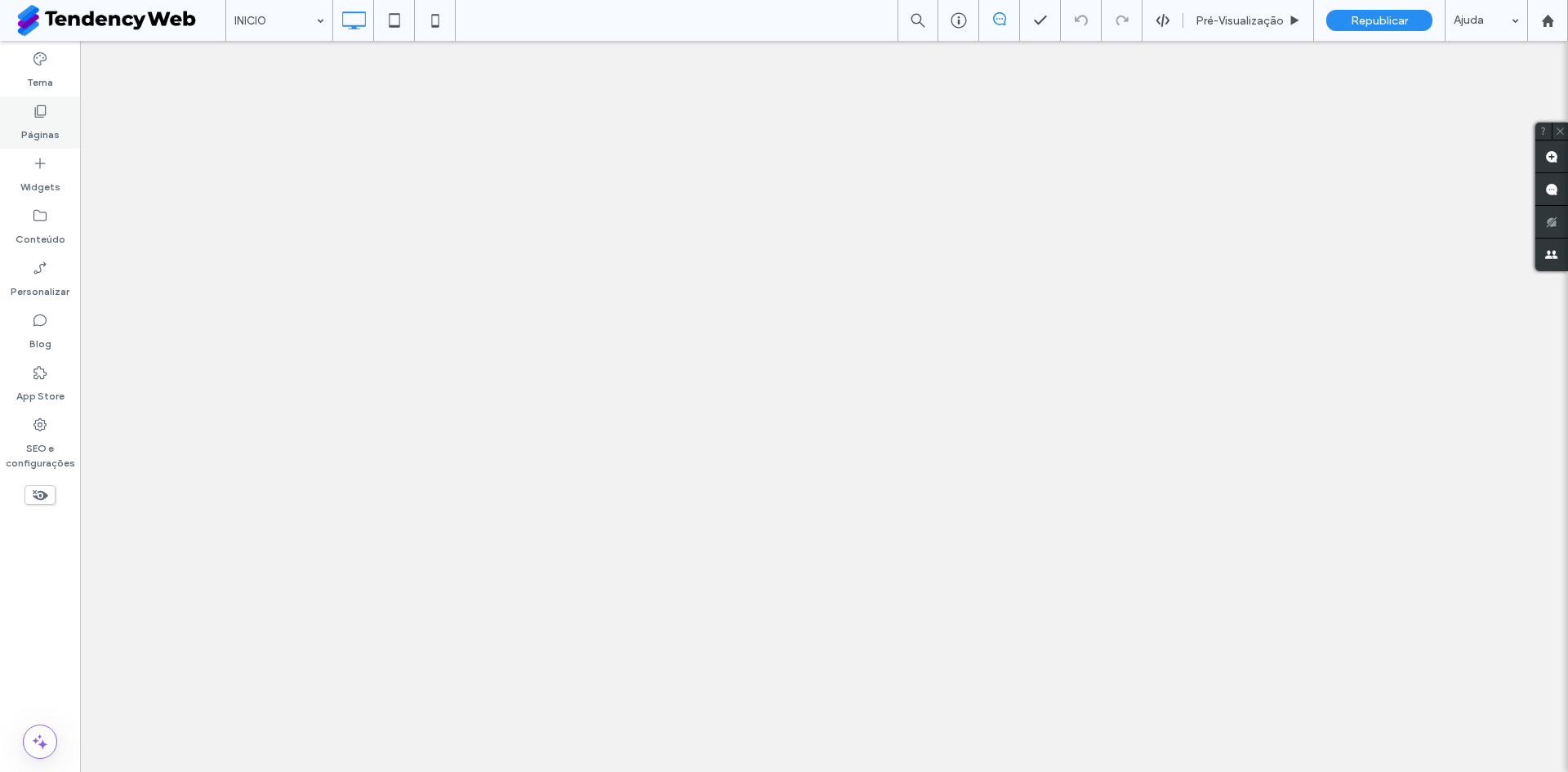 scroll, scrollTop: 0, scrollLeft: 0, axis: both 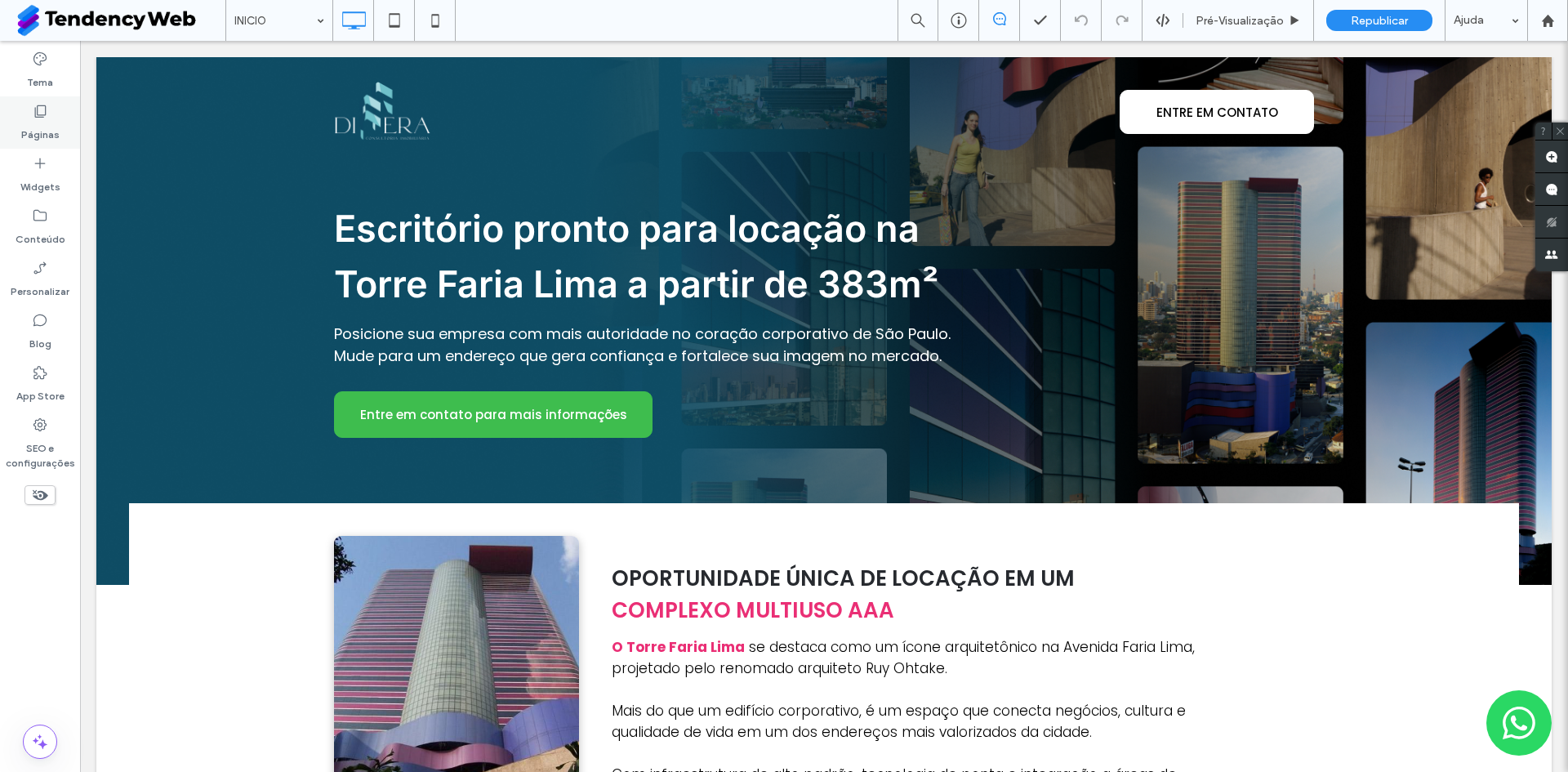 click on "Páginas" at bounding box center [40, 131] 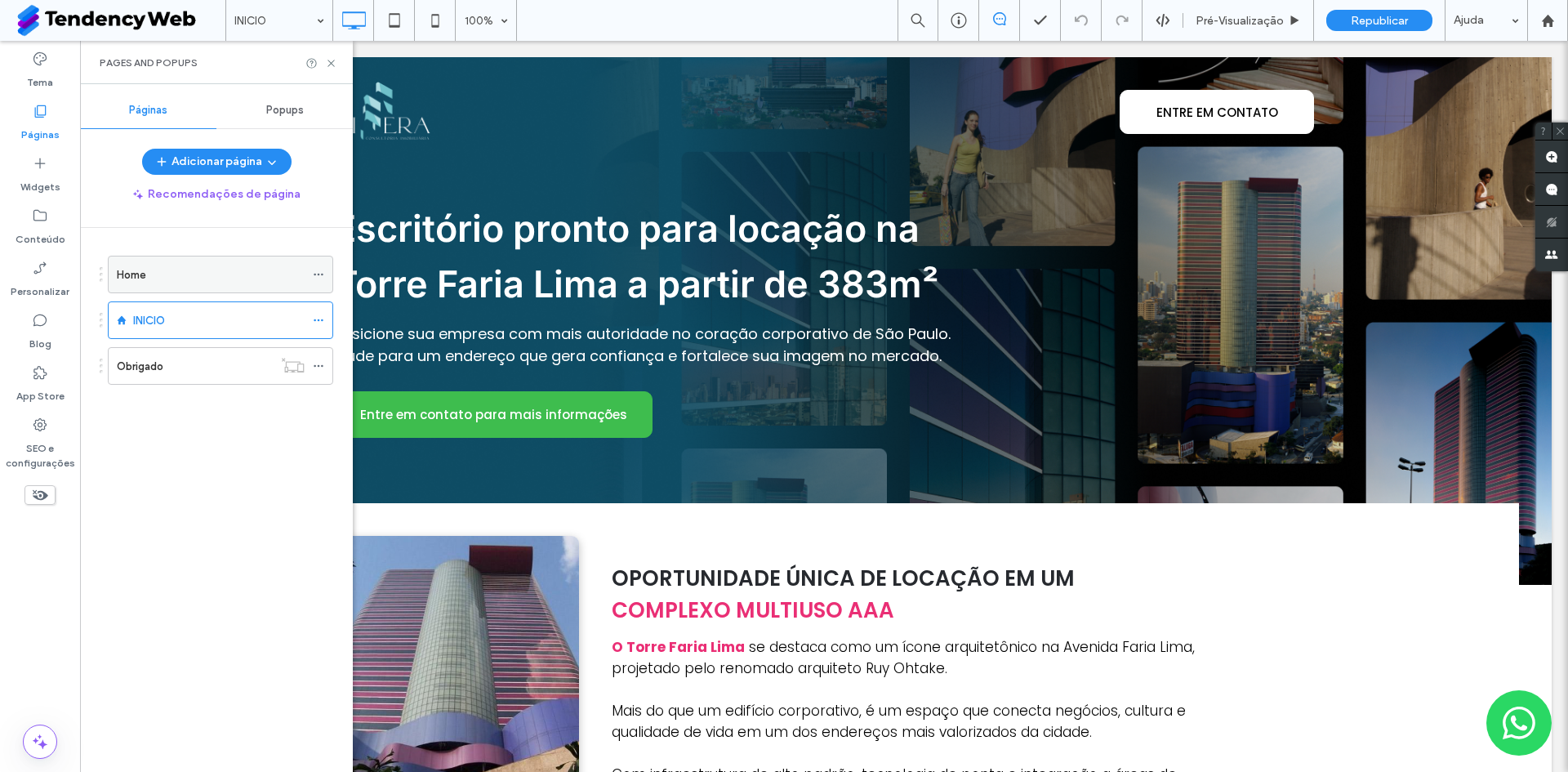 click 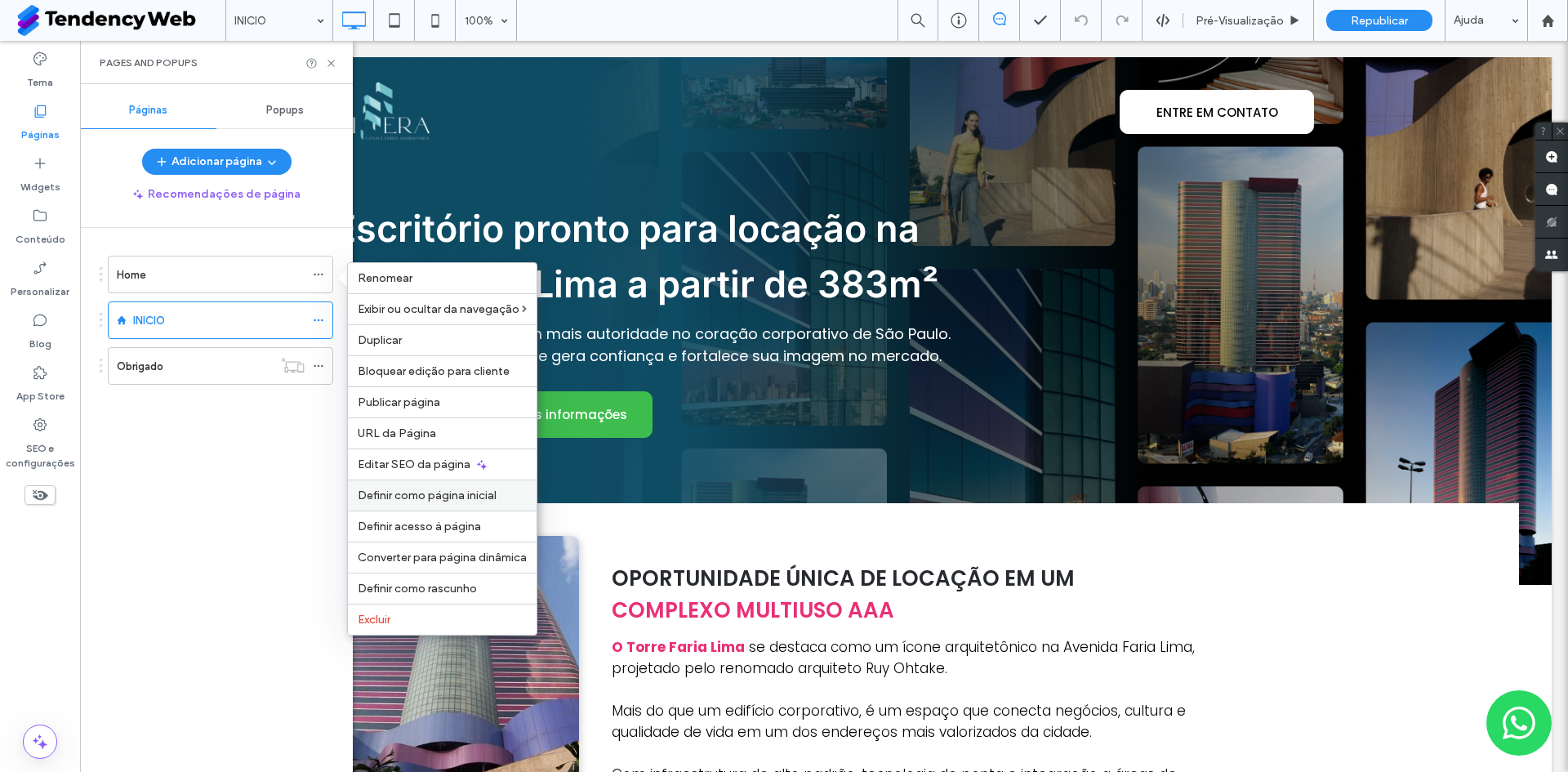 click on "Definir como página inicial" at bounding box center [427, 495] 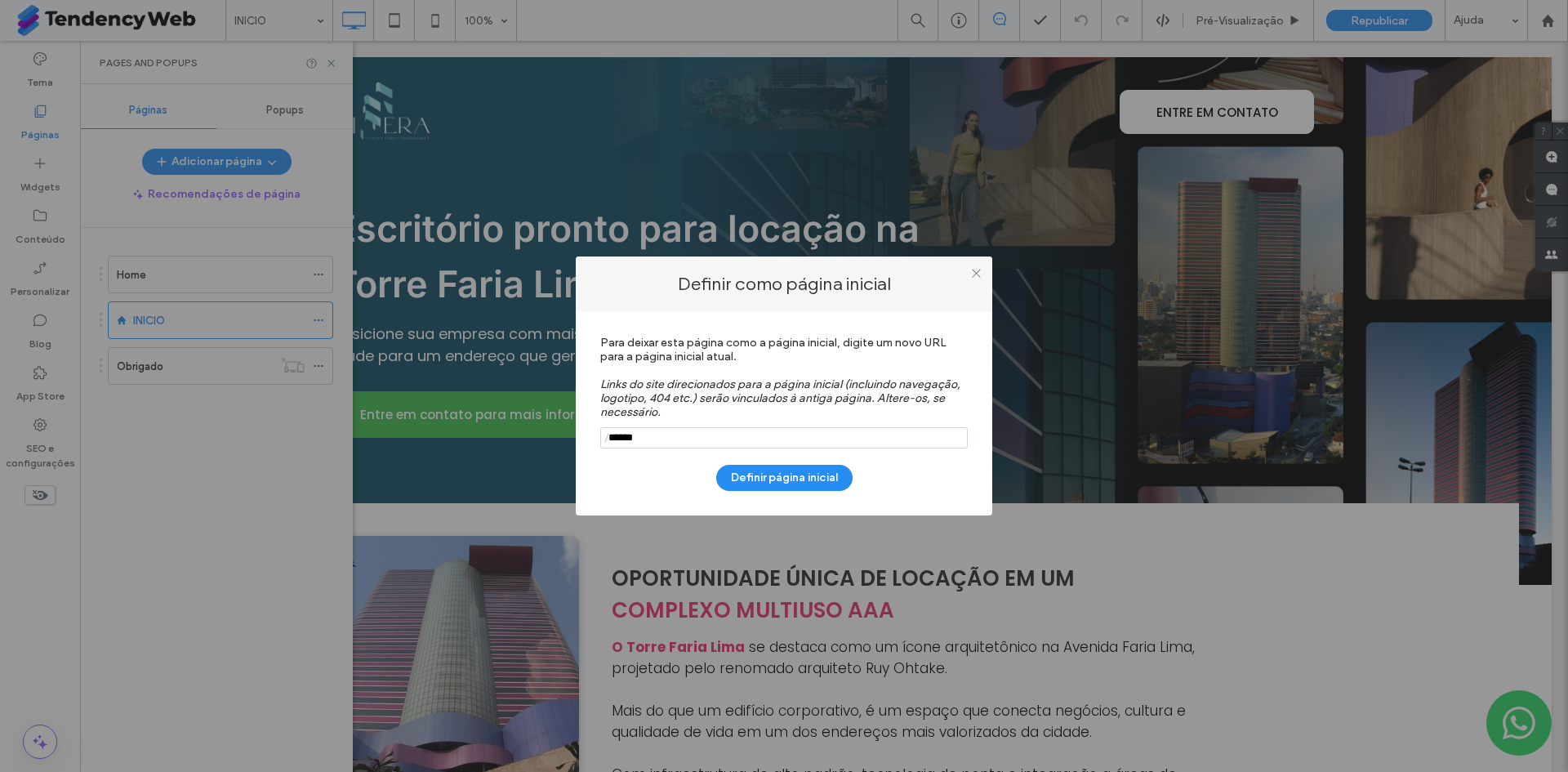 click at bounding box center [784, 438] 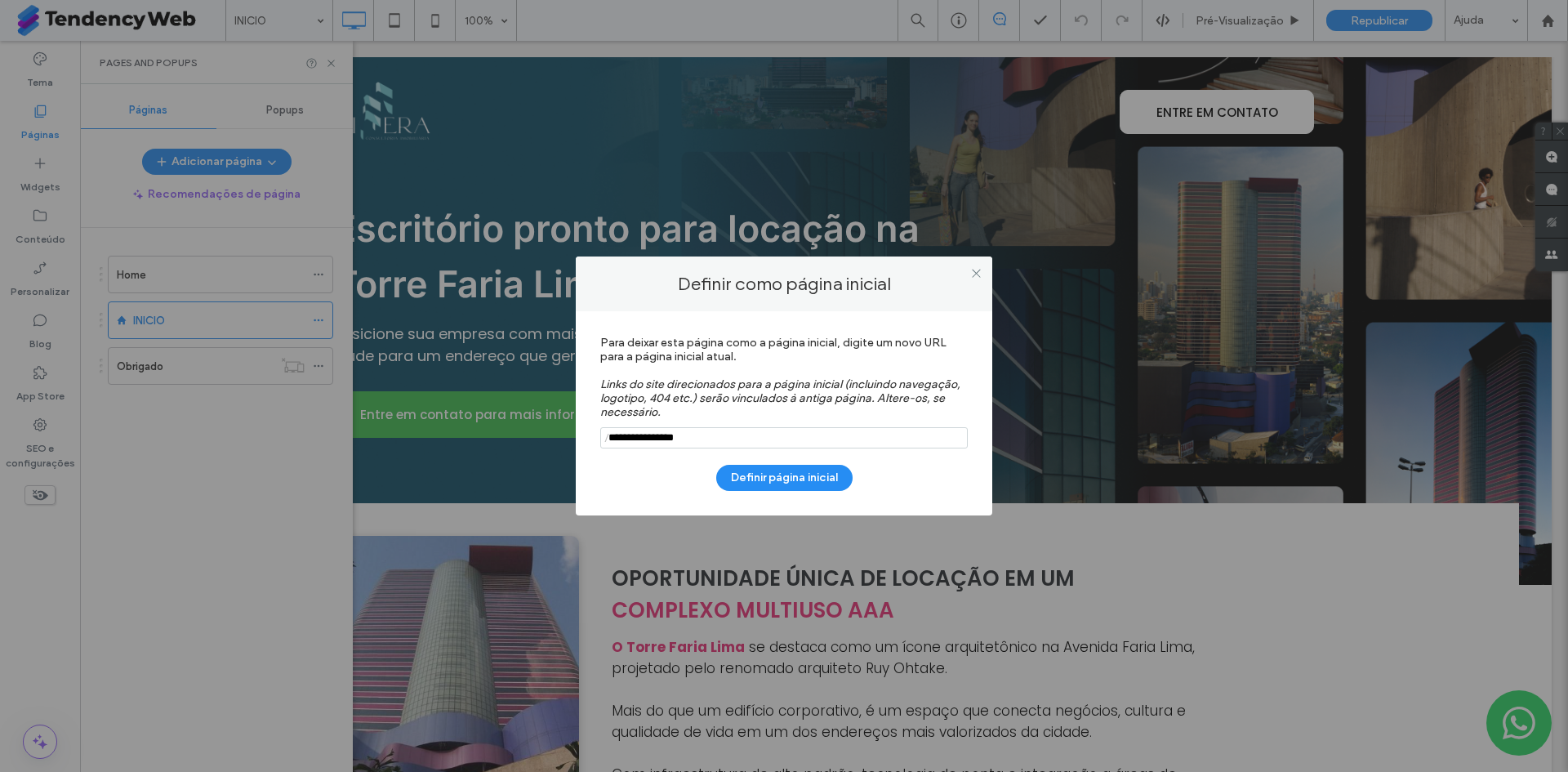 type on "**********" 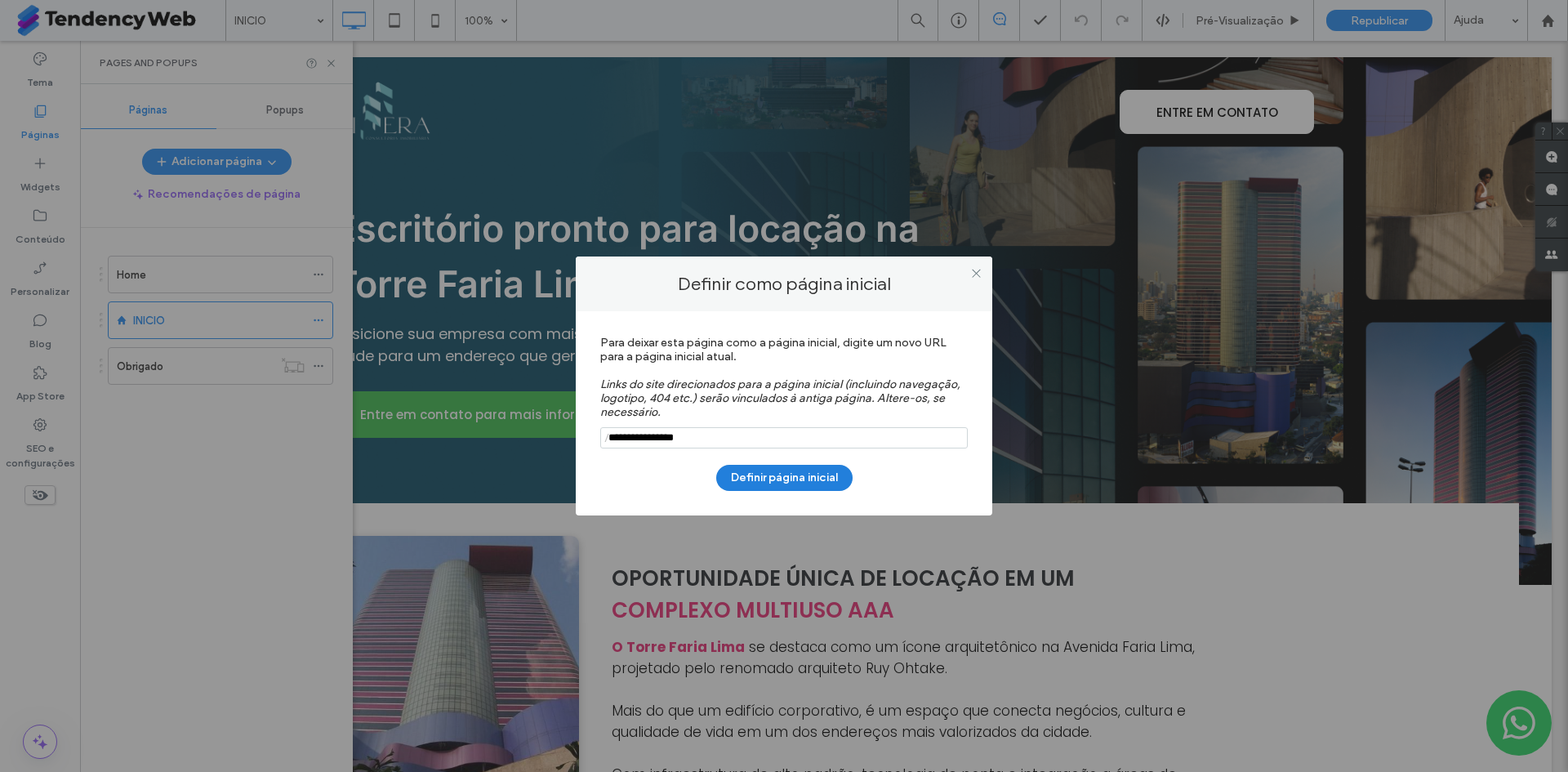 click on "Definir página inicial" at bounding box center [784, 478] 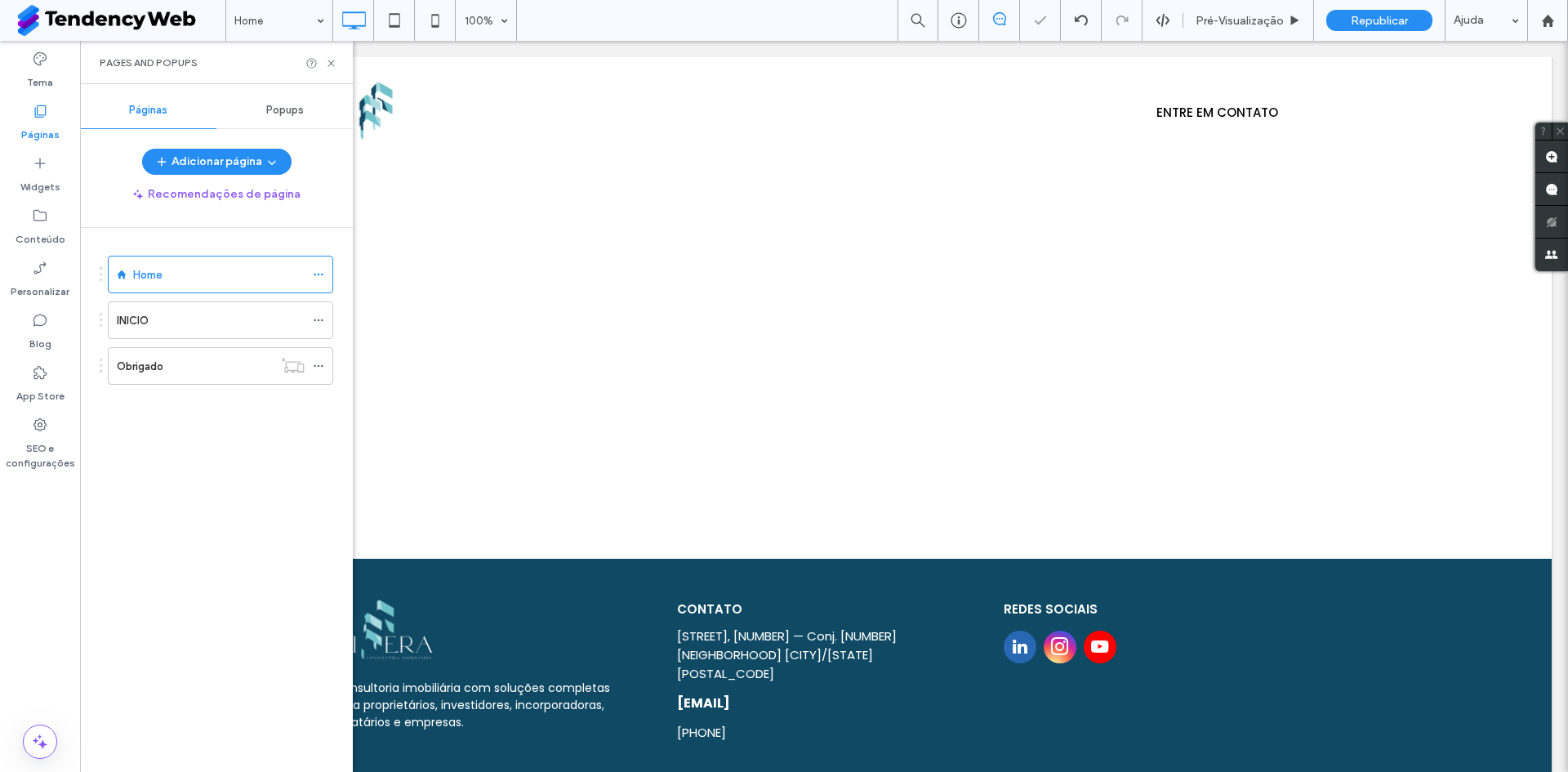 scroll, scrollTop: 0, scrollLeft: 0, axis: both 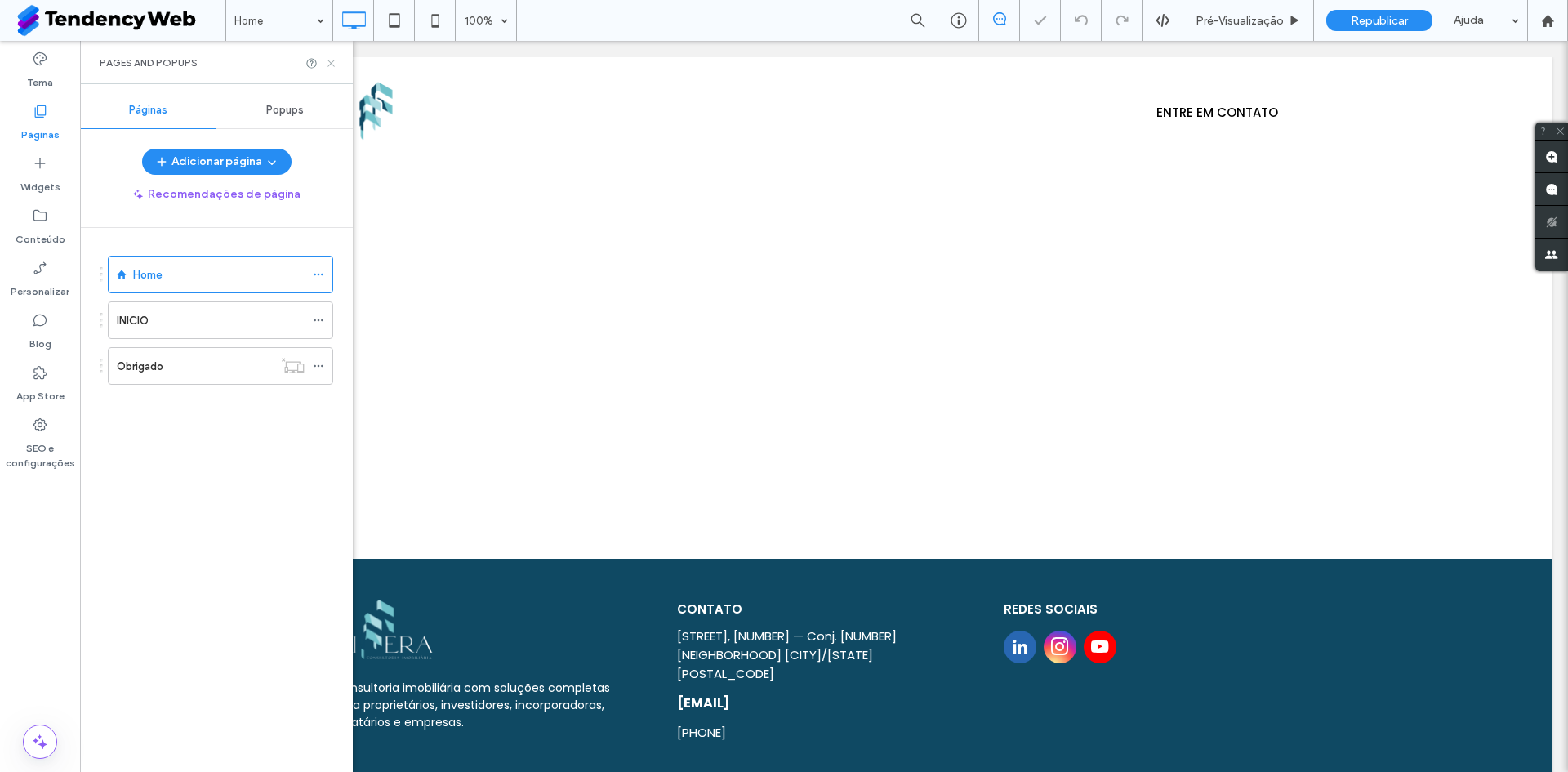 drag, startPoint x: 333, startPoint y: 61, endPoint x: 252, endPoint y: 20, distance: 90.785461 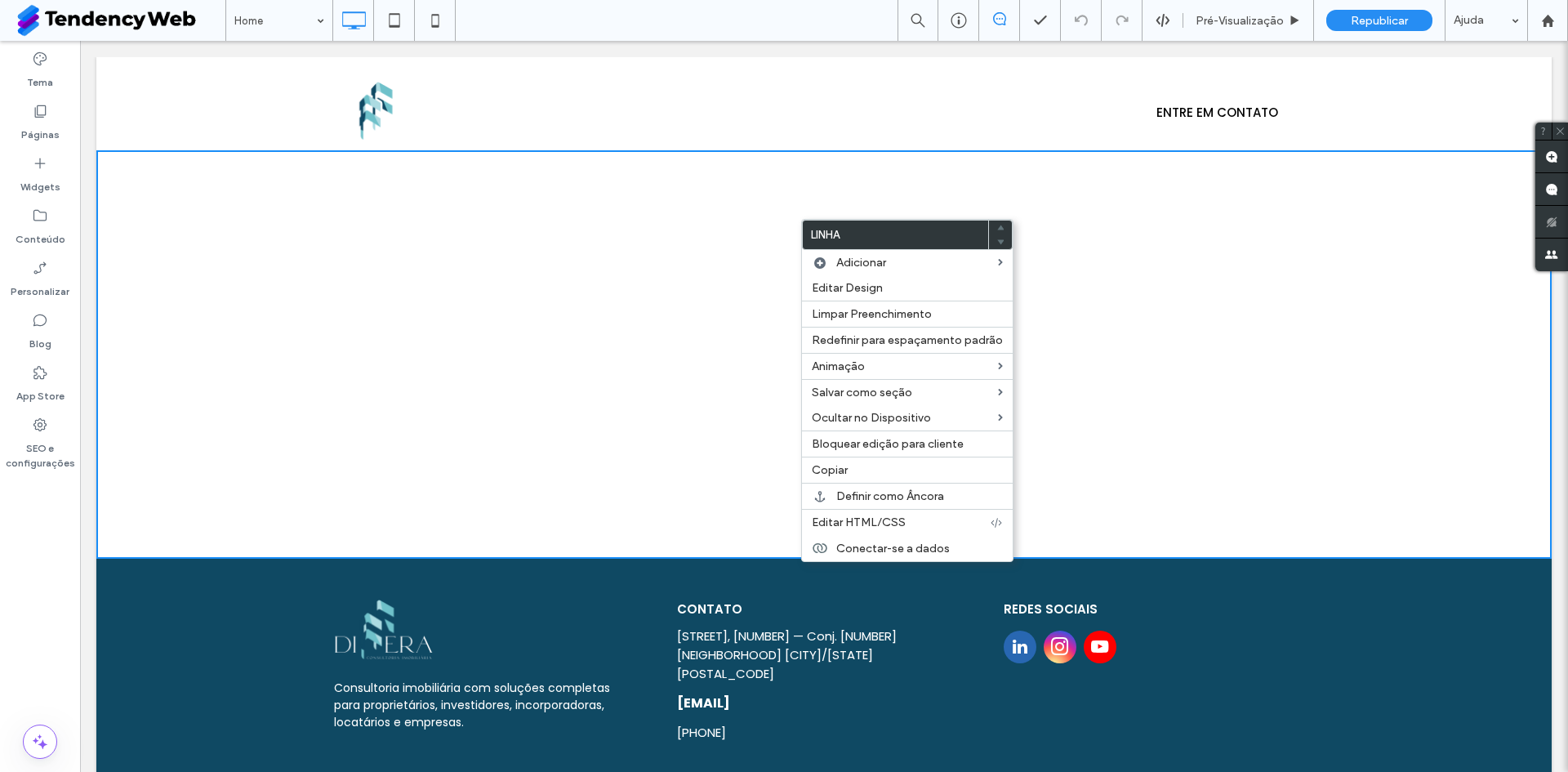 click on "Consultoria imobiliária com soluções completas para proprietários, investidores, incorporadoras, locatários e empresas.
Click To Paste
Contato
Av. Brig. Faria Lima, 2523 — Conj. 31 Jardim Paulistano São Paulo/SP 01452-000
comercial@differa.com.br
(11) 98468-9907
Click To Paste
redes sociais
Click To Paste
+ Adicionar seção" at bounding box center [824, 672] 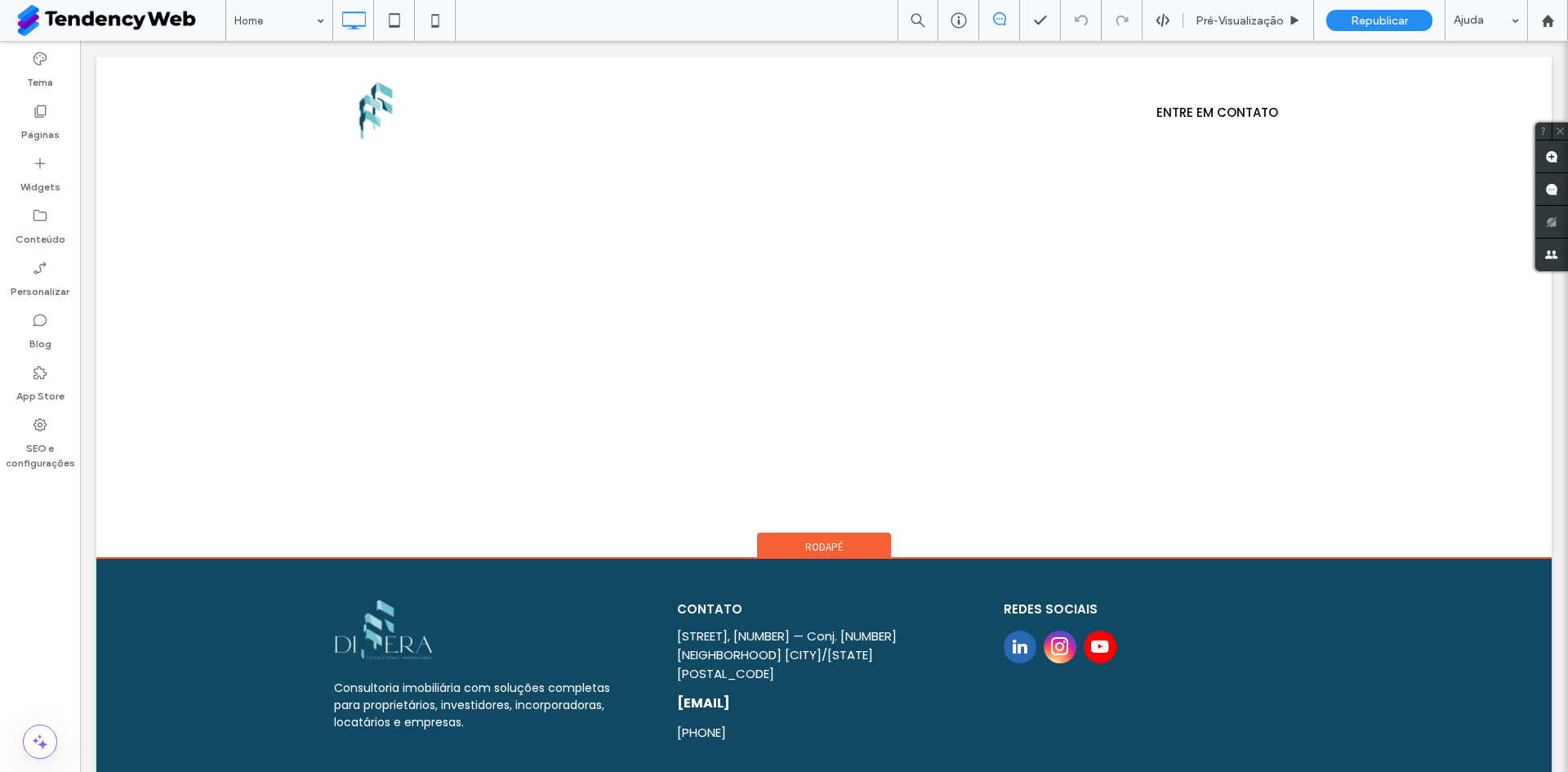 click on "Rodapé" at bounding box center (824, 547) 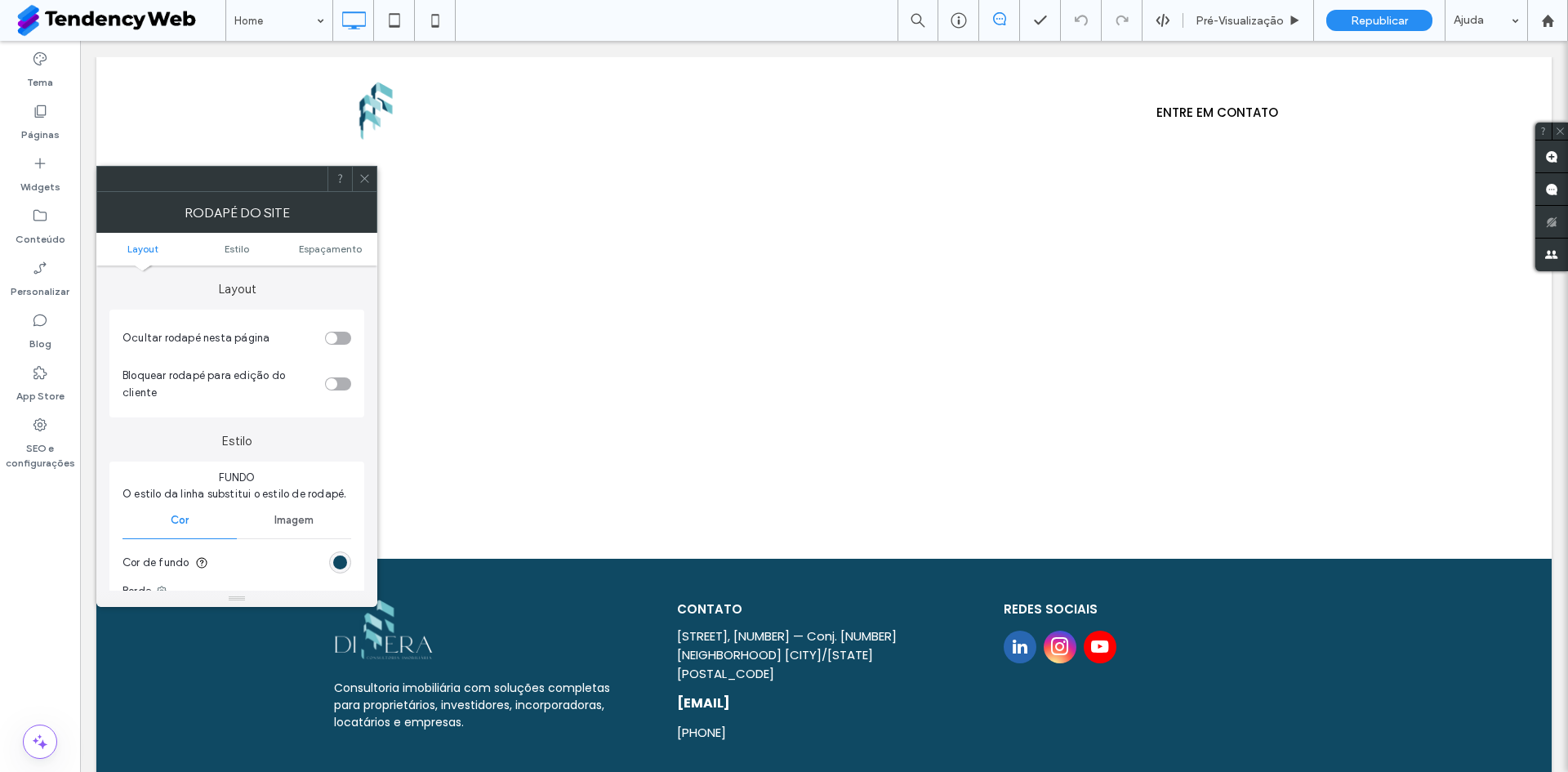 click at bounding box center [338, 338] 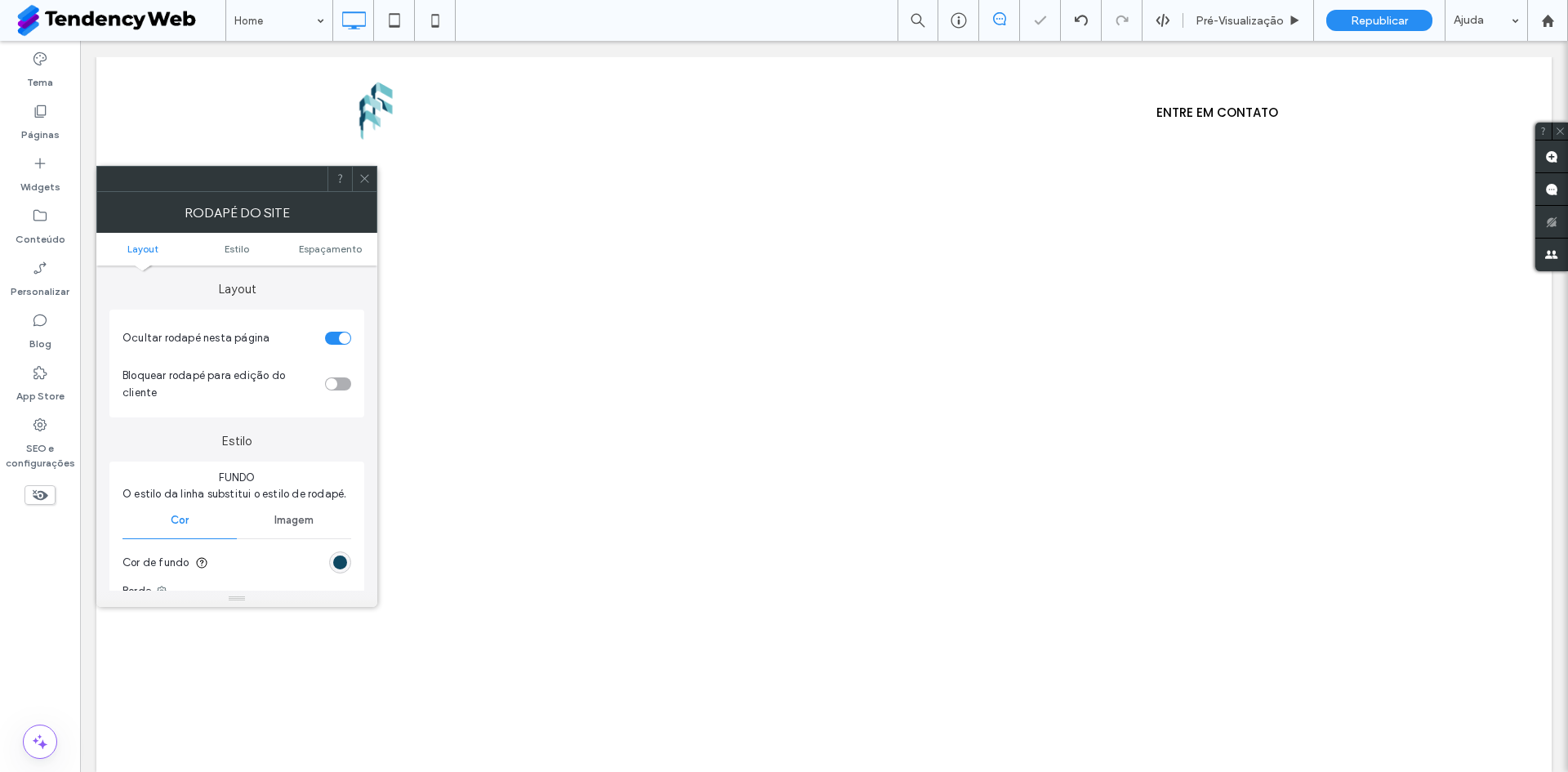 click 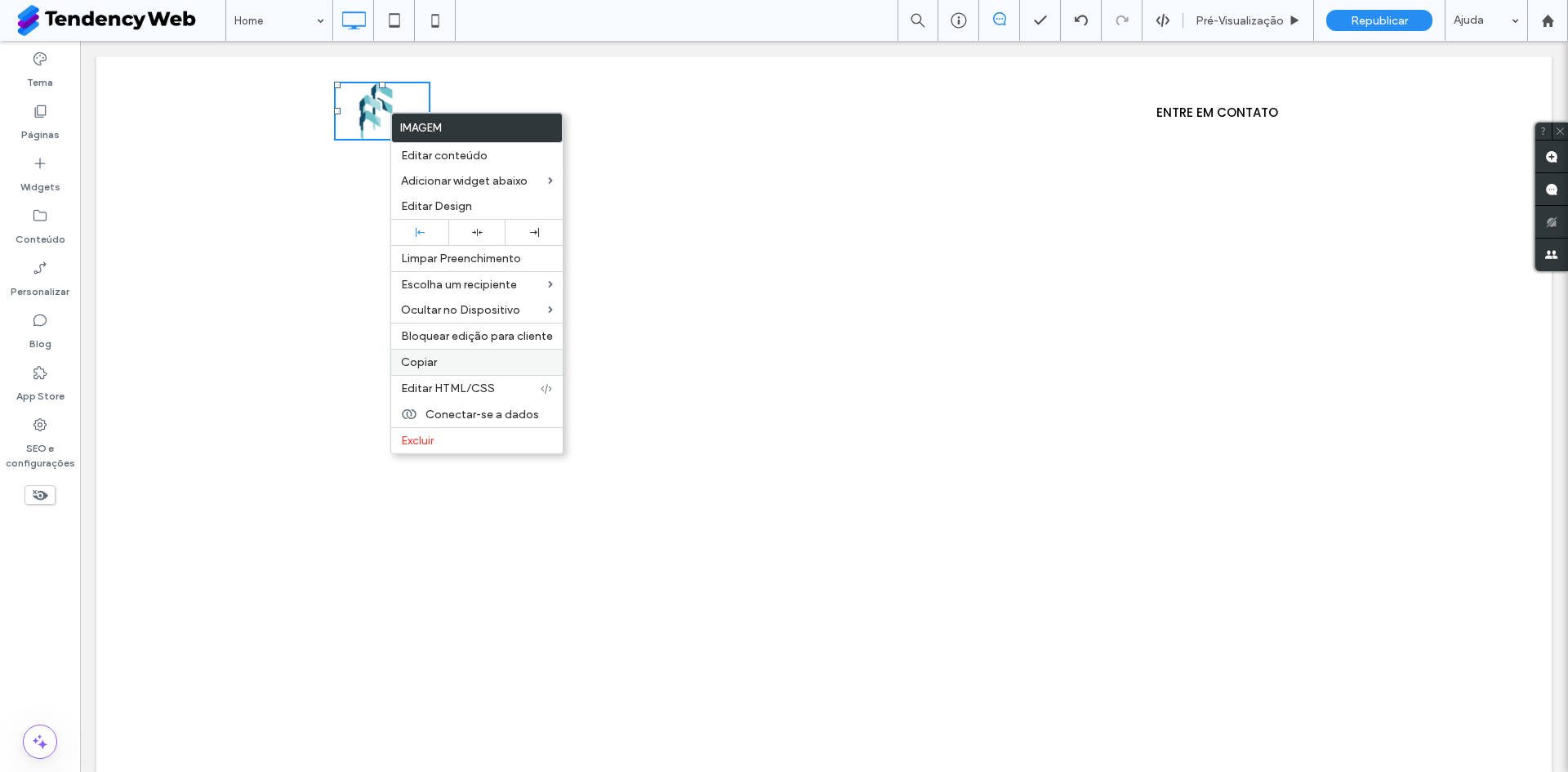 click on "Copiar" at bounding box center (477, 362) 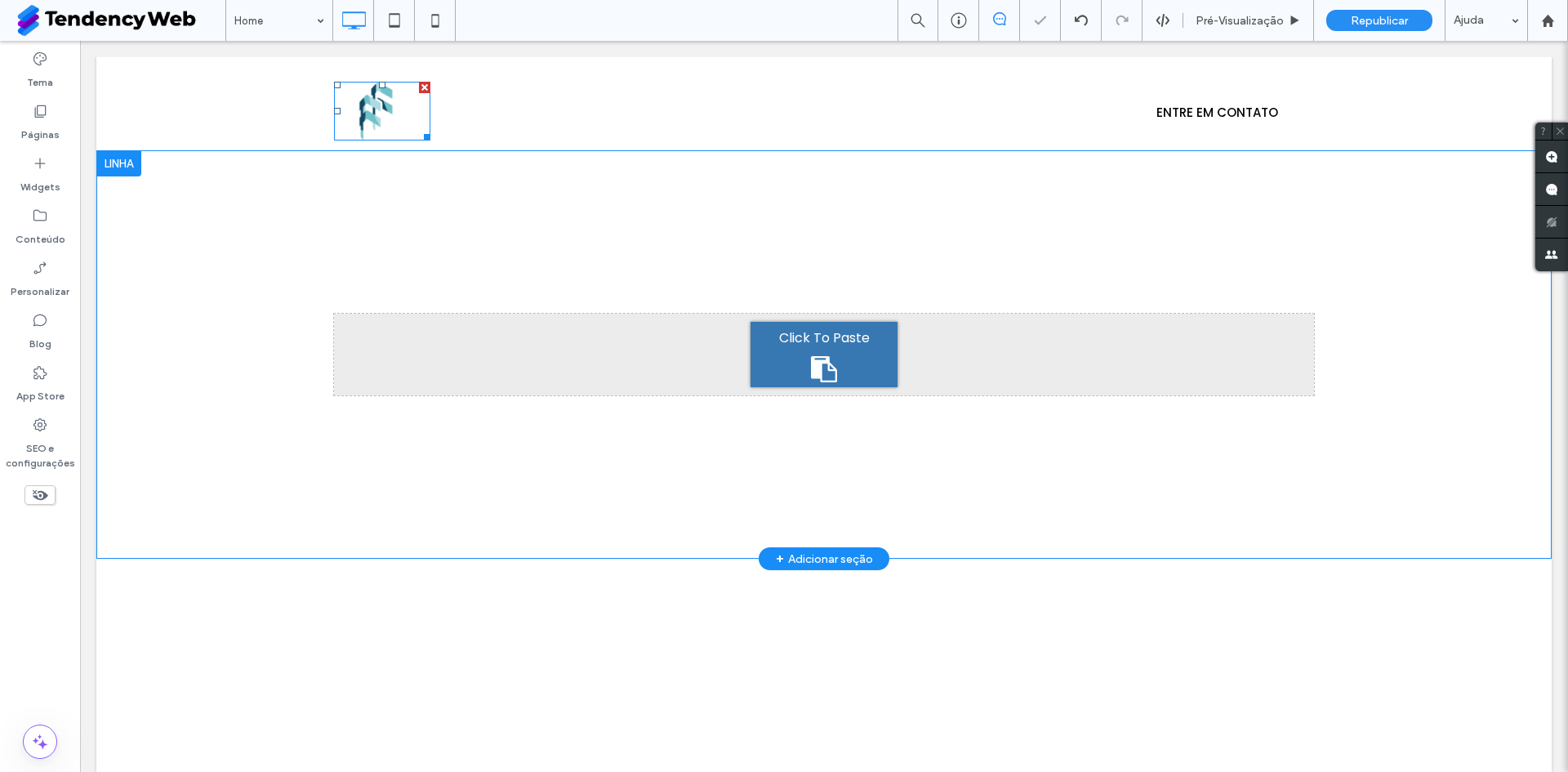 click on "Click To Paste" at bounding box center (824, 355) 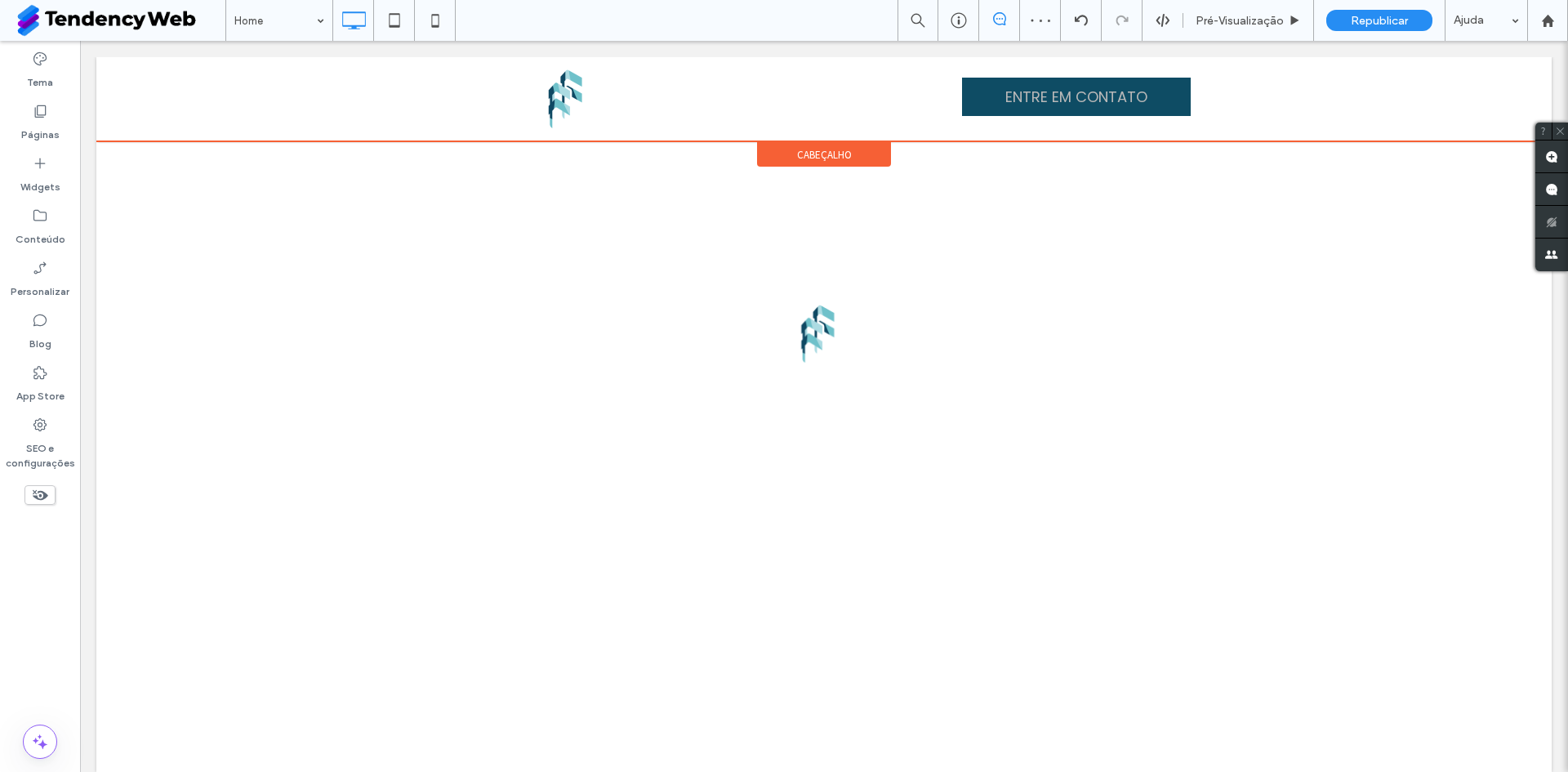 click on "cabeçalho" at bounding box center (824, 154) 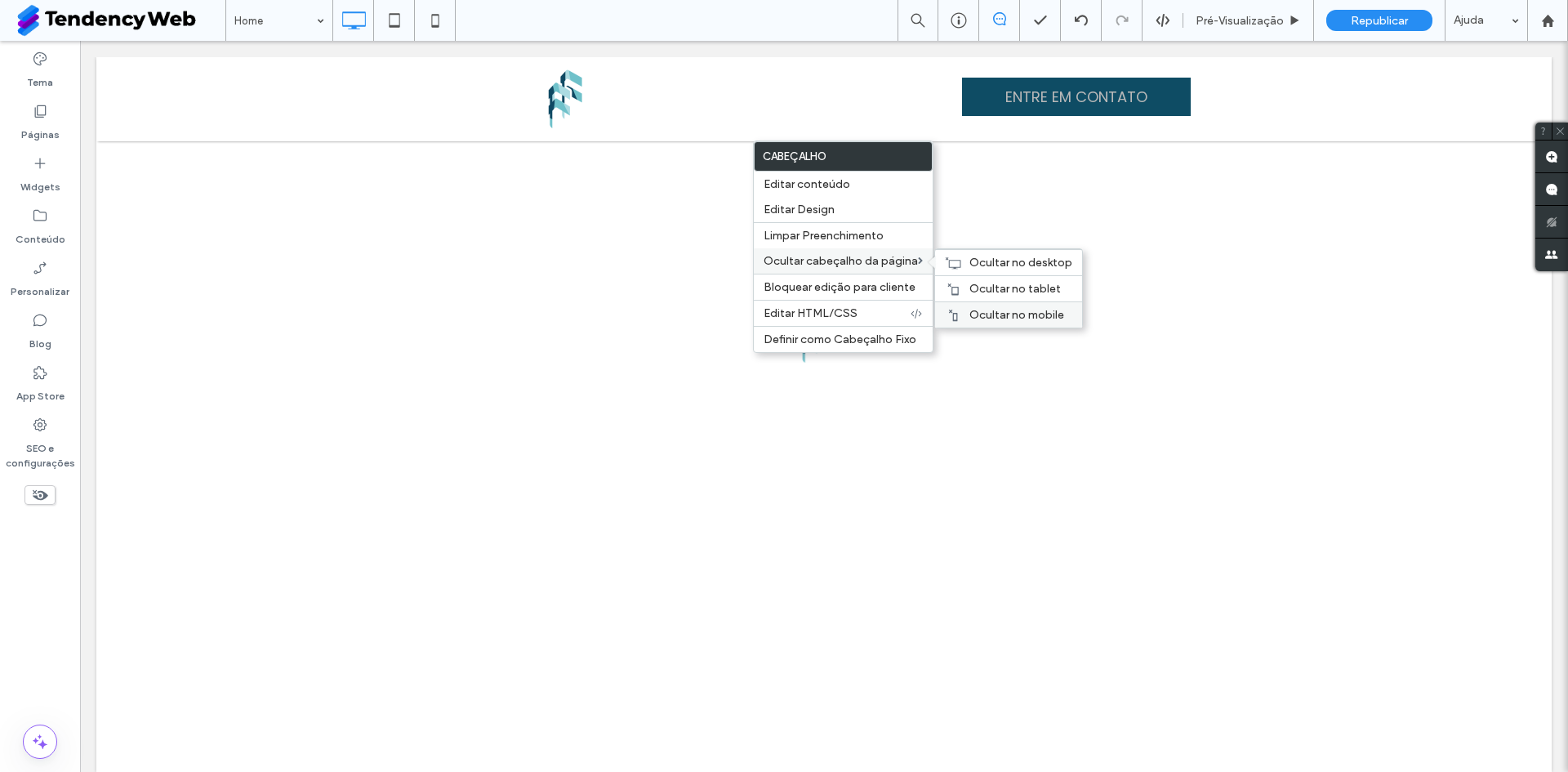 drag, startPoint x: 1026, startPoint y: 307, endPoint x: 946, endPoint y: 265, distance: 90.35486 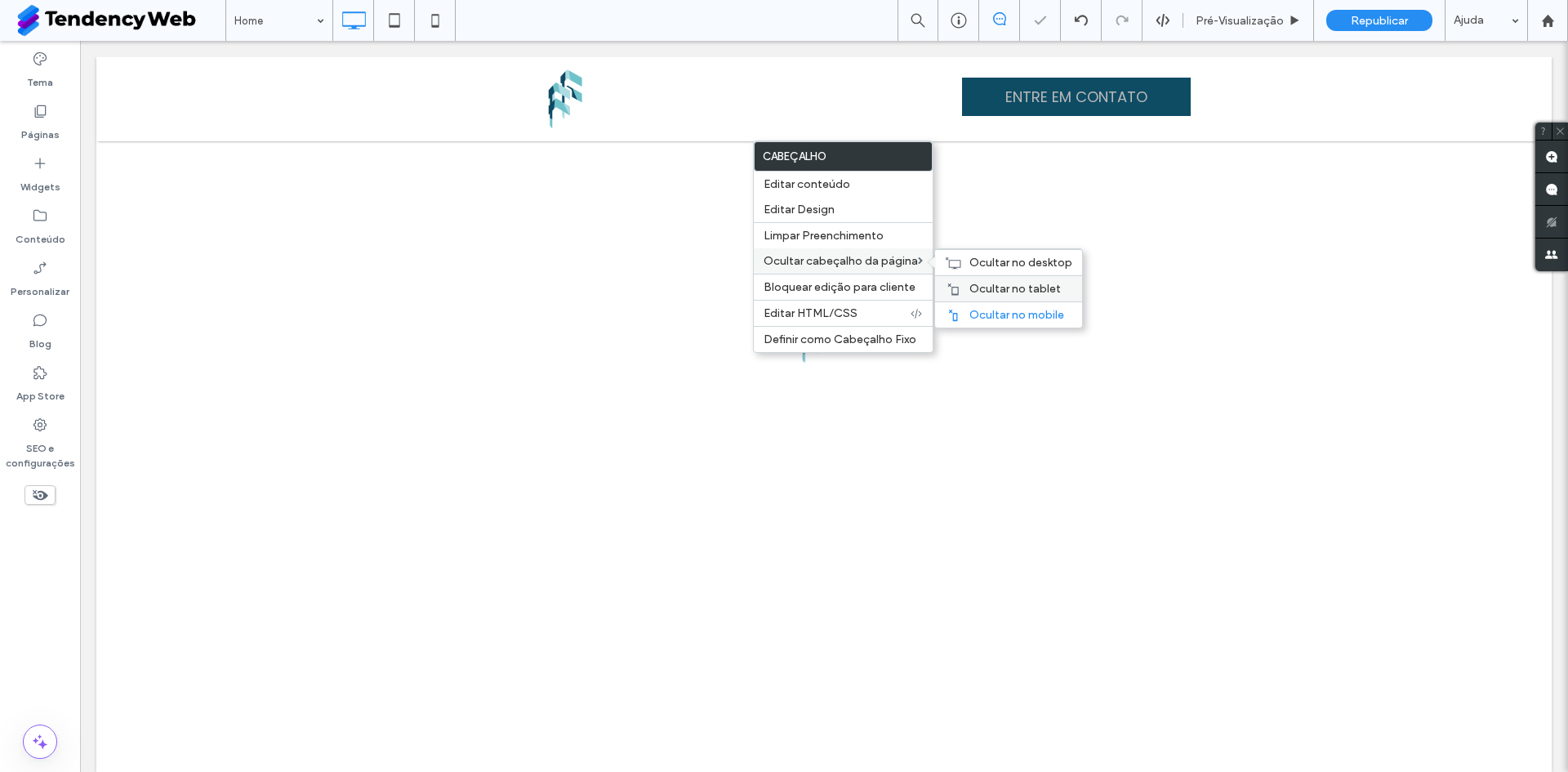 click on "Ocultar no tablet" at bounding box center (1015, 288) 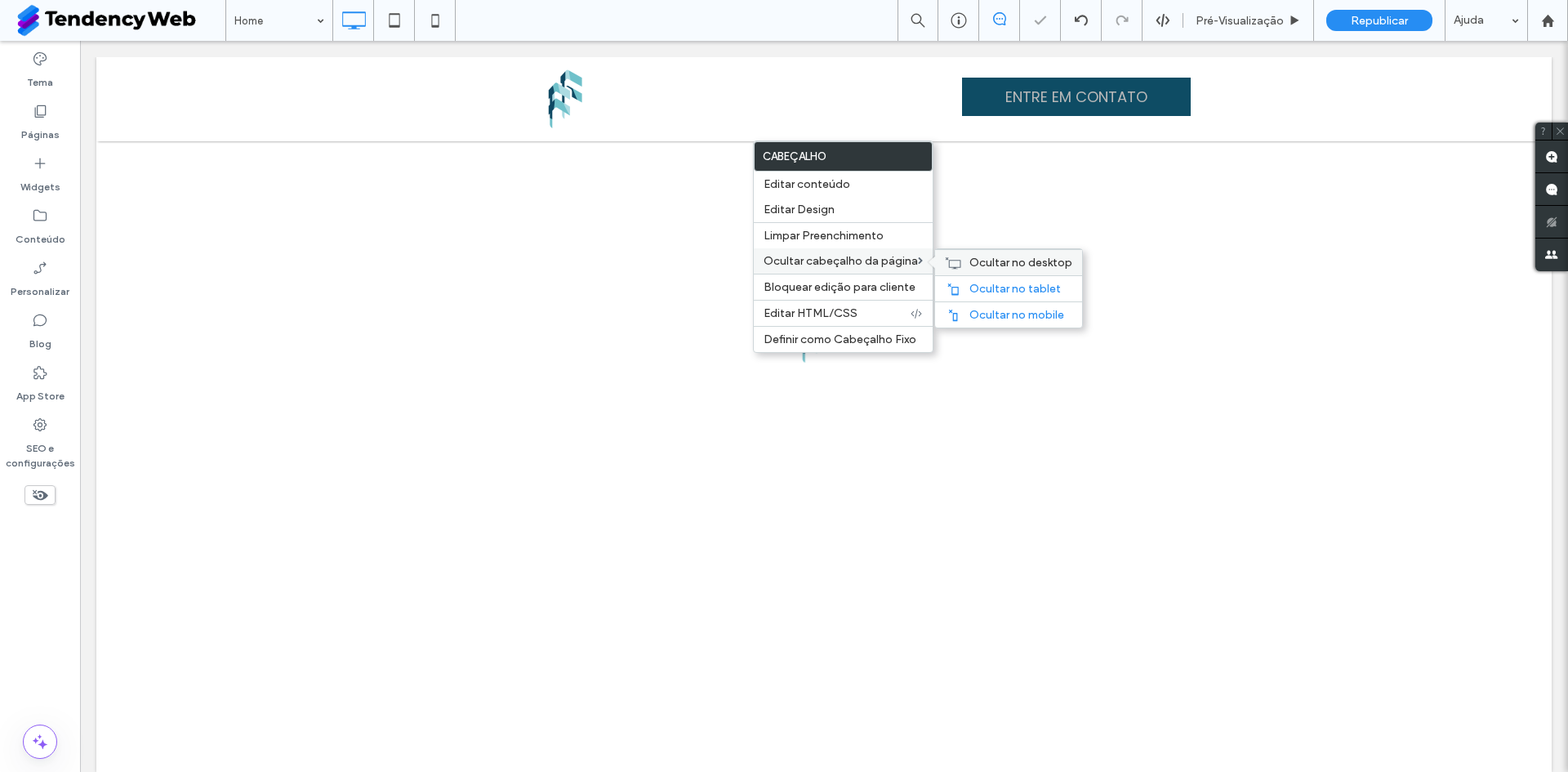 click on "Ocultar no desktop" at bounding box center [1021, 262] 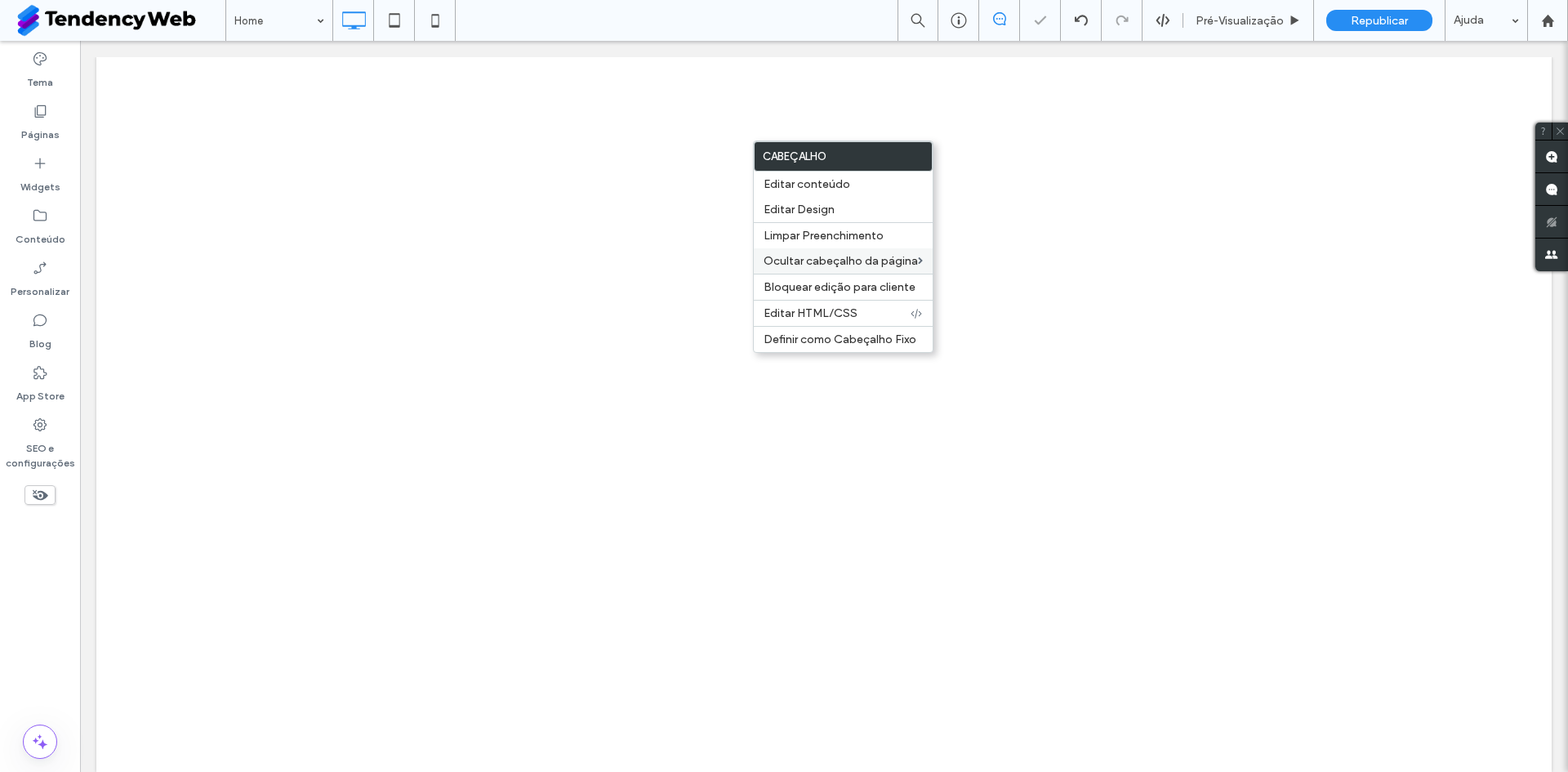 click on "Click To Paste
Linha + Adicionar seção" at bounding box center [824, 250] 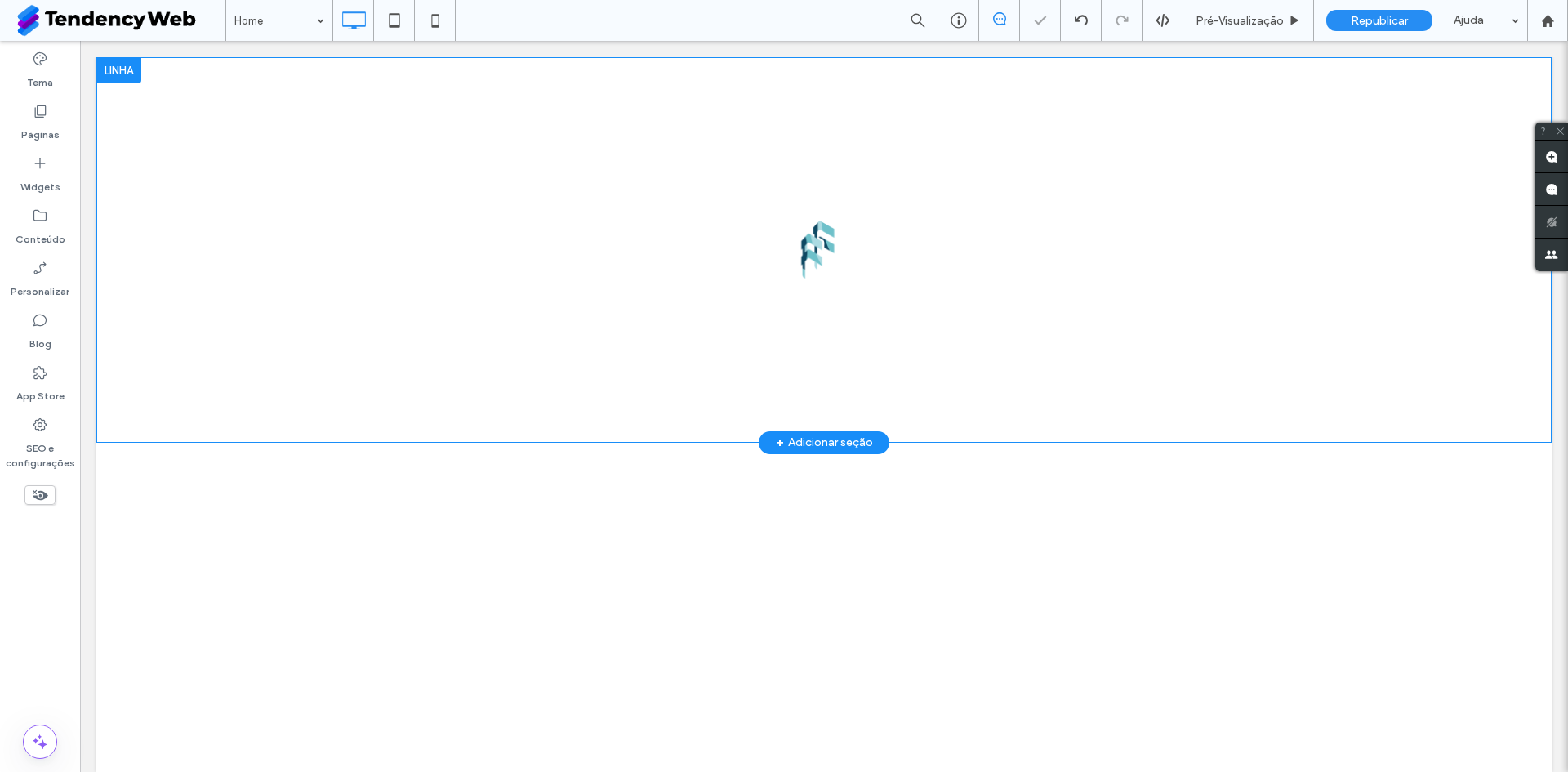 click on "Click To Paste
Linha + Adicionar seção" at bounding box center (824, 250) 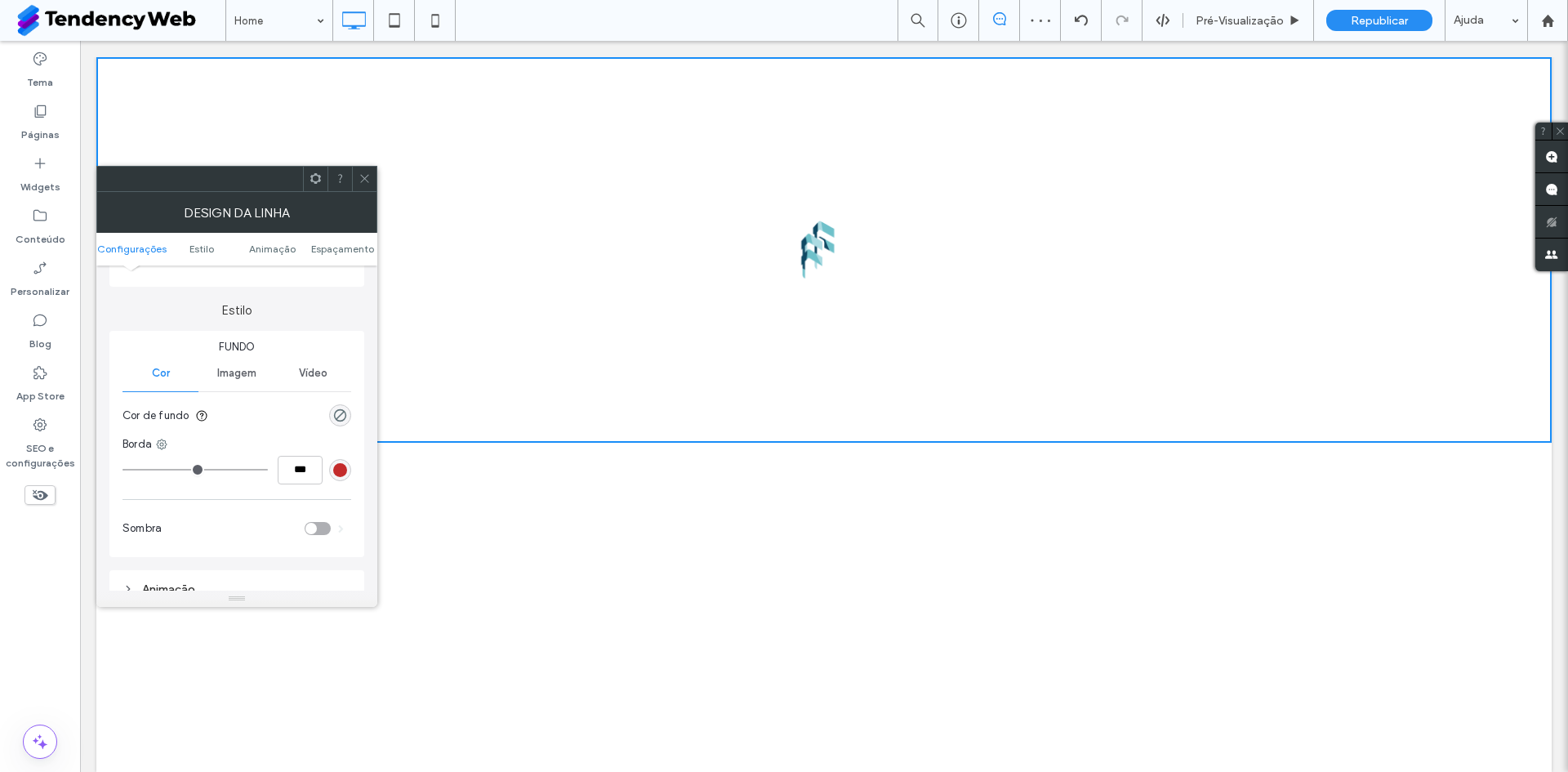 scroll, scrollTop: 272, scrollLeft: 0, axis: vertical 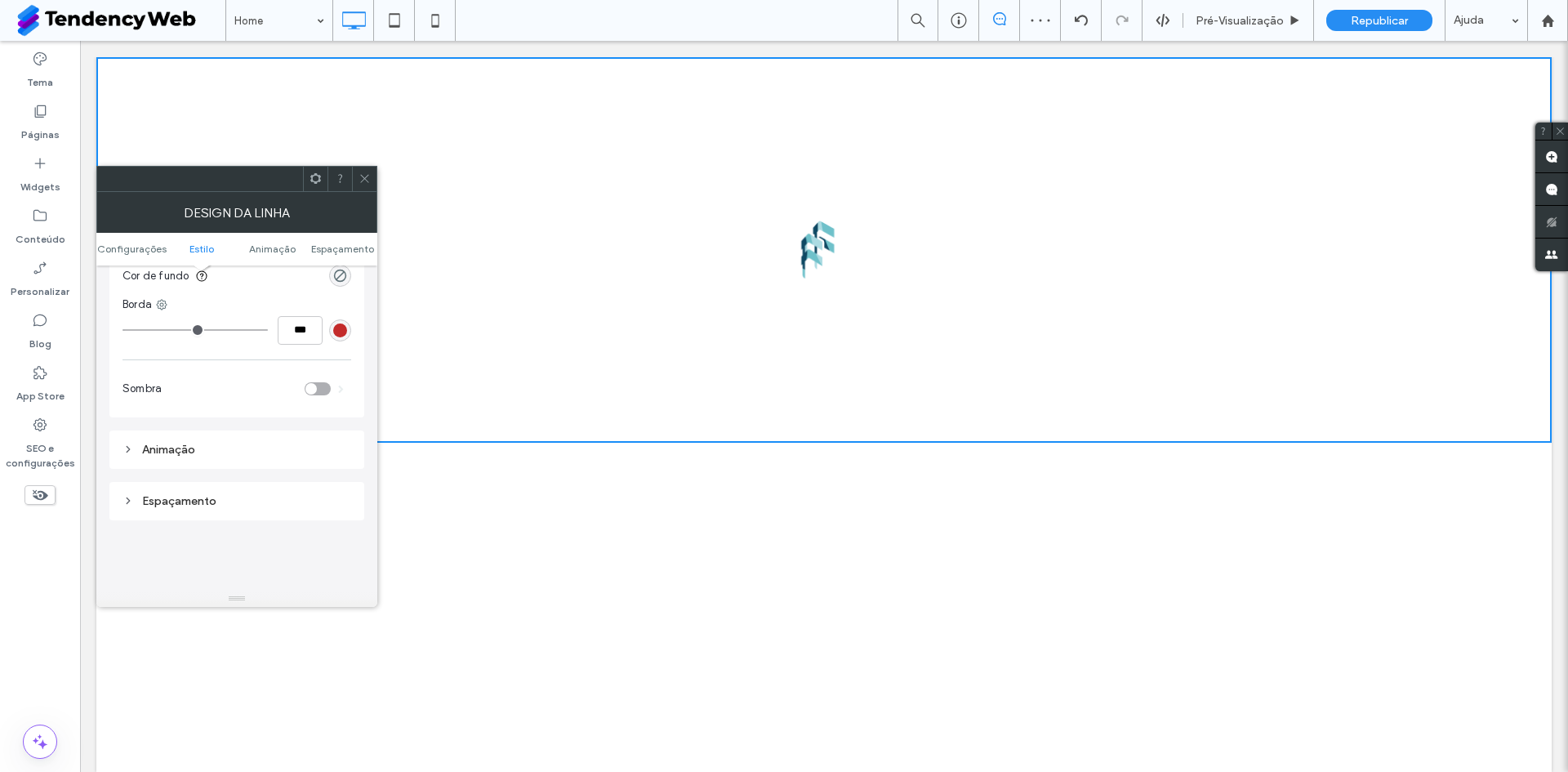click on "Cor de fundo" at bounding box center (237, 276) 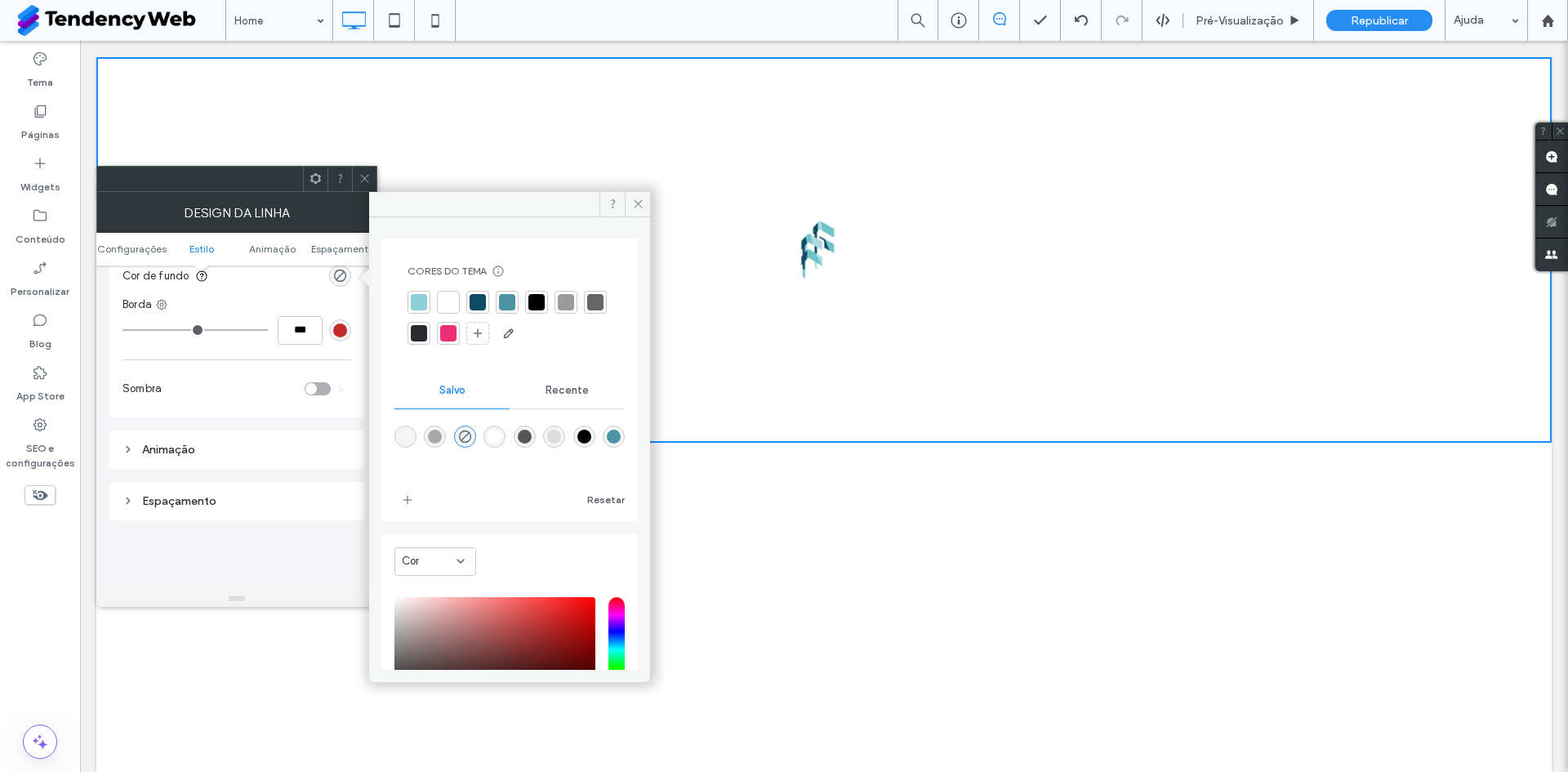 click at bounding box center [478, 302] 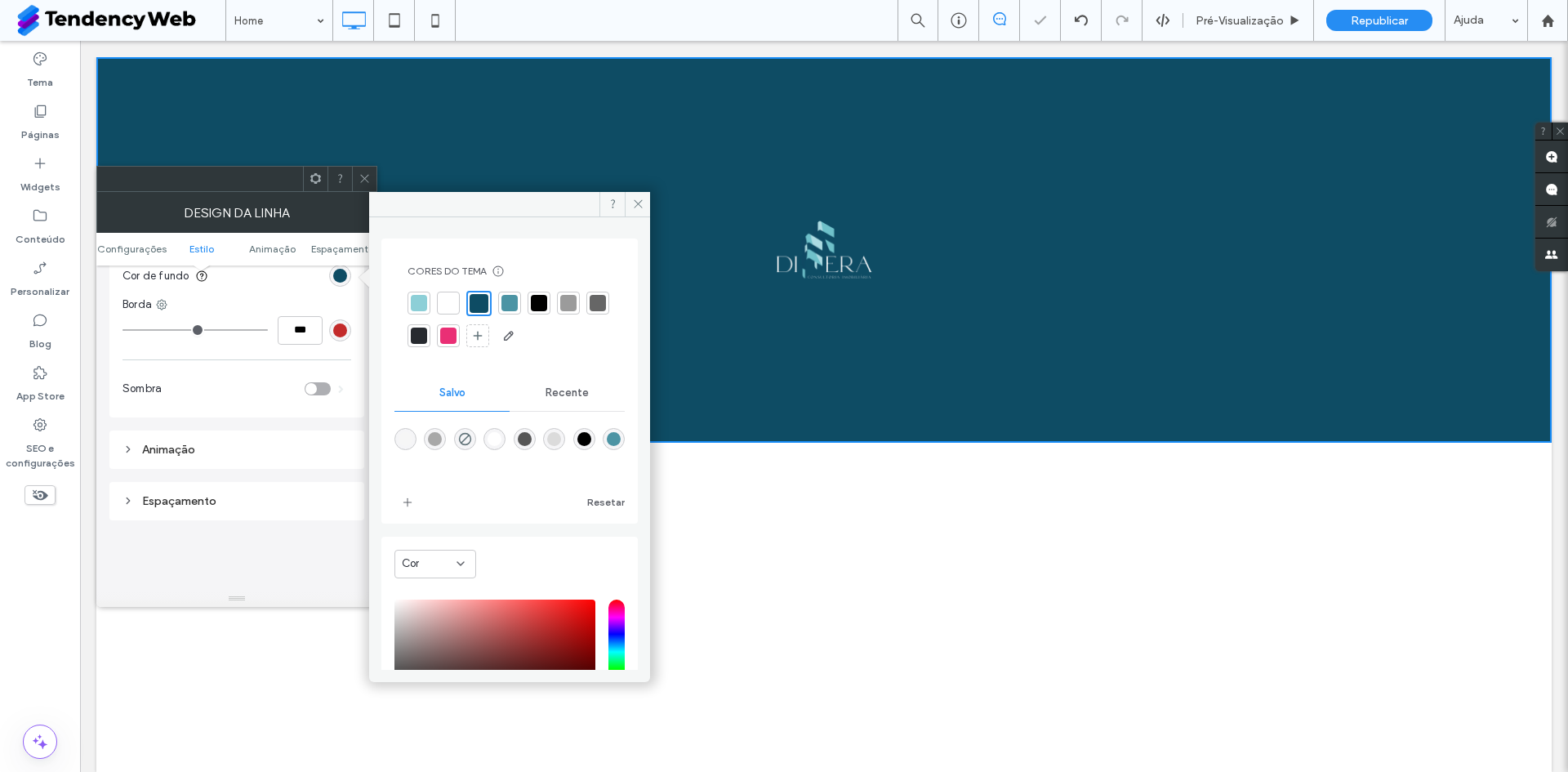 click at bounding box center (510, 303) 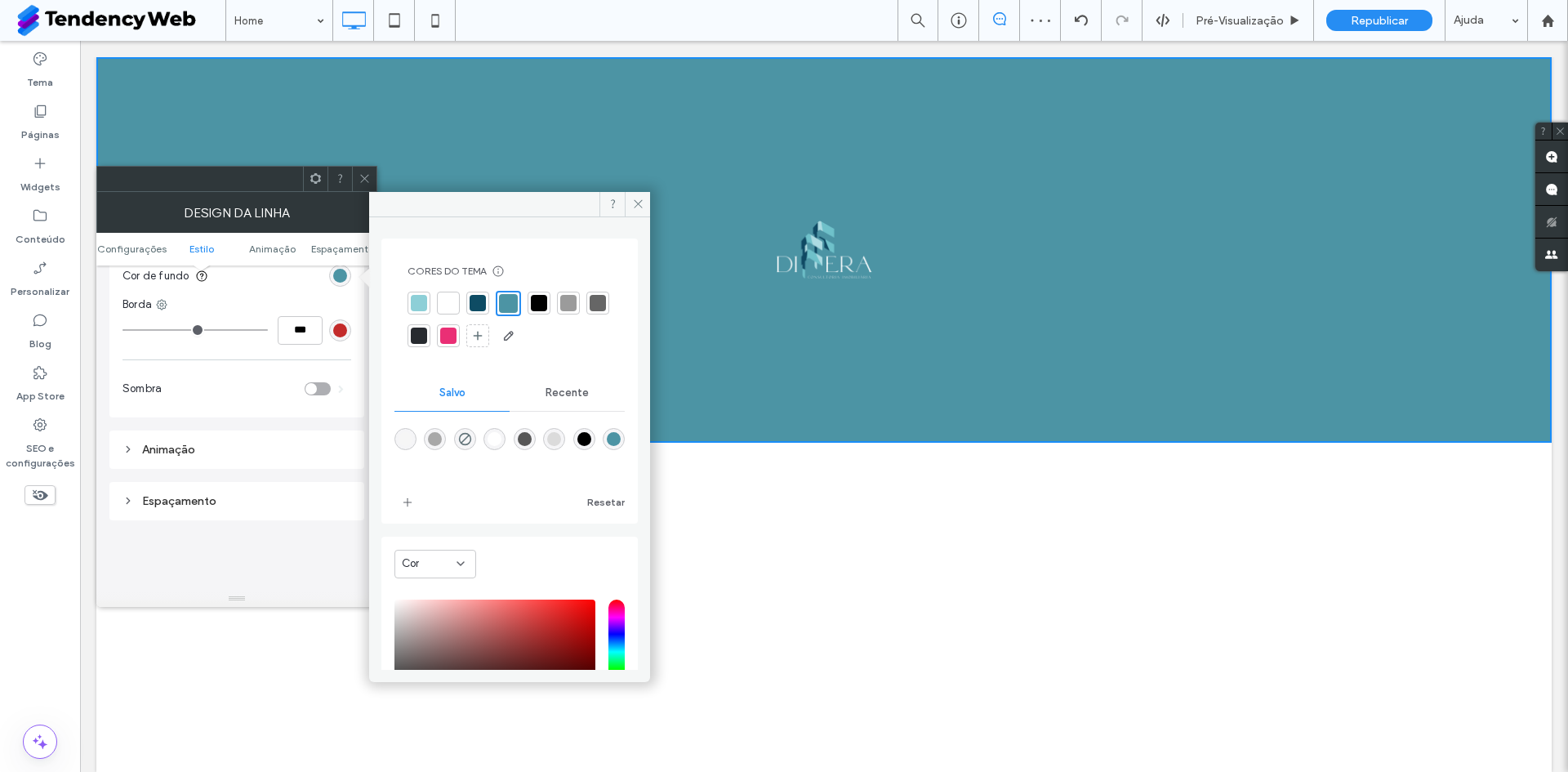 click at bounding box center [478, 303] 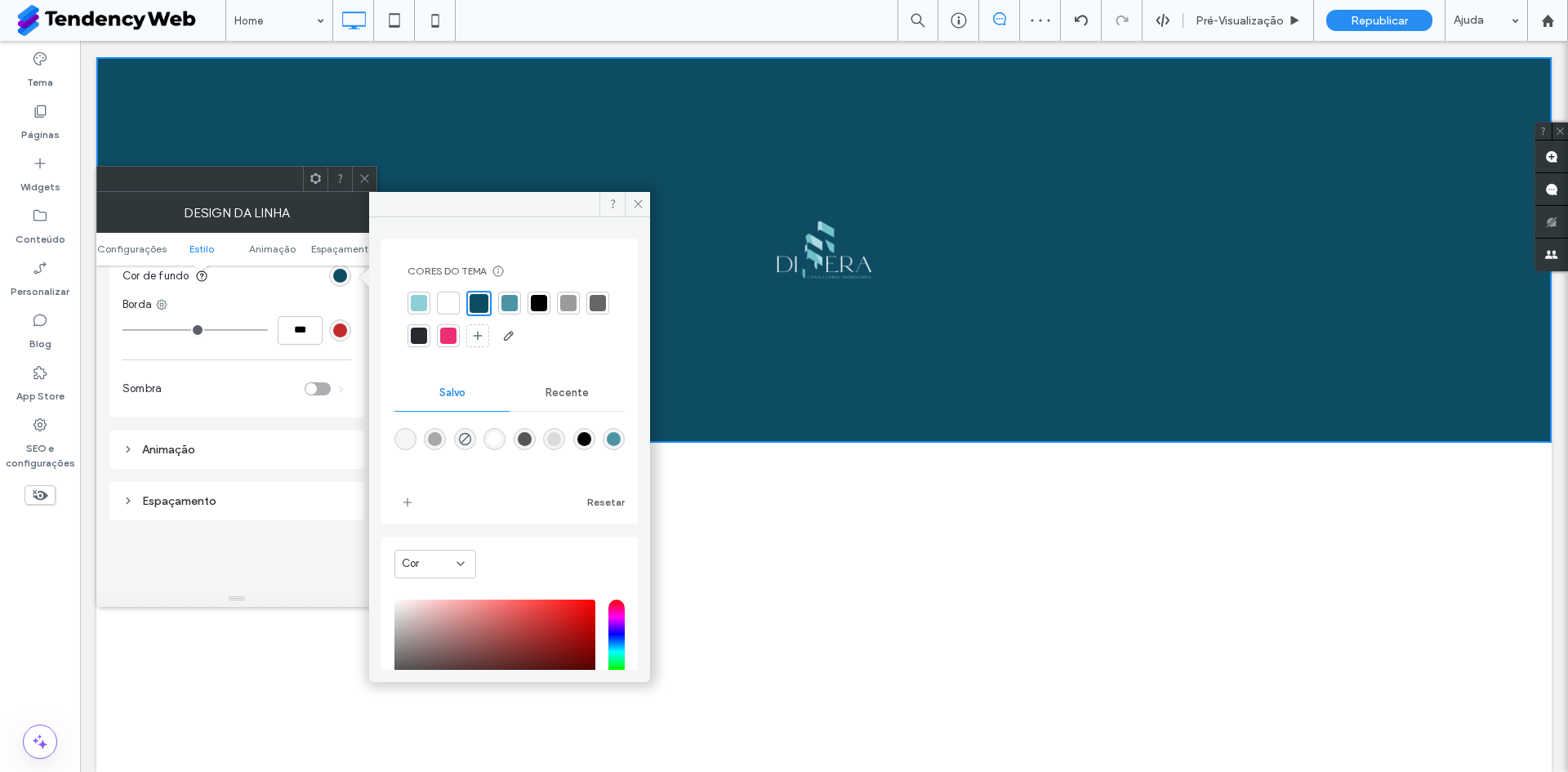 click at bounding box center (419, 303) 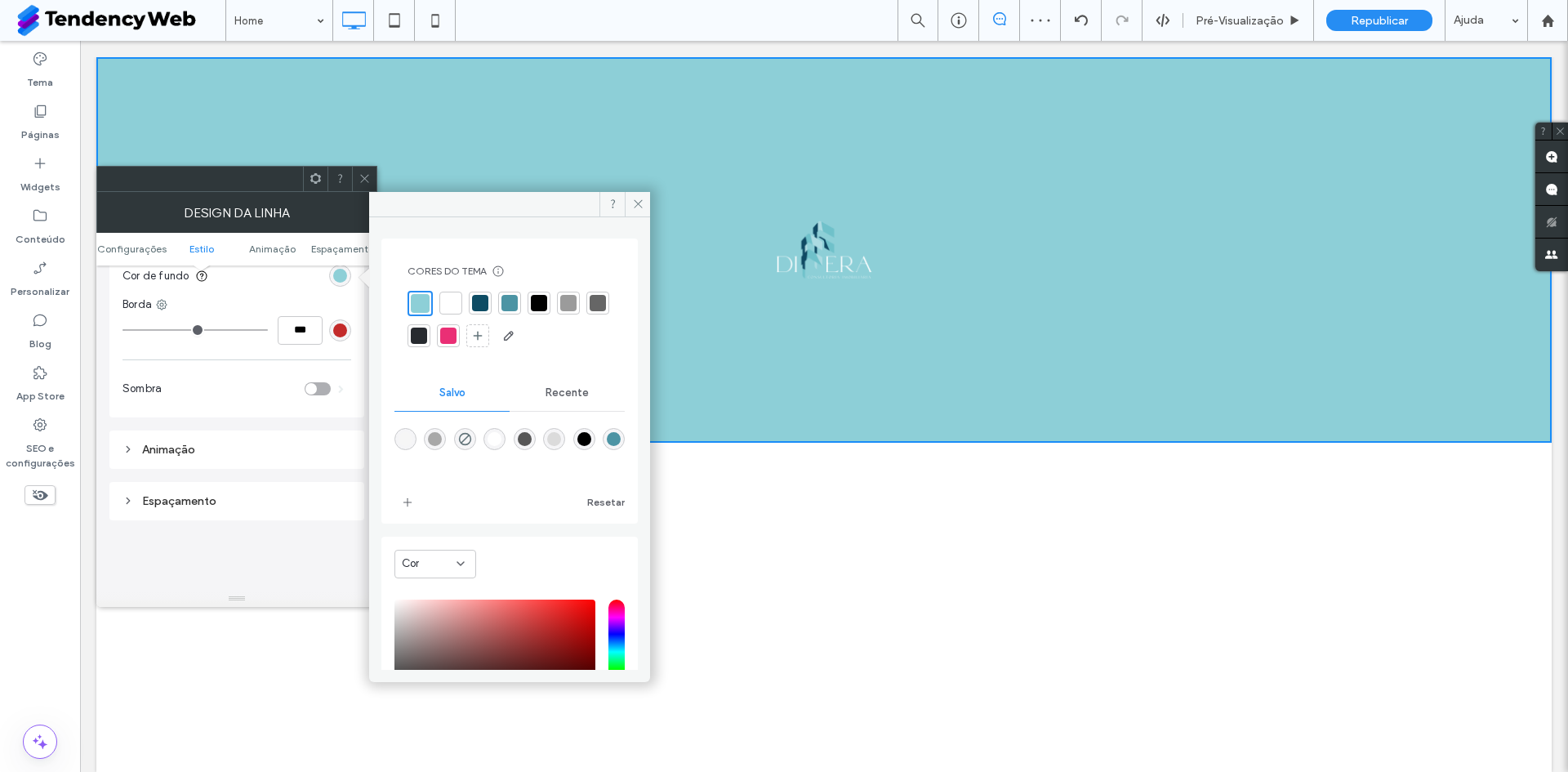 click at bounding box center (539, 303) 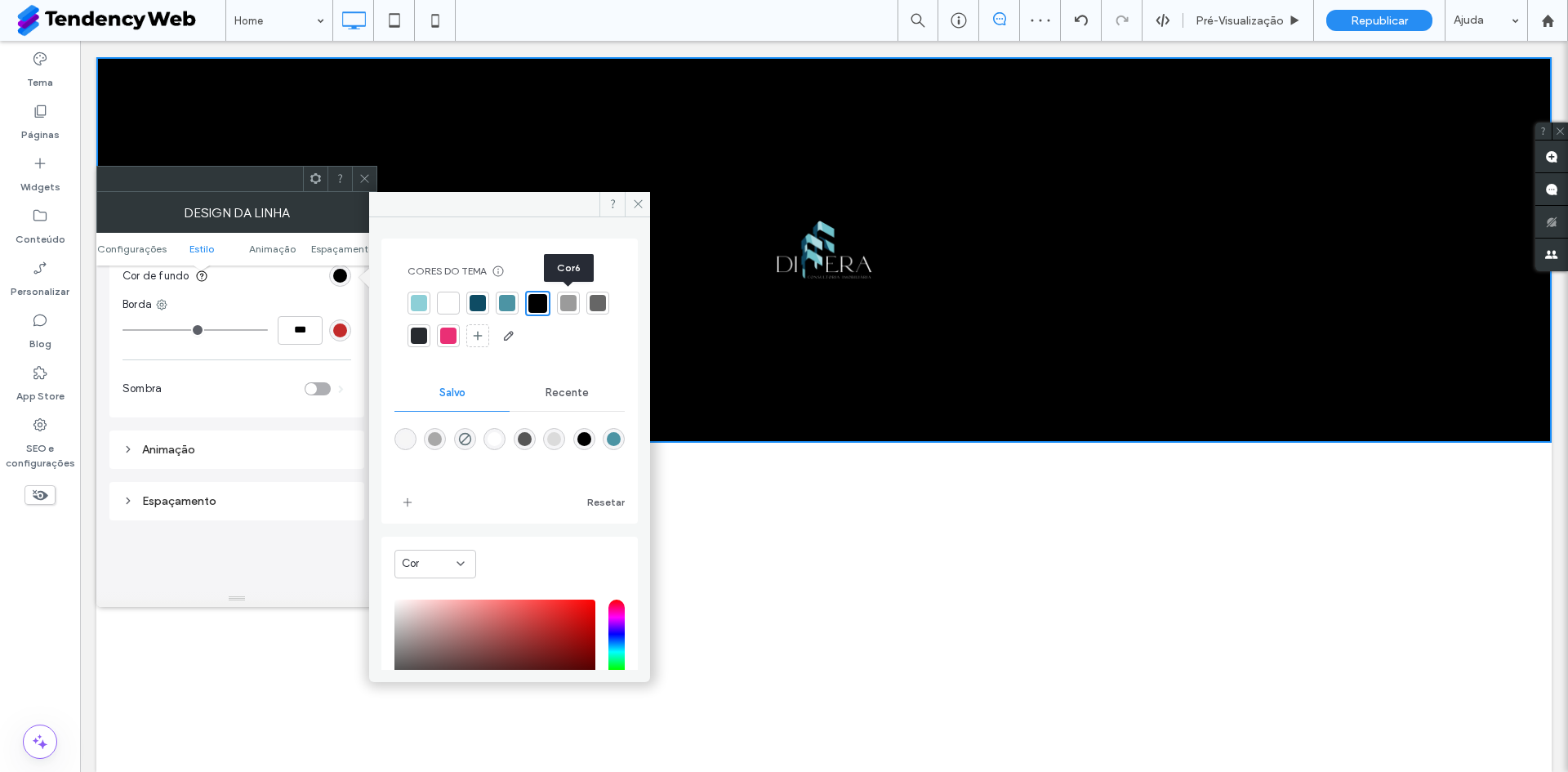 click at bounding box center (568, 303) 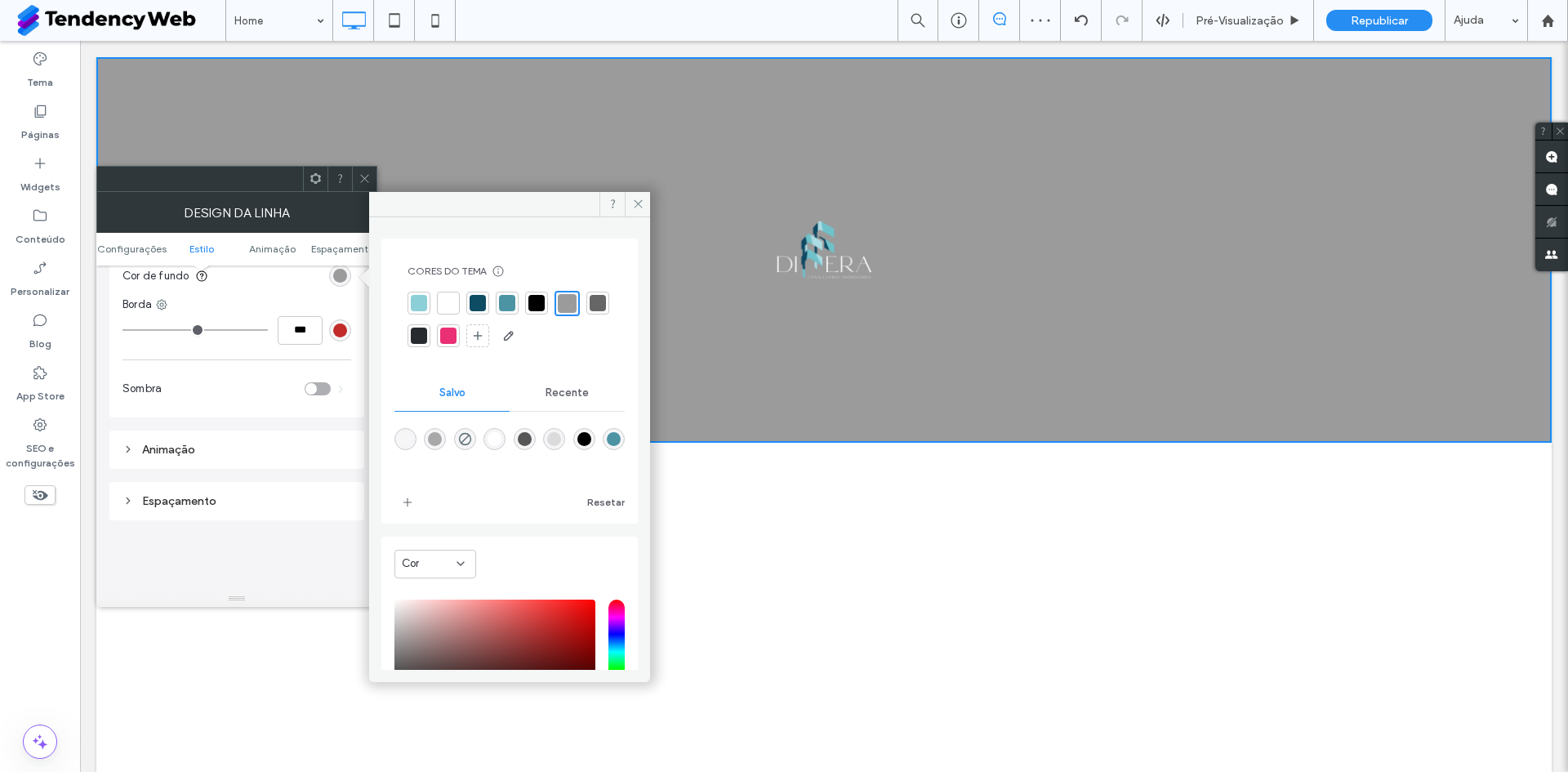 click at bounding box center (537, 303) 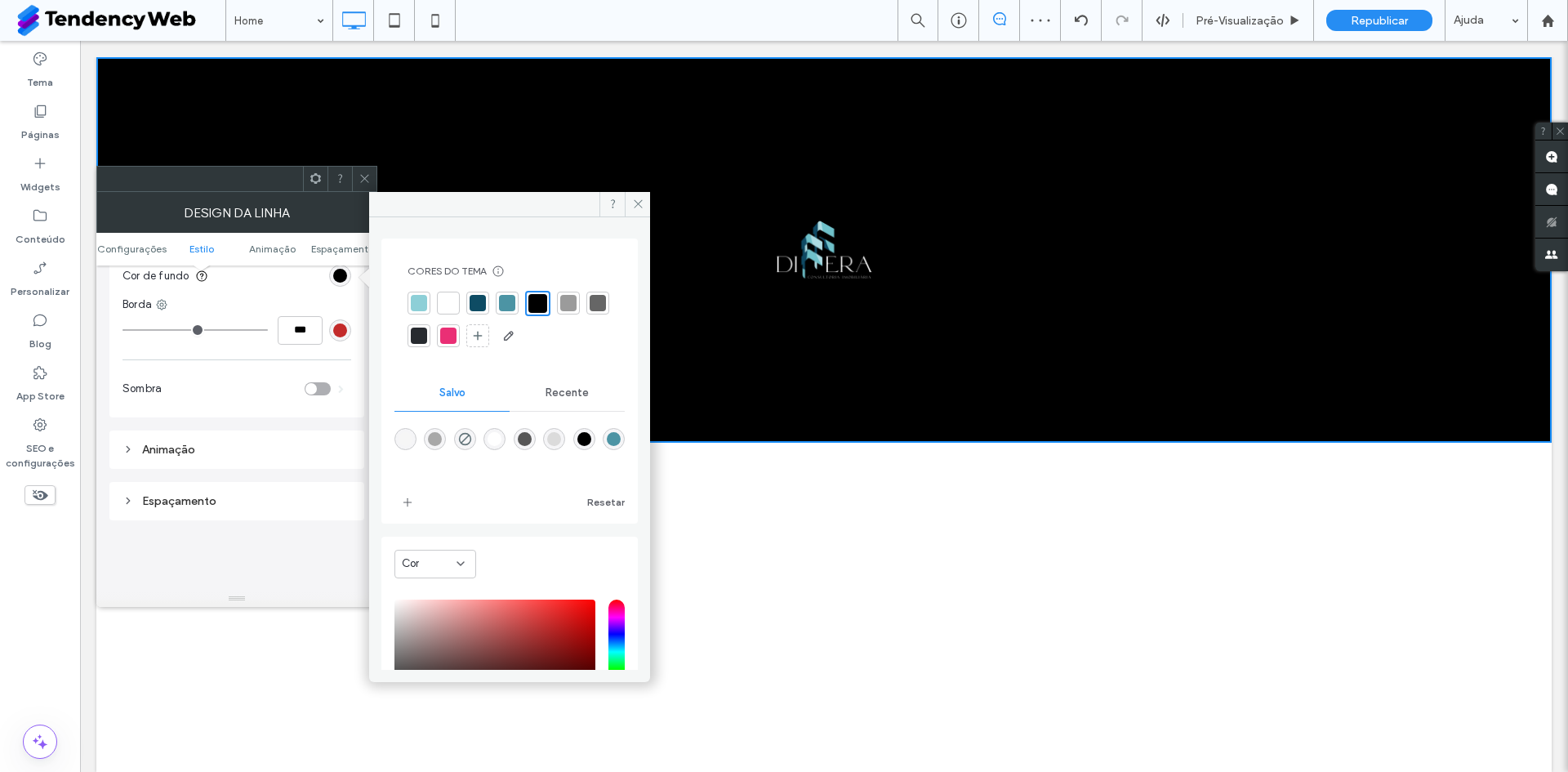 click at bounding box center (419, 336) 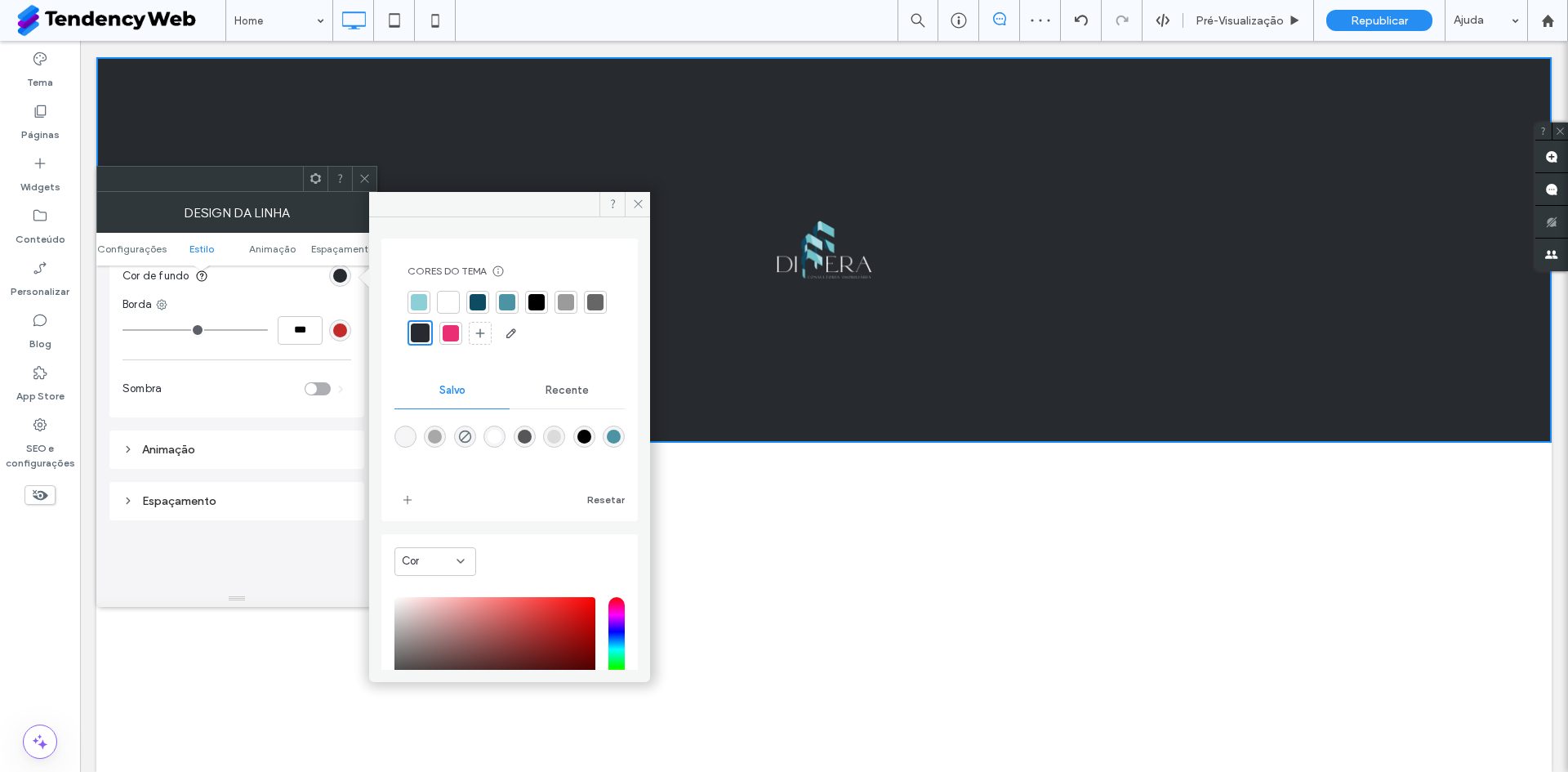 click 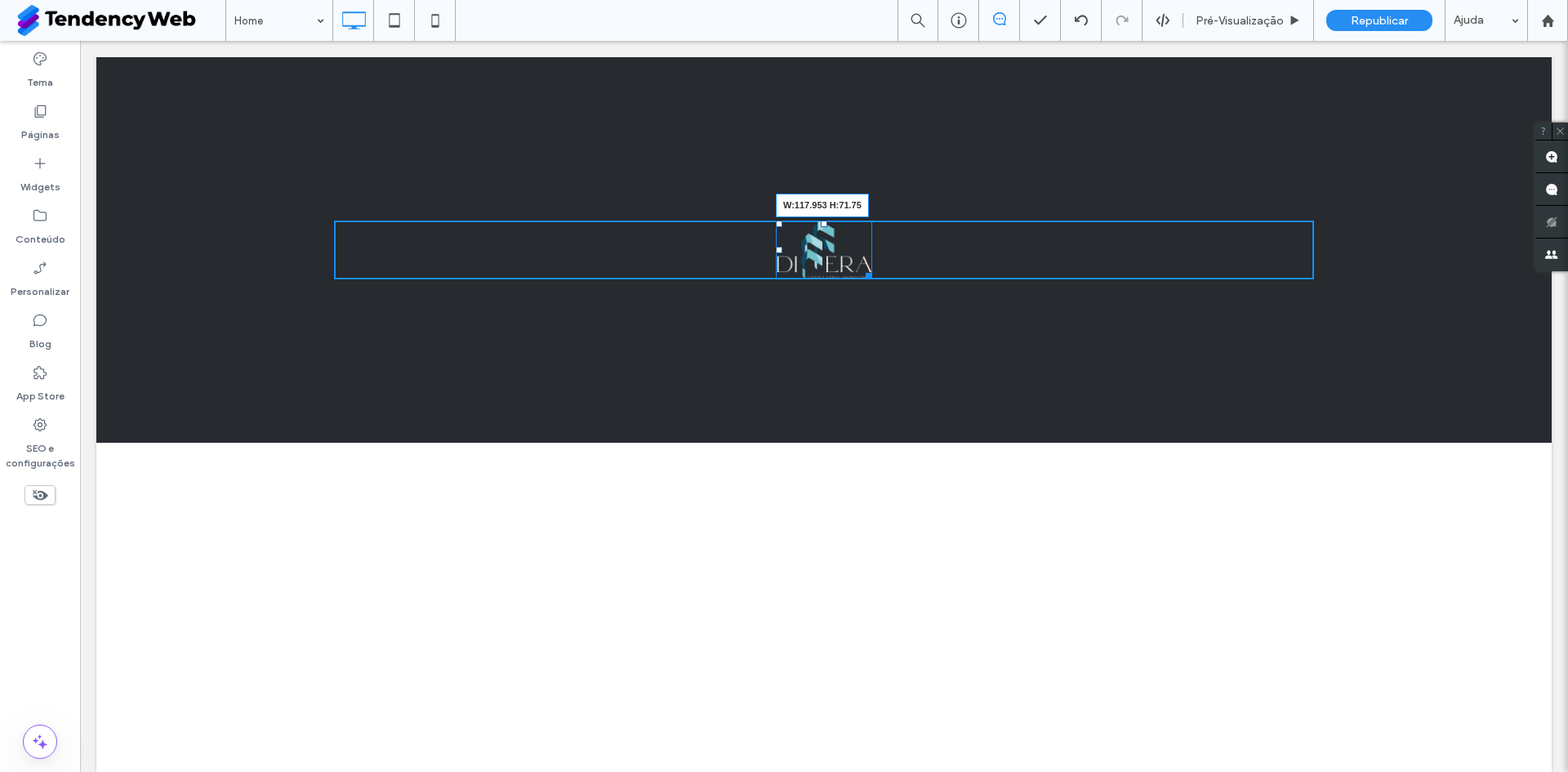drag, startPoint x: 862, startPoint y: 275, endPoint x: 930, endPoint y: 311, distance: 76.941536 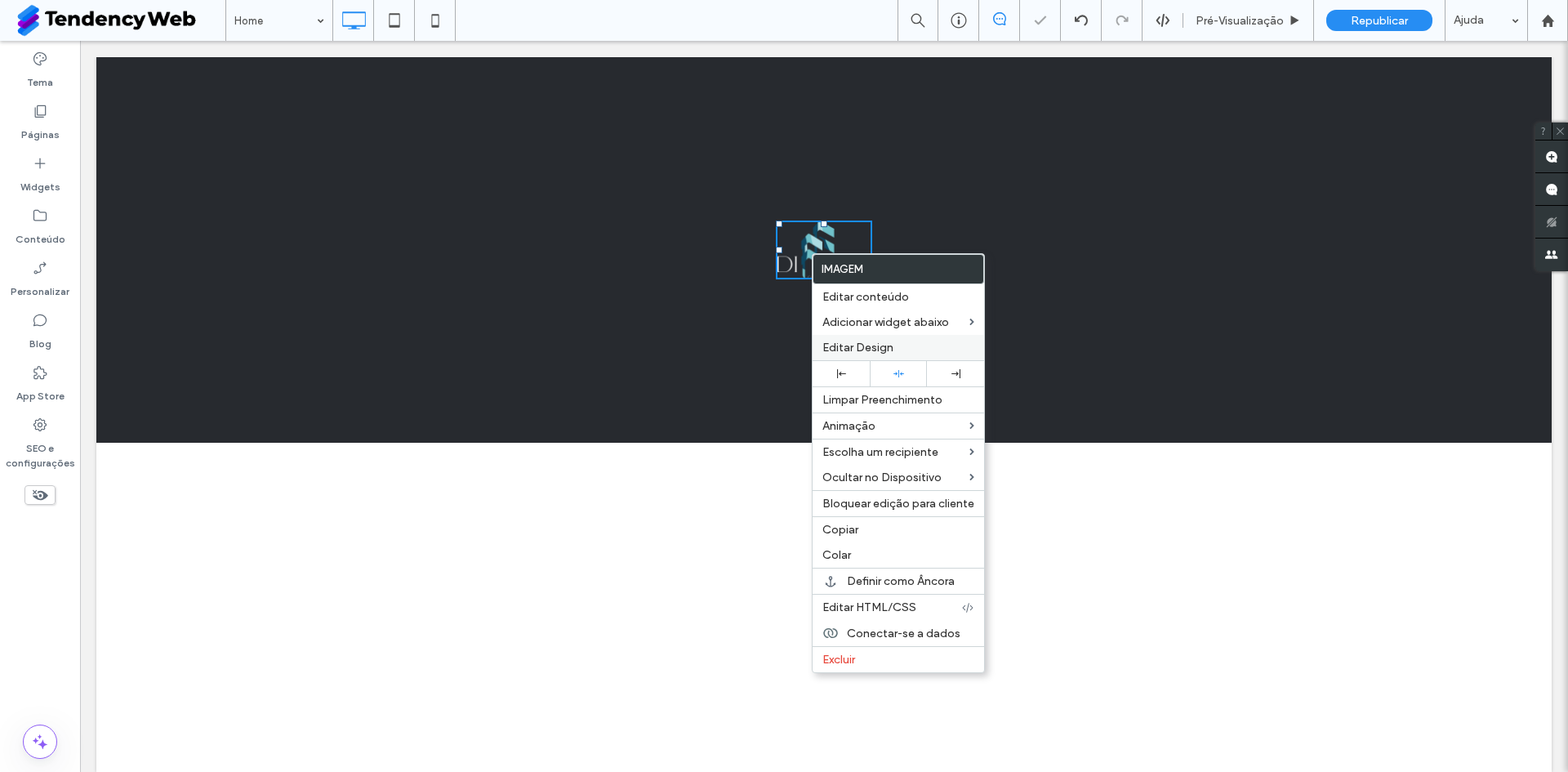 drag, startPoint x: 846, startPoint y: 353, endPoint x: 728, endPoint y: 305, distance: 127.38917 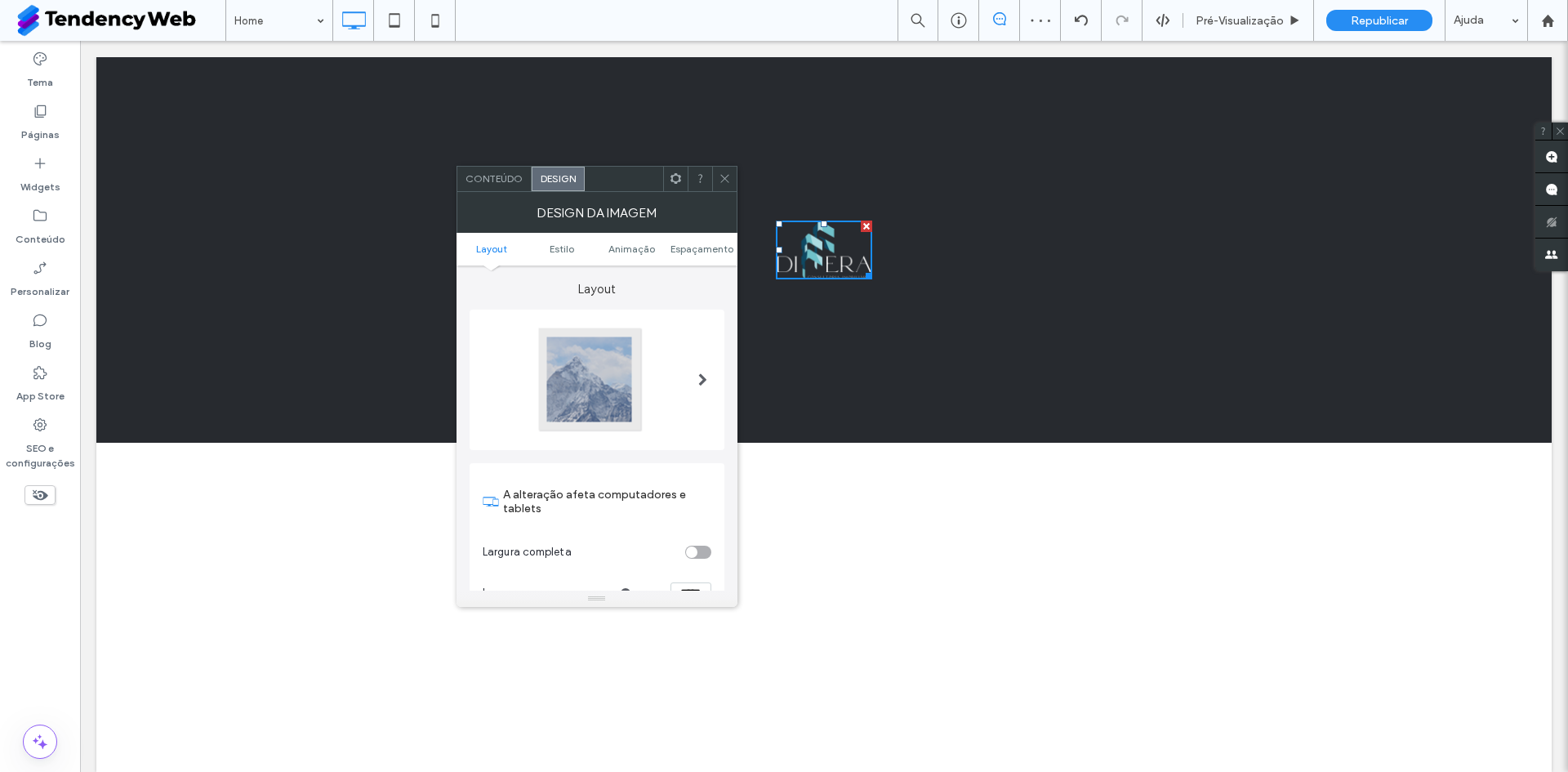 scroll, scrollTop: 136, scrollLeft: 0, axis: vertical 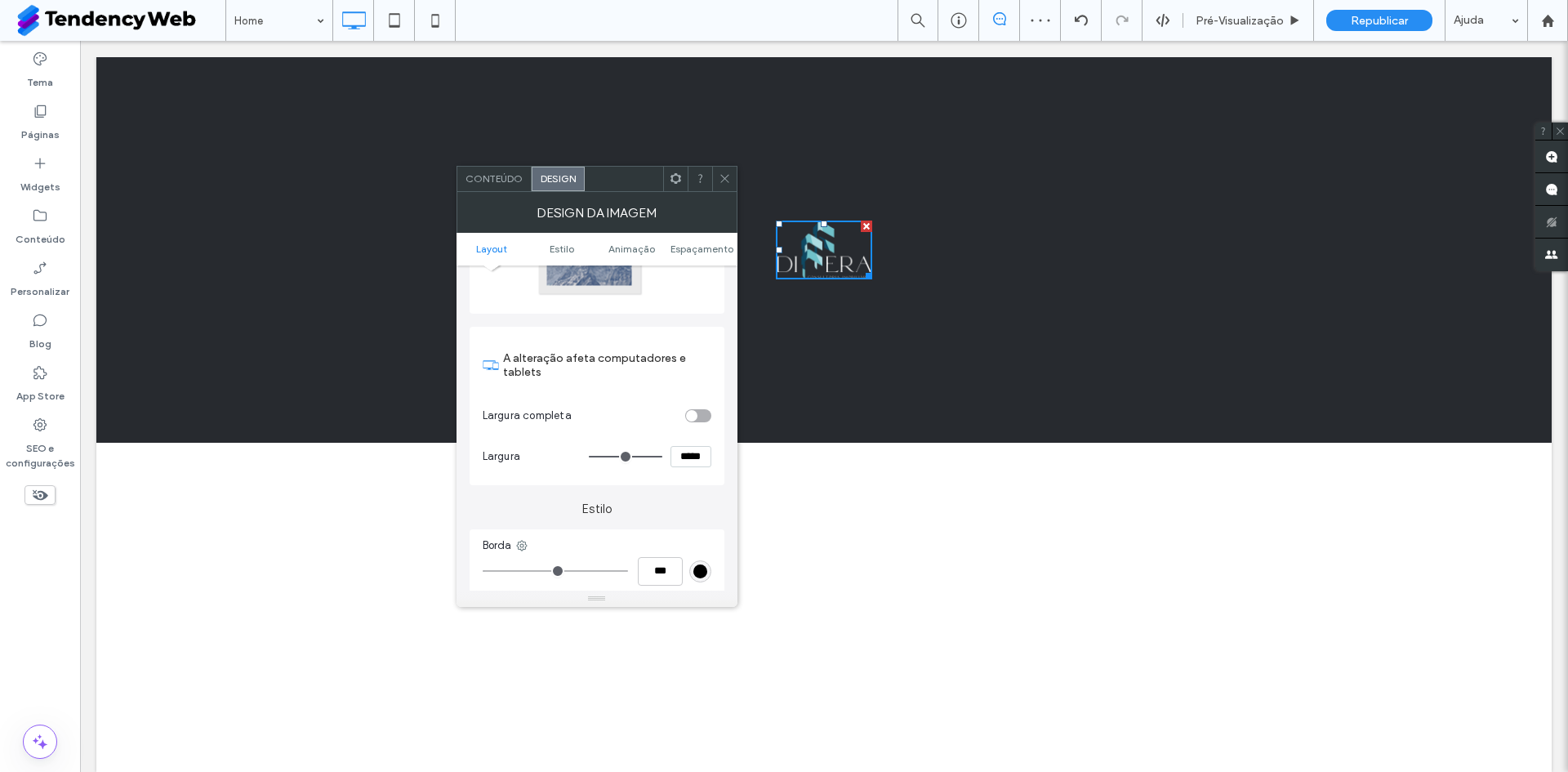 click at bounding box center [724, 179] 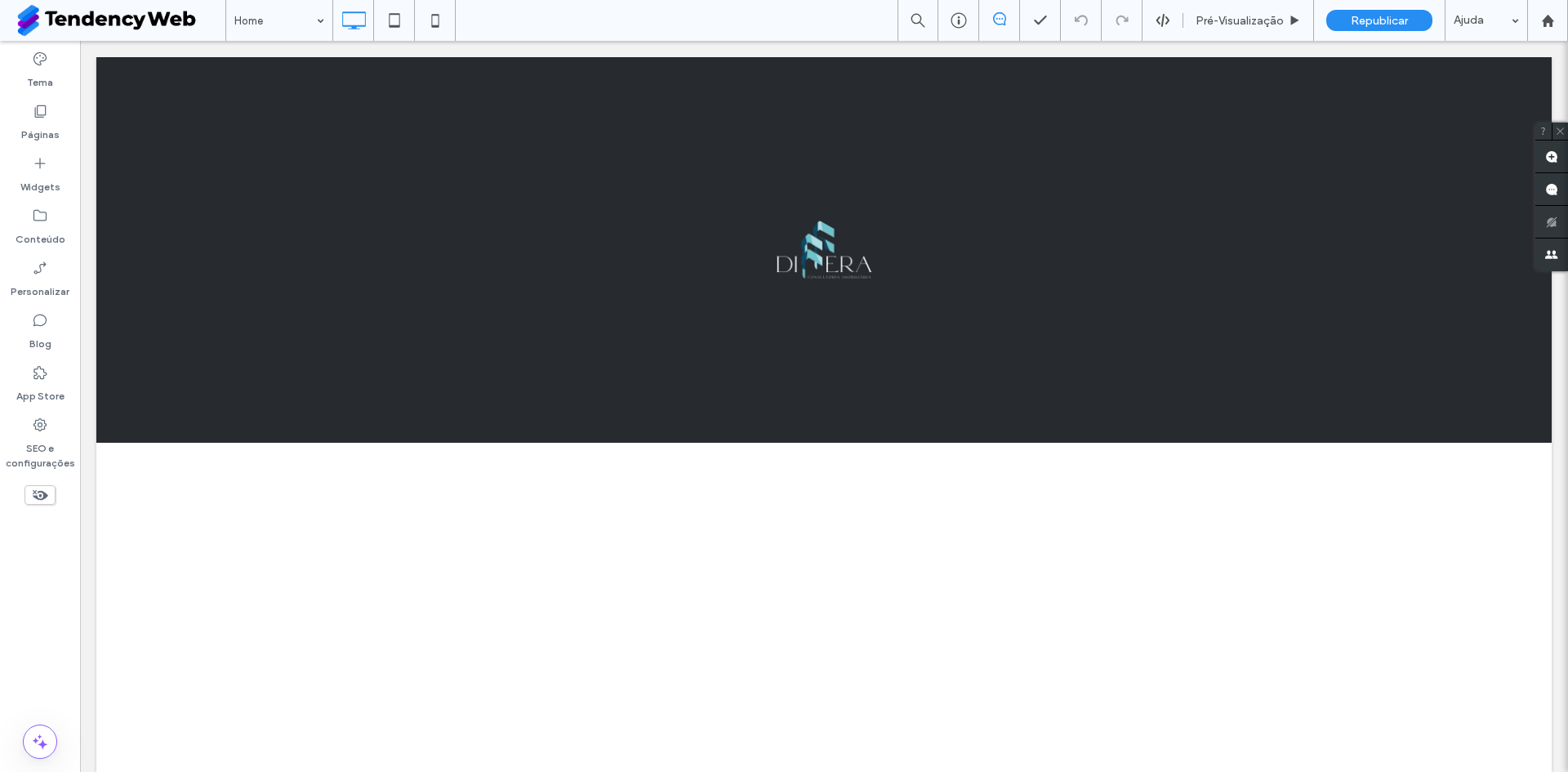 scroll, scrollTop: 0, scrollLeft: 0, axis: both 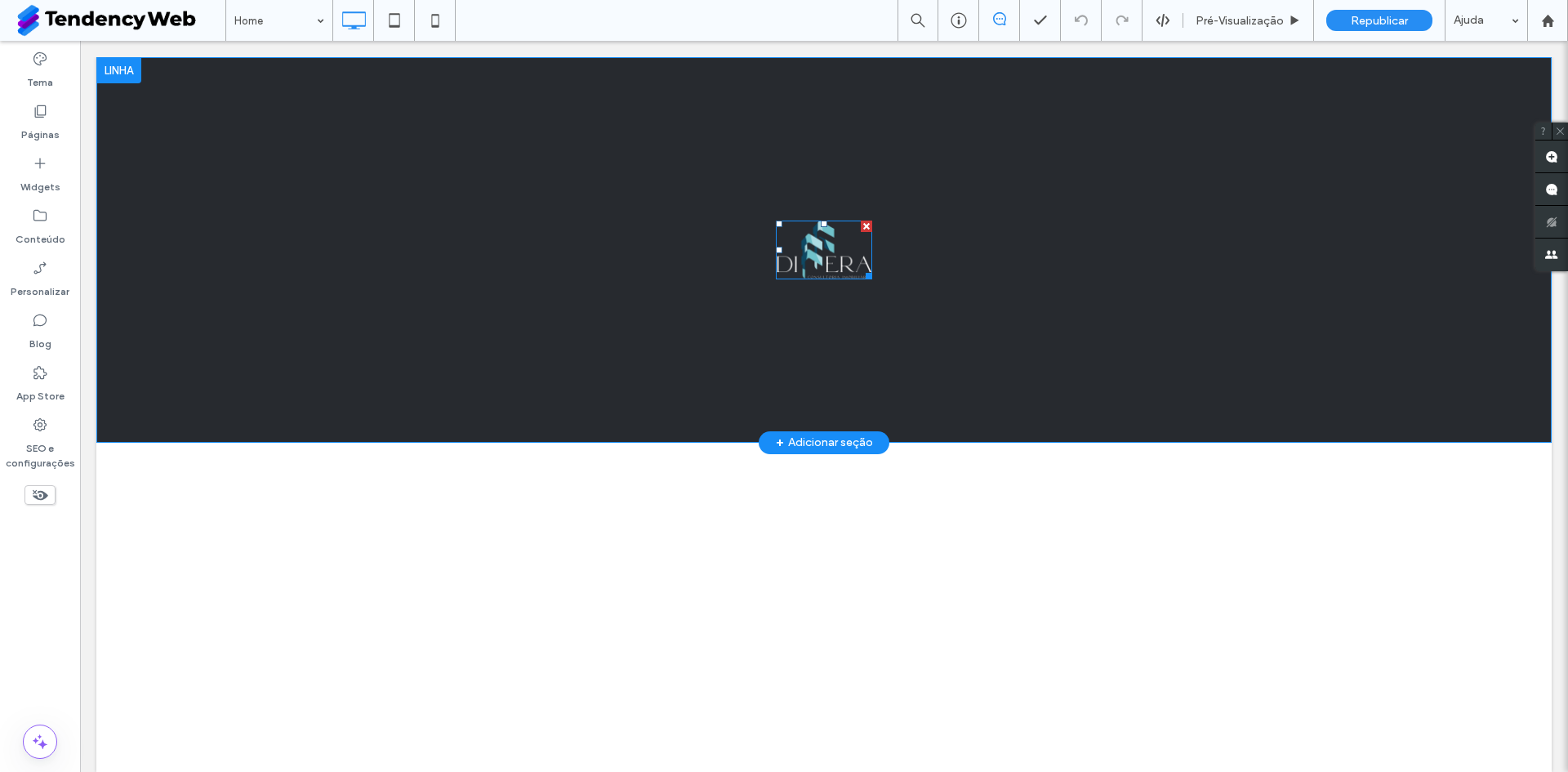 click at bounding box center [824, 250] 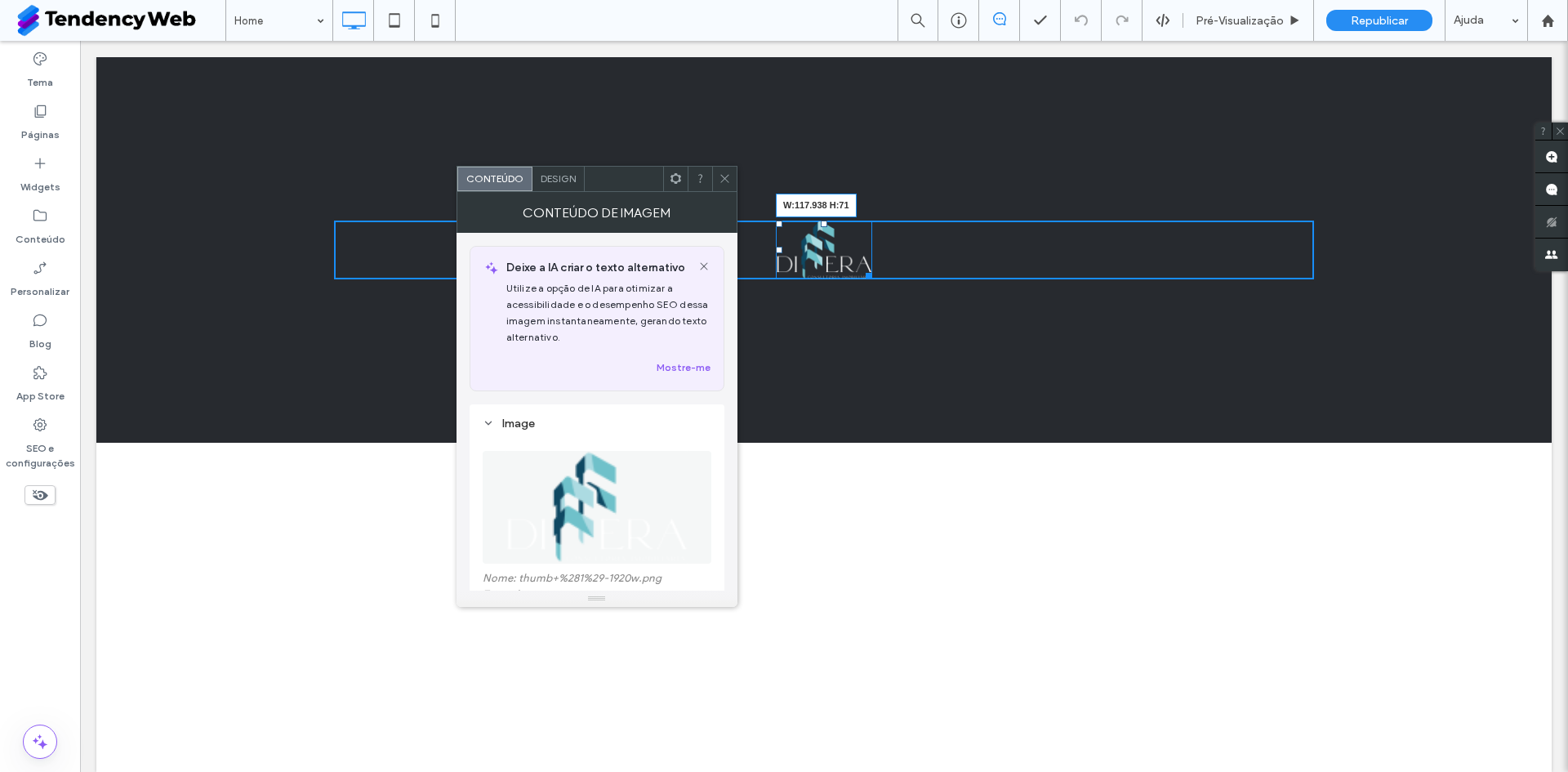 drag, startPoint x: 864, startPoint y: 276, endPoint x: 926, endPoint y: 326, distance: 79.64923 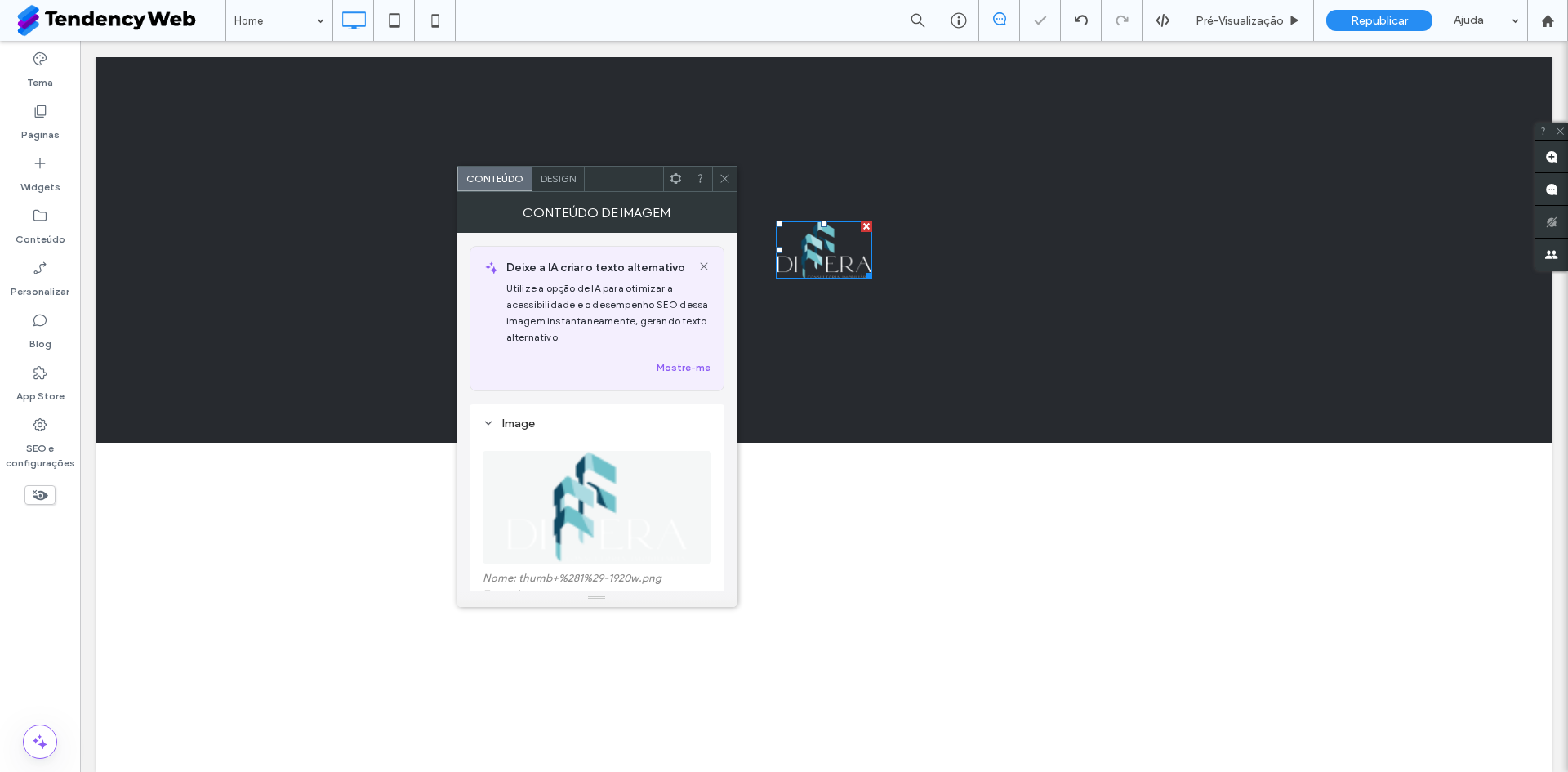 click at bounding box center [724, 179] 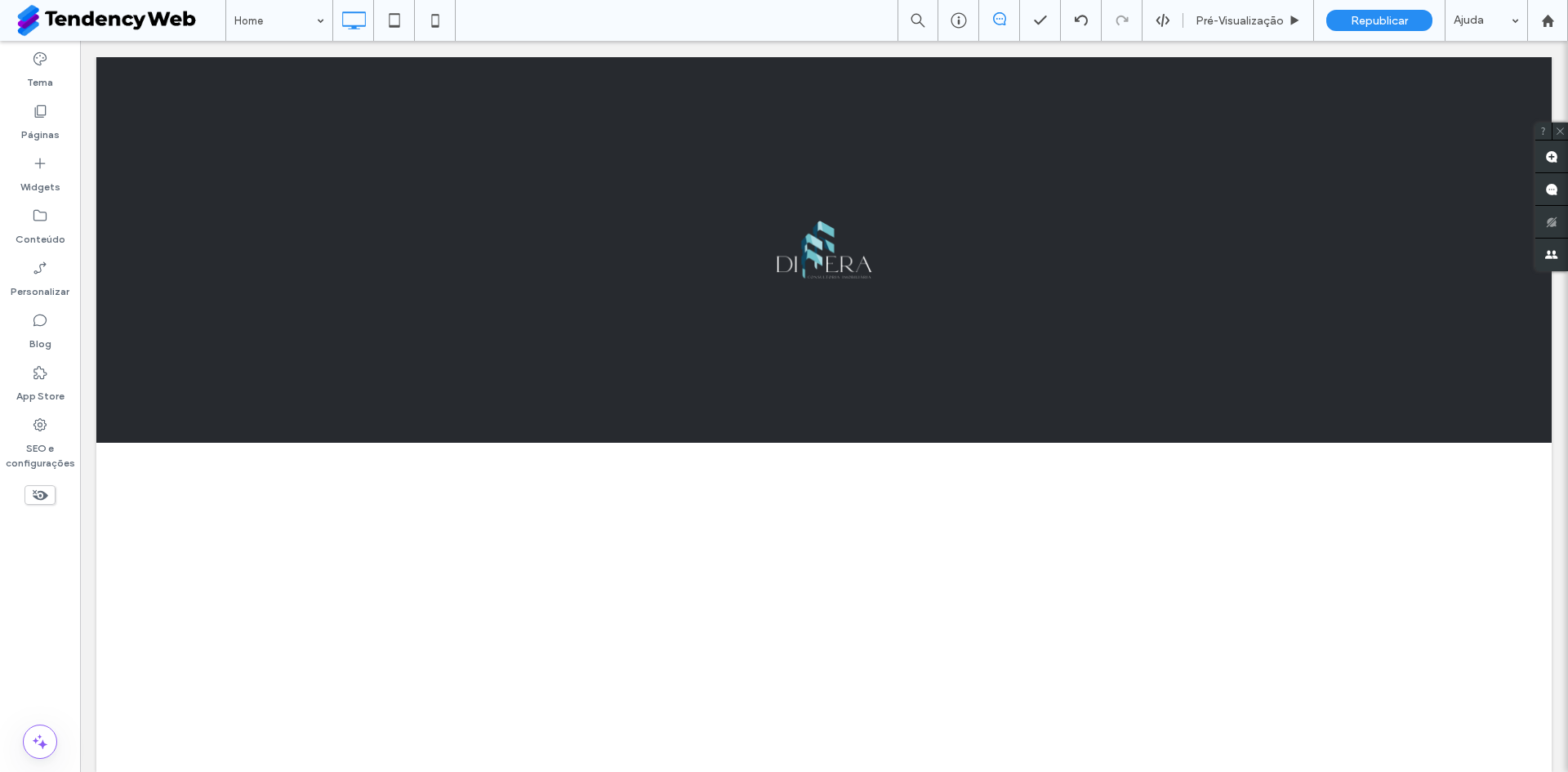 click on "Click To Paste
Linha + Adicionar seção" at bounding box center (824, 414) 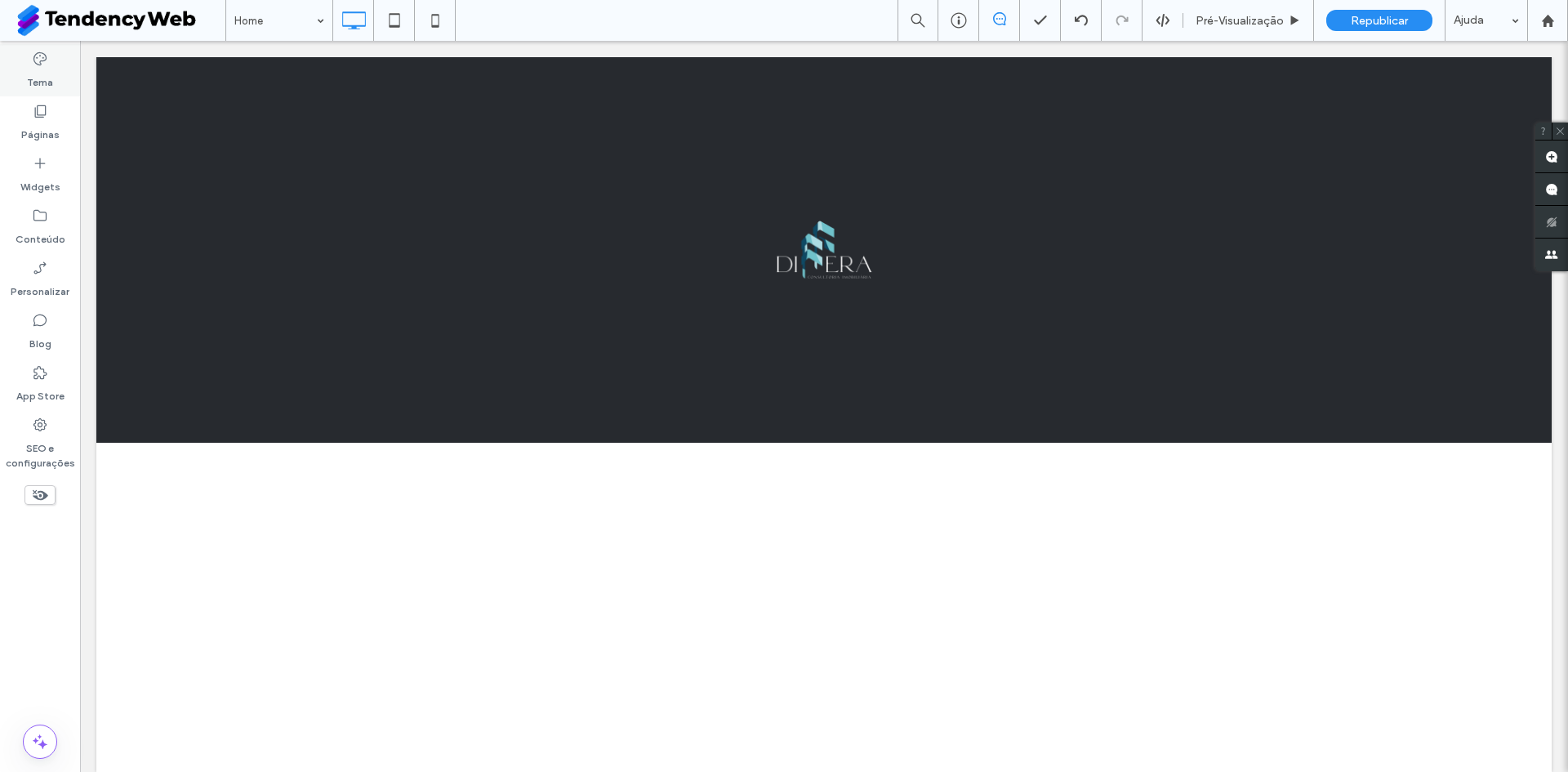 click on "Tema" at bounding box center (40, 78) 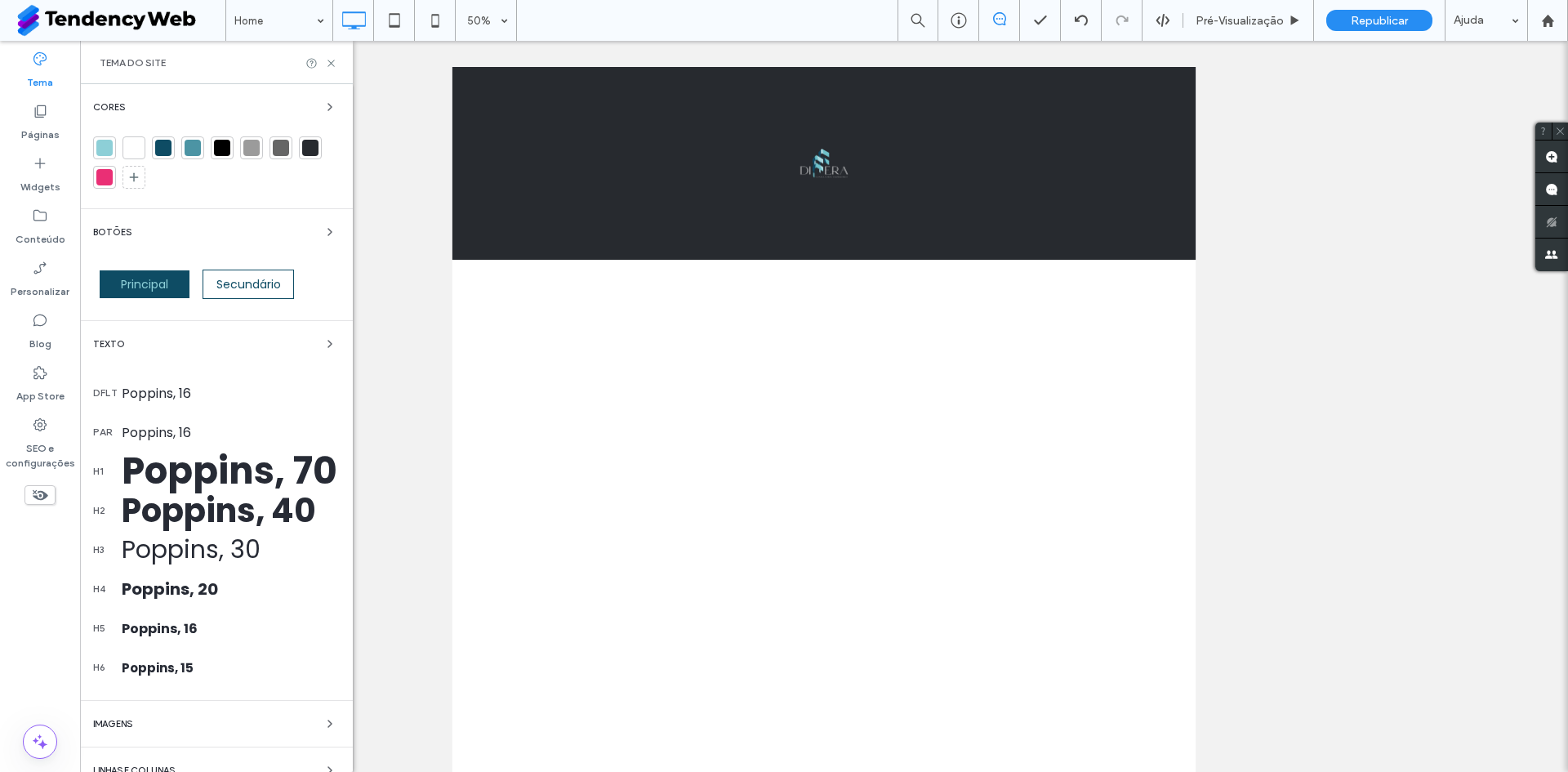 click 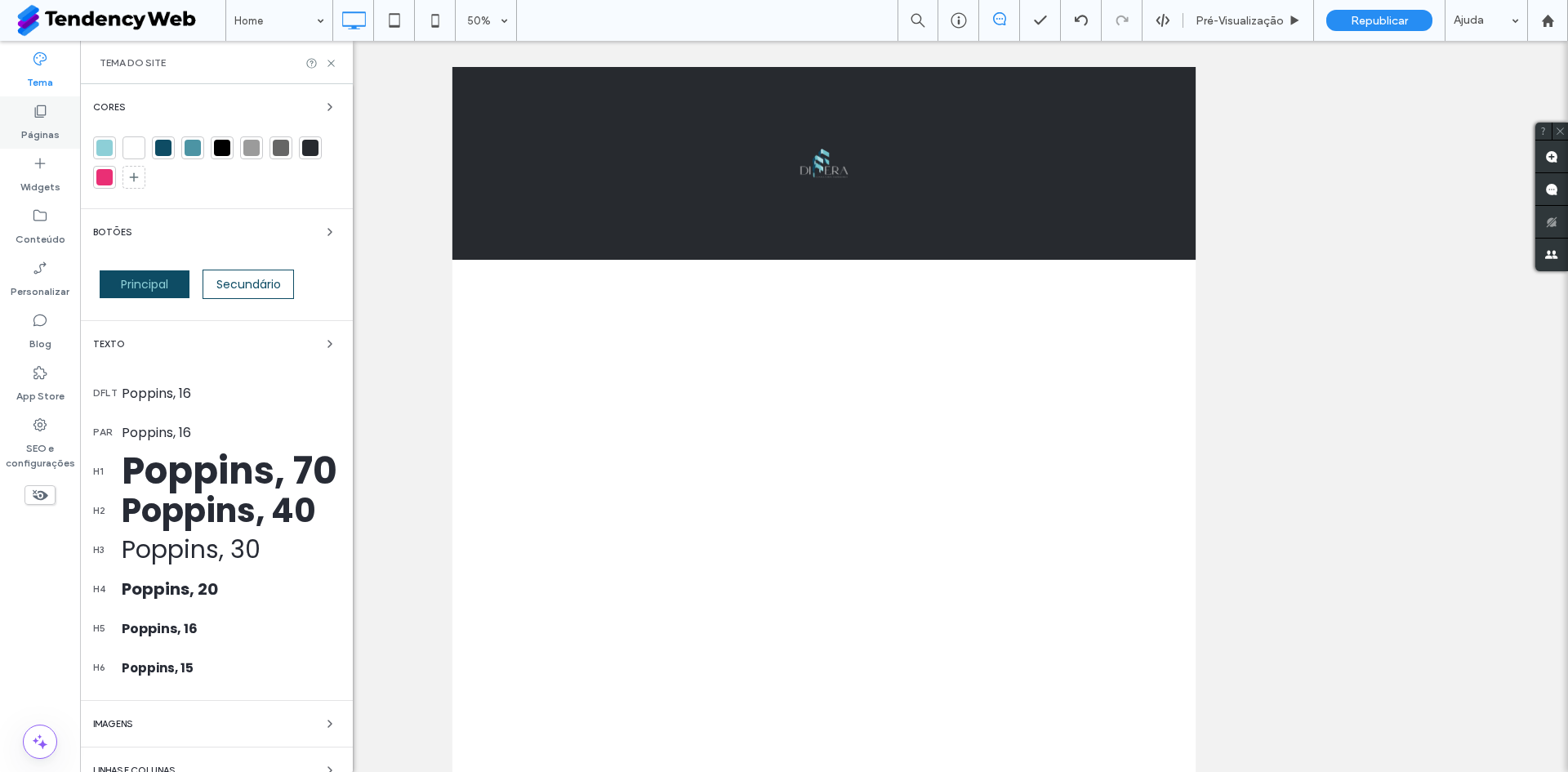 click 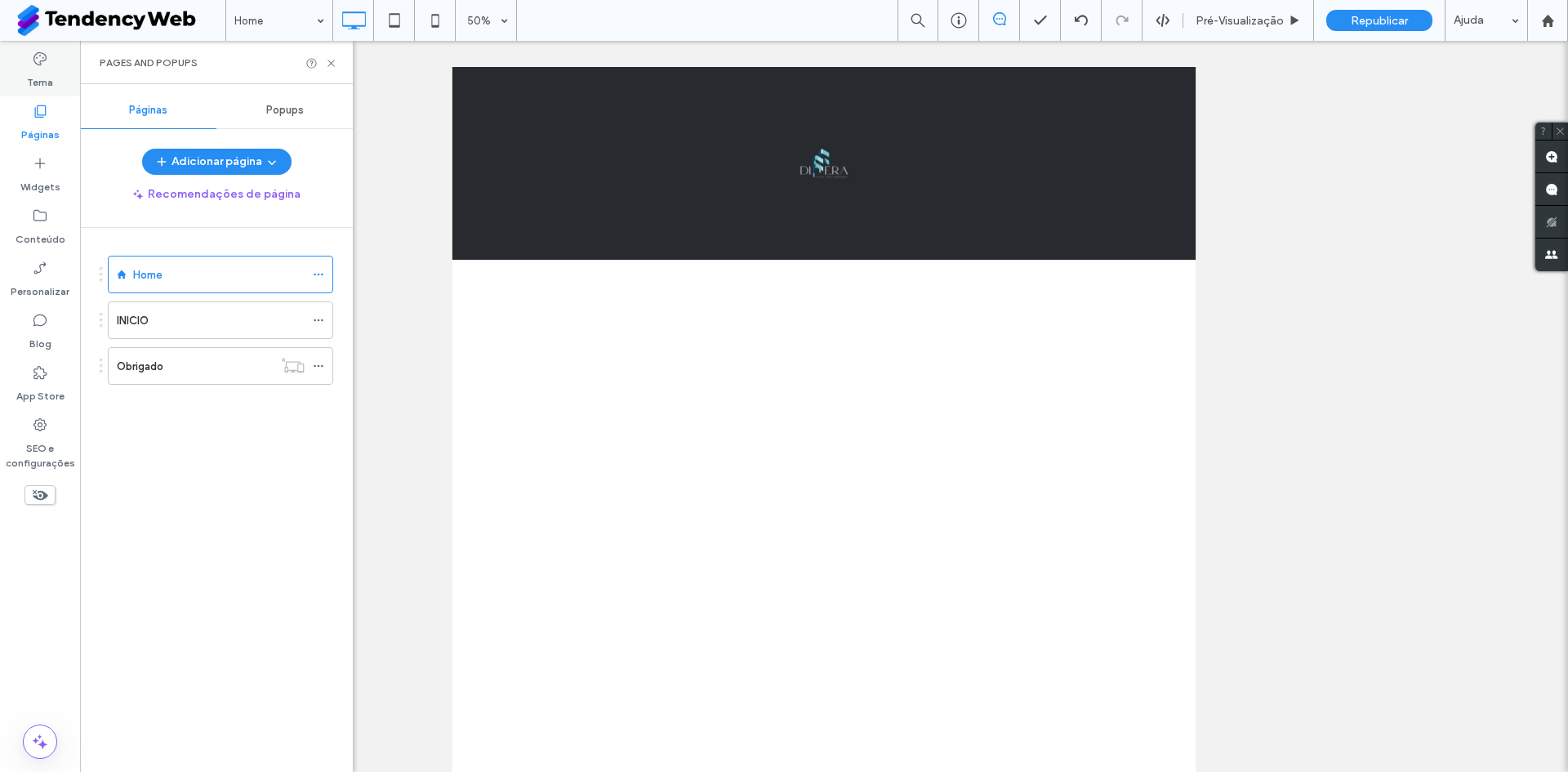click 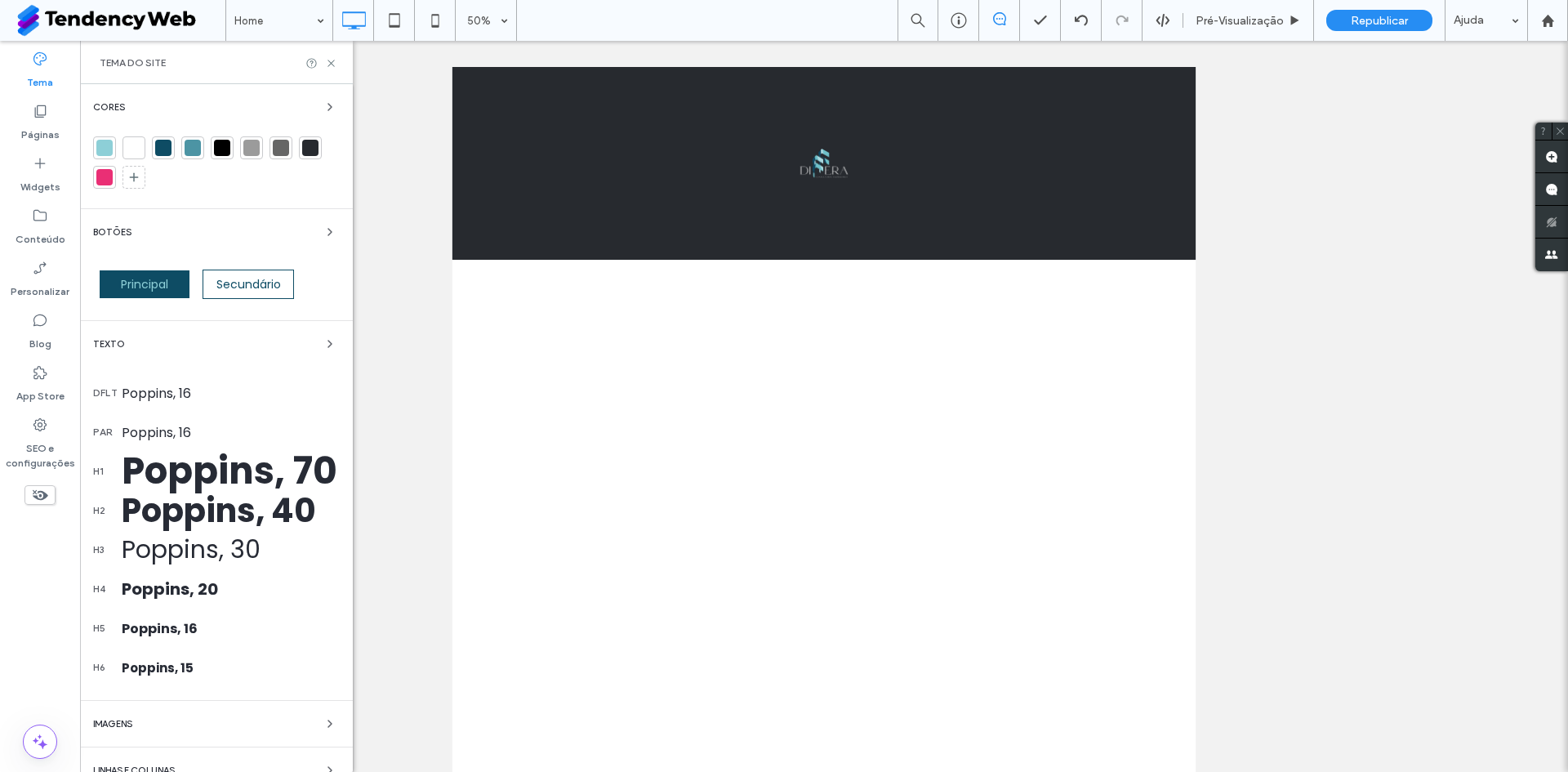 scroll, scrollTop: 115, scrollLeft: 0, axis: vertical 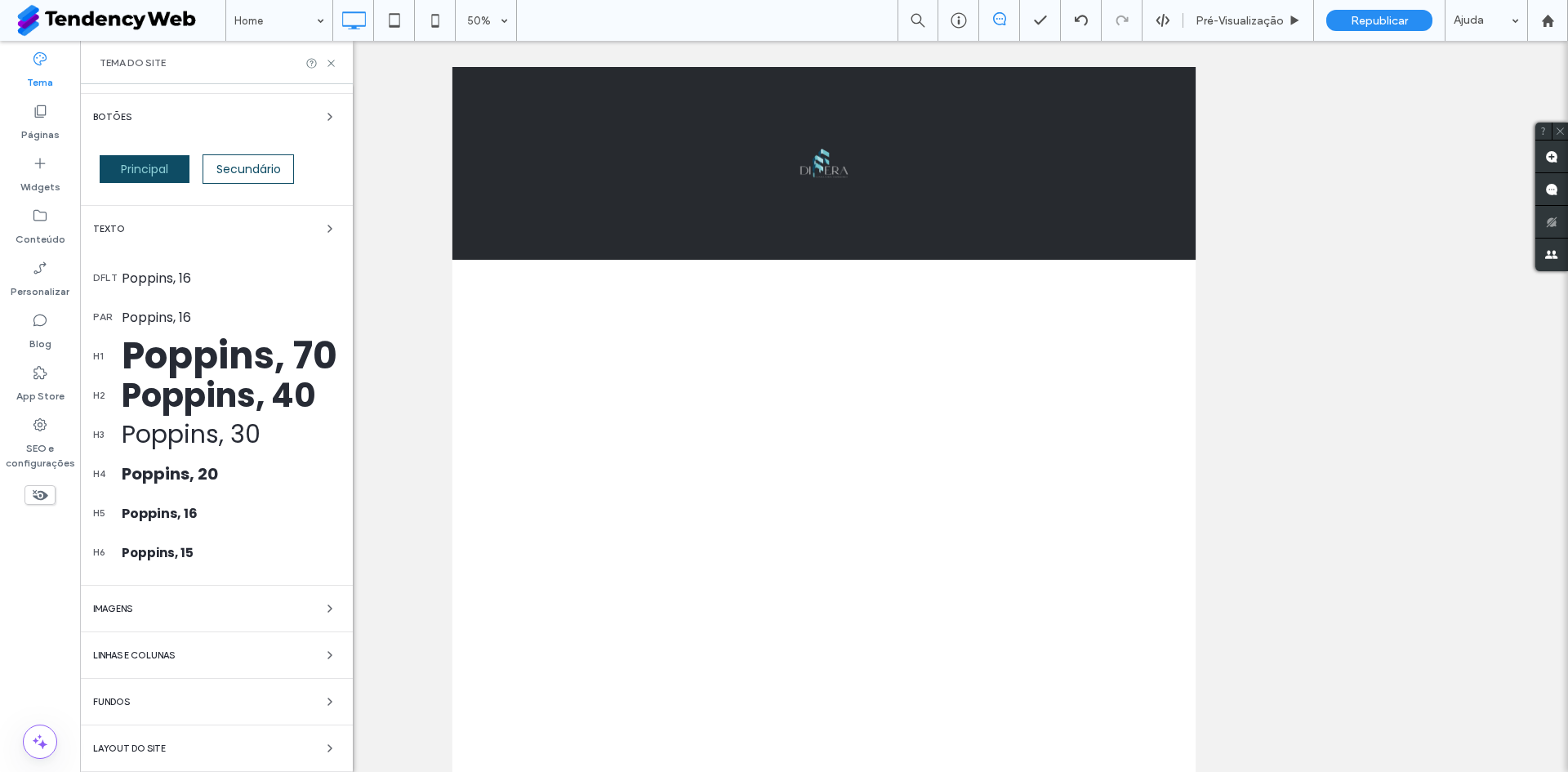 click on "Cores Botões Principal Secundário Texto dflt Poppins, 16 par Poppins, 16 h1 Poppins, 70 h2 Poppins, 40 h3 Poppins, 30 h4 Poppins, 20 h5 Poppins, 16 h6 Poppins, 15 Imagens  Linhas e colunas Fundos Layout do Site" at bounding box center (216, 370) 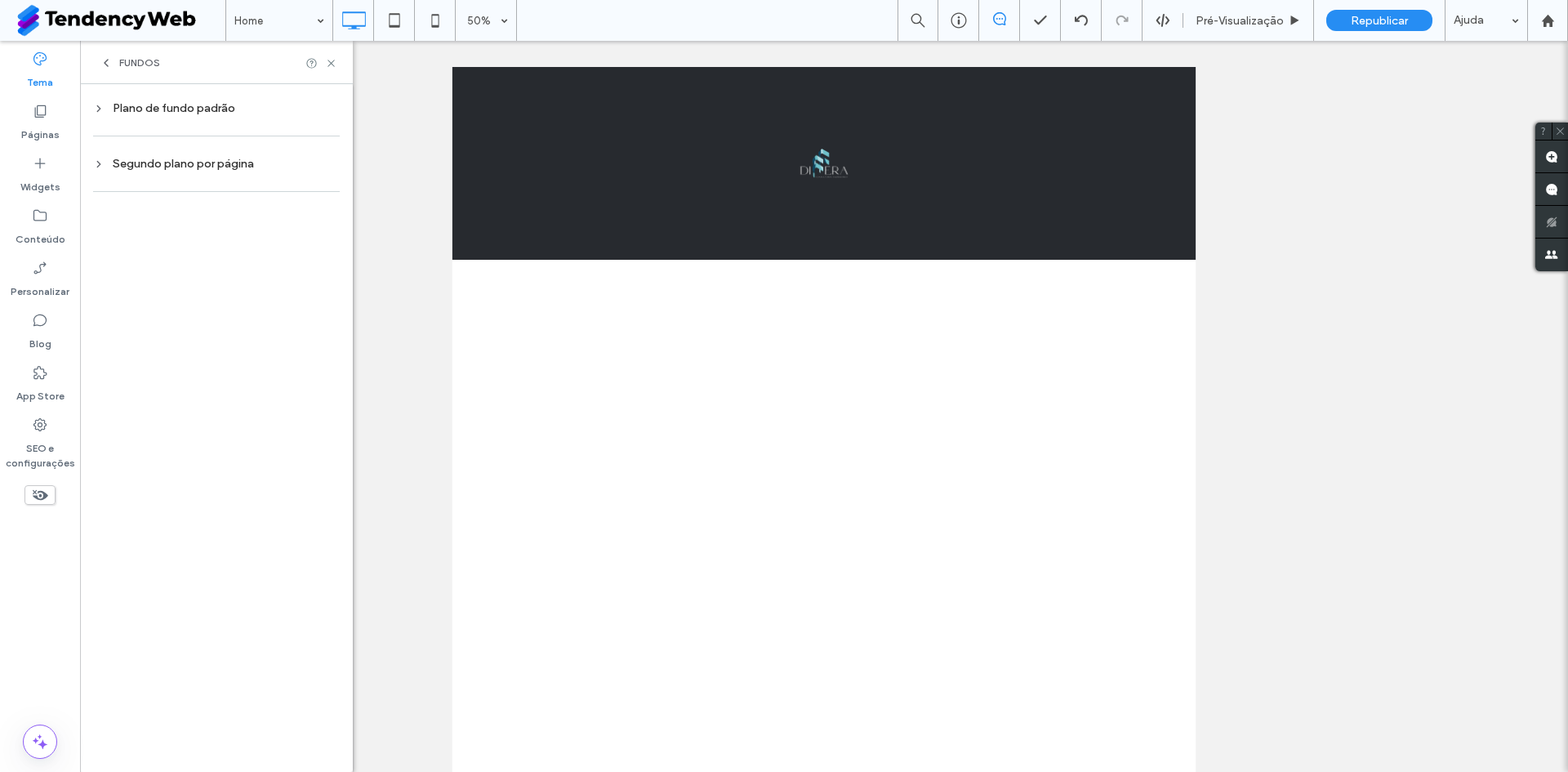 scroll, scrollTop: 0, scrollLeft: 0, axis: both 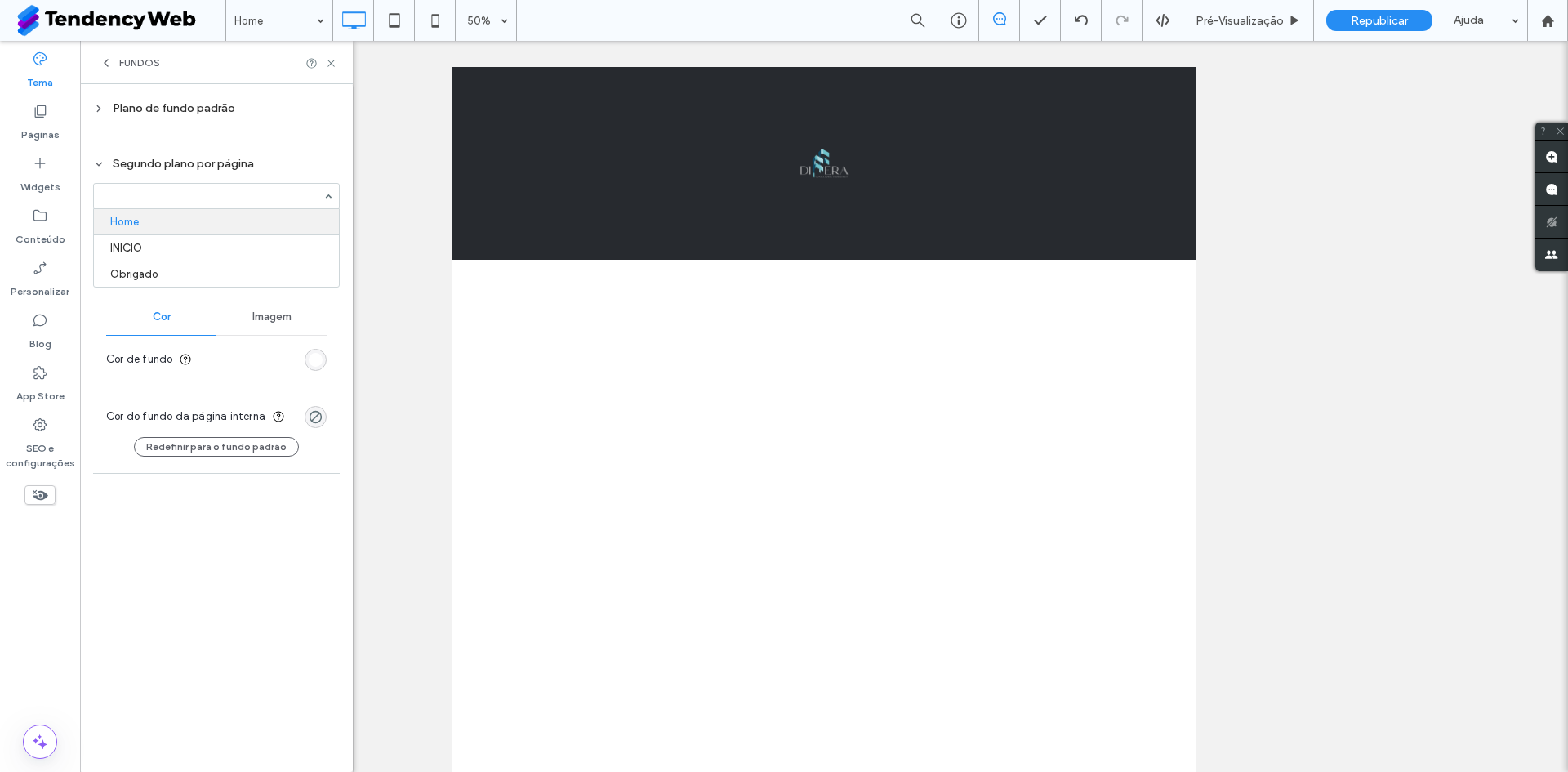 click at bounding box center (216, 196) 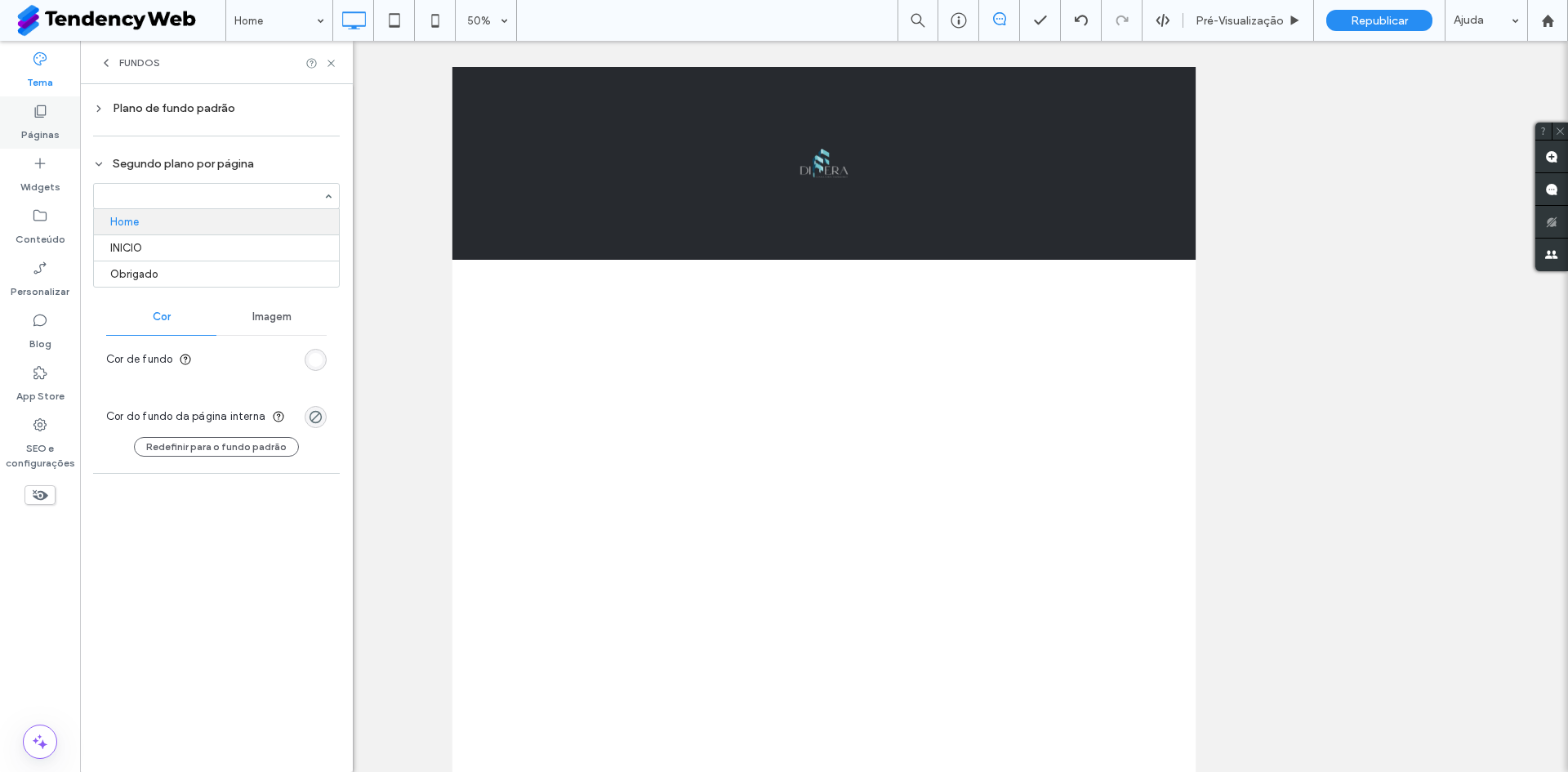 click on "Páginas" at bounding box center (40, 123) 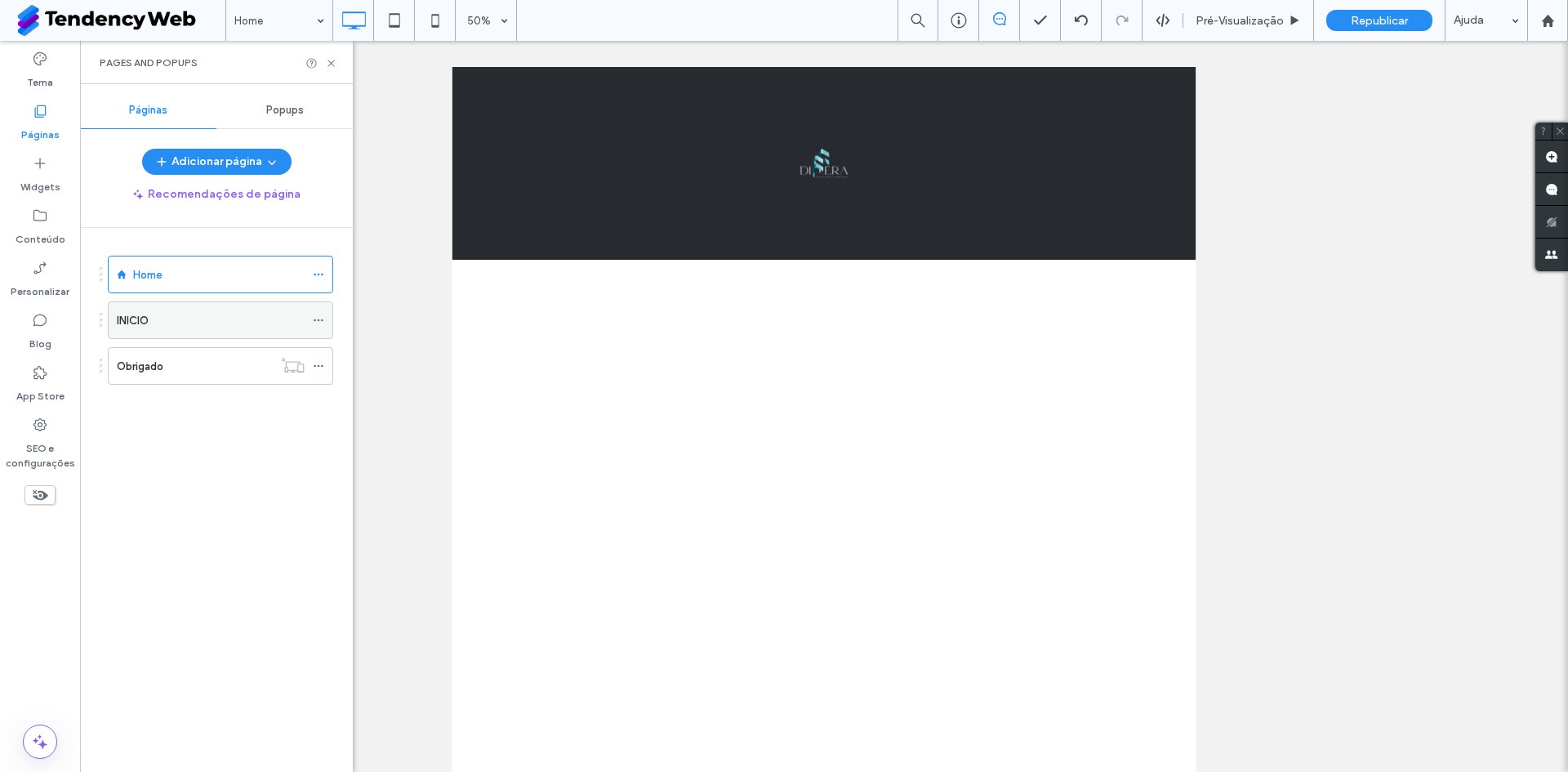click 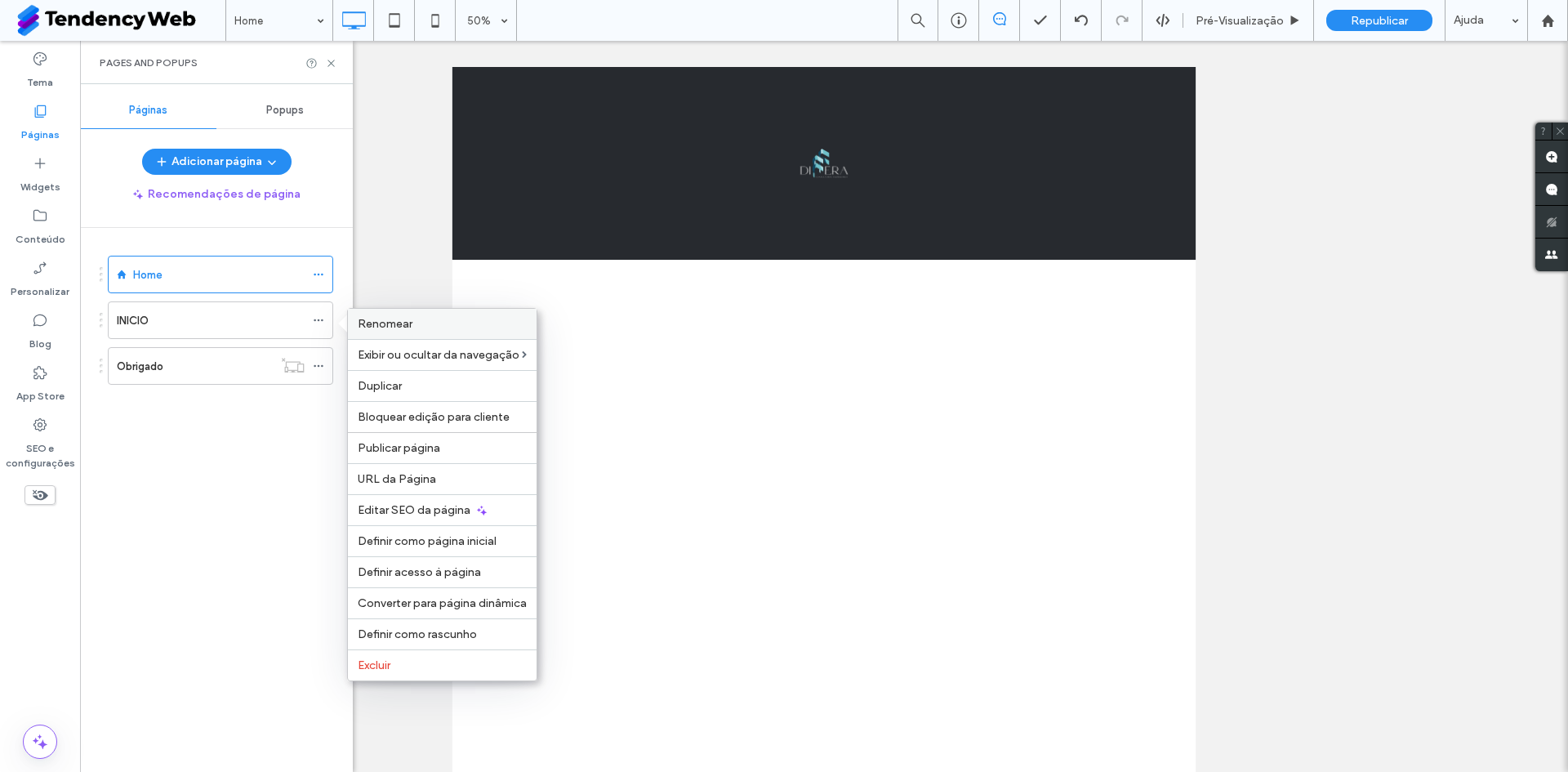 click on "Renomear" at bounding box center (442, 324) 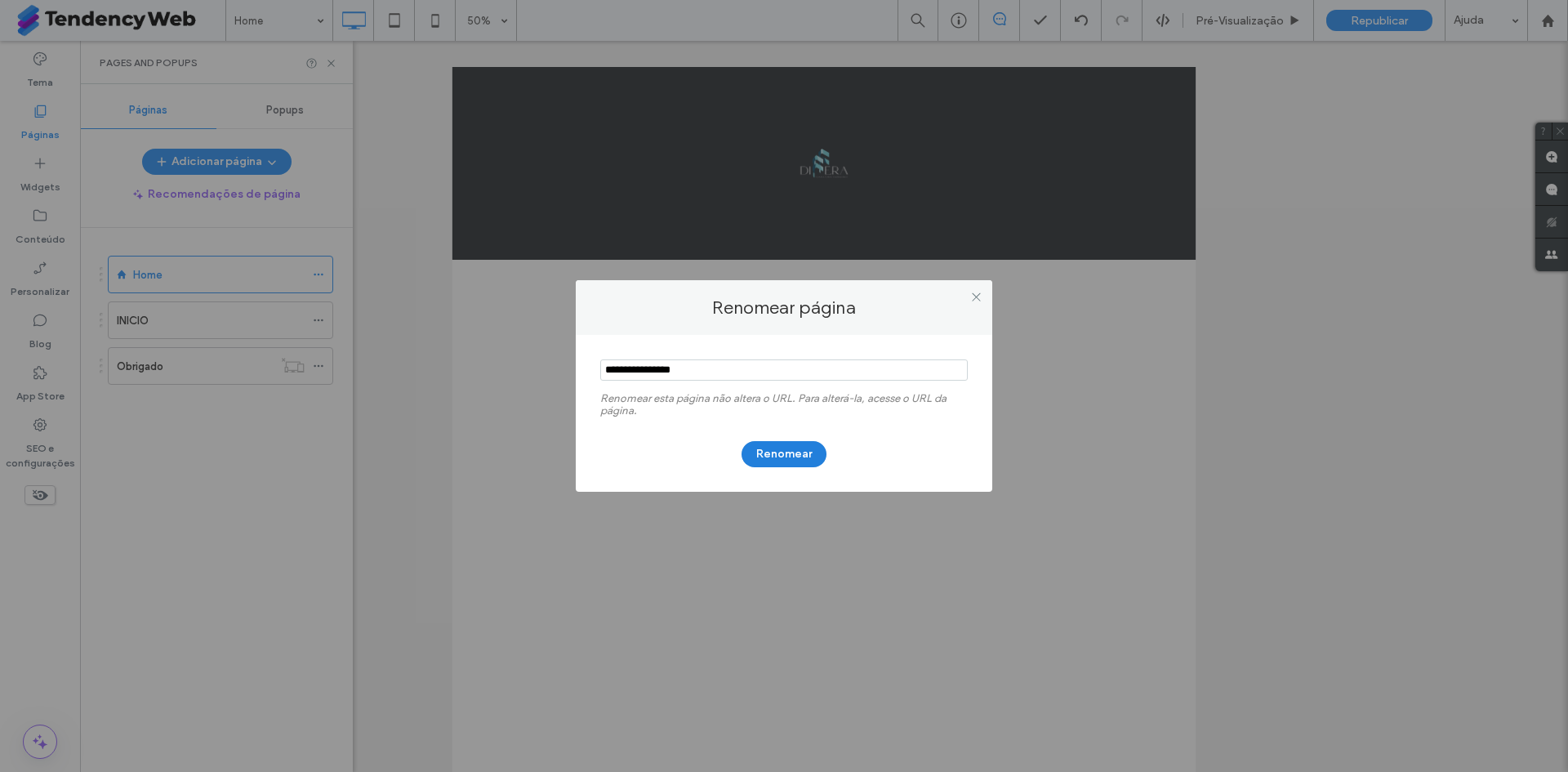 type on "**********" 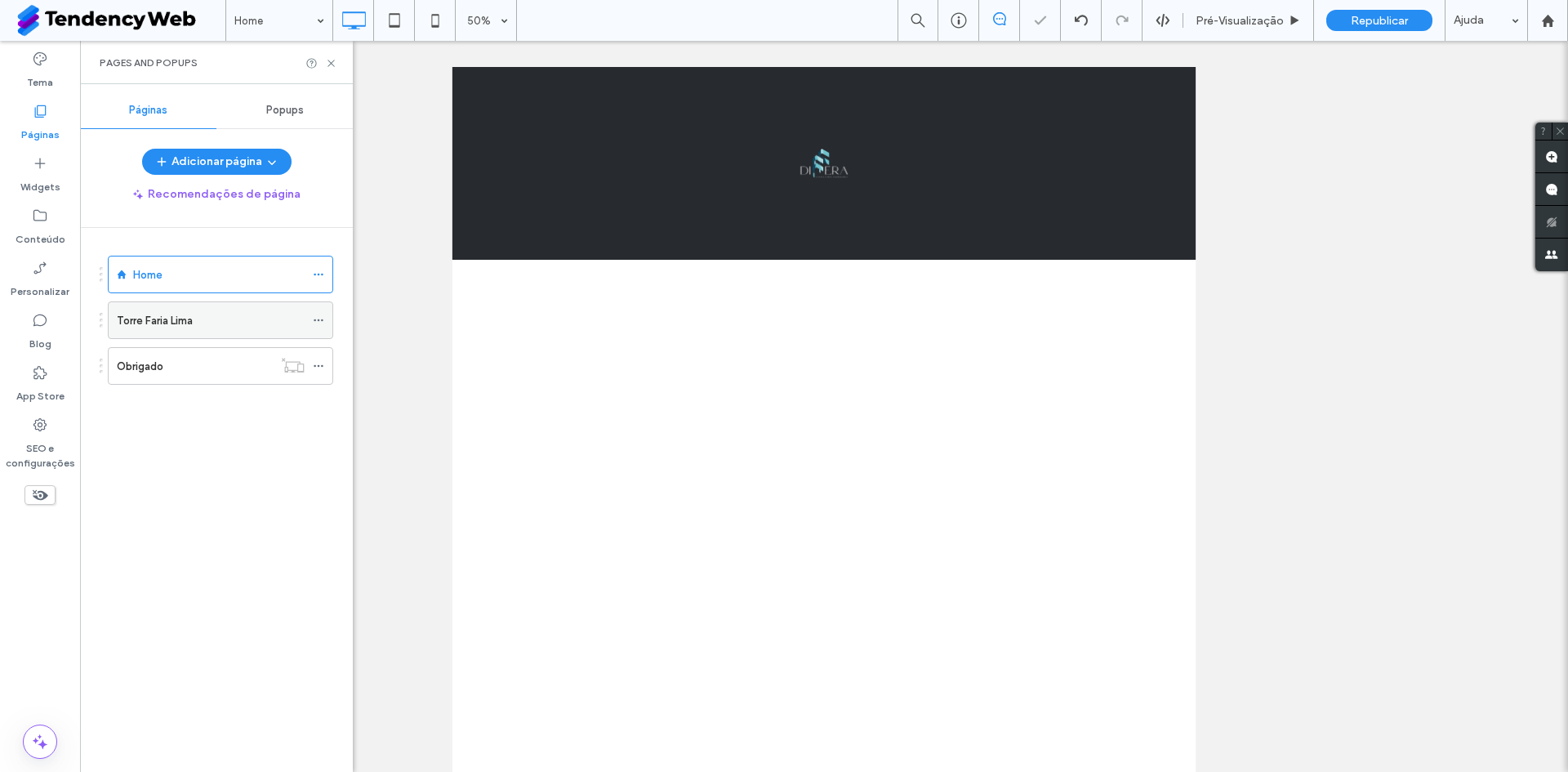 click 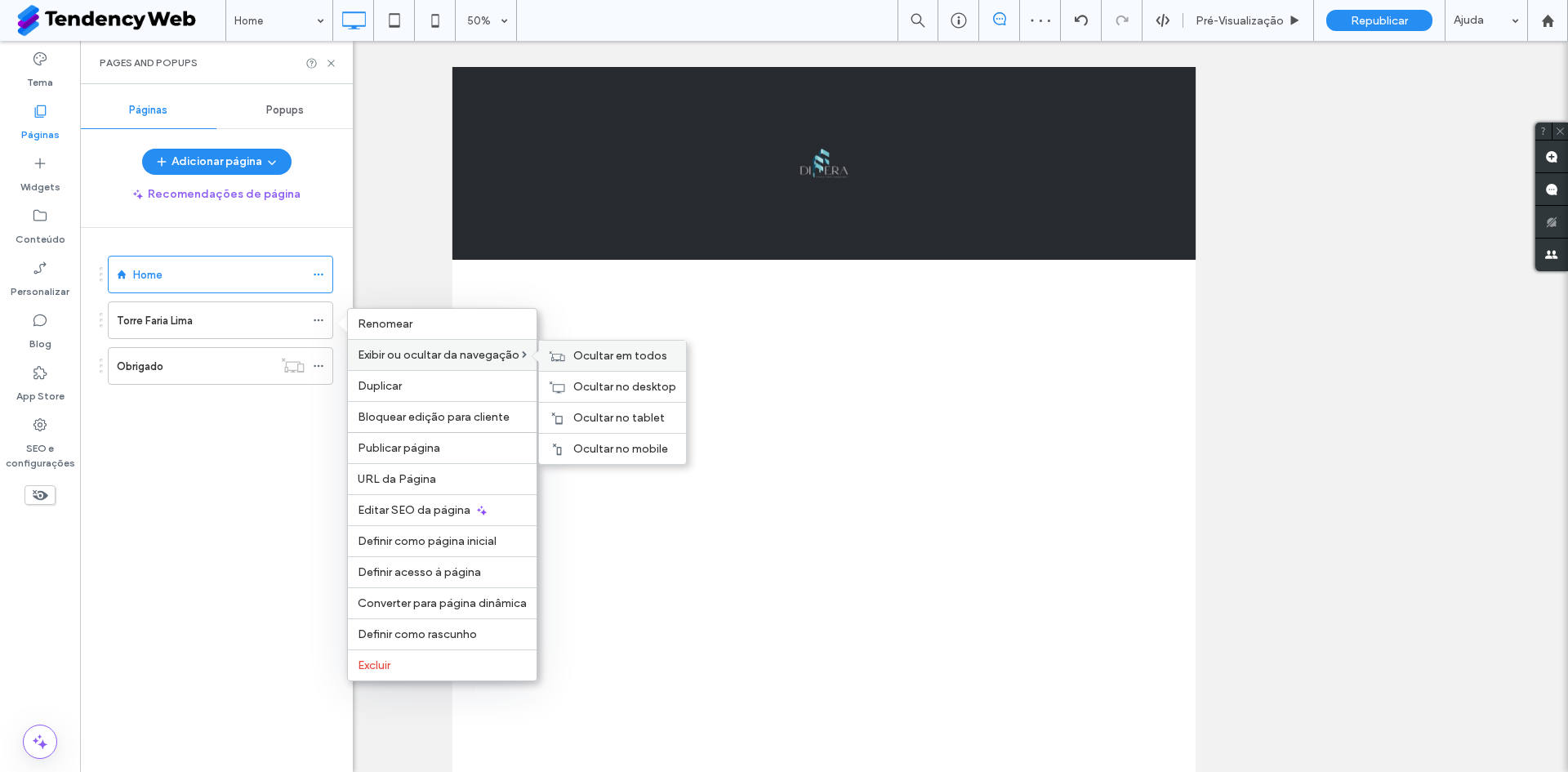 click on "Ocultar em todos" at bounding box center [612, 355] 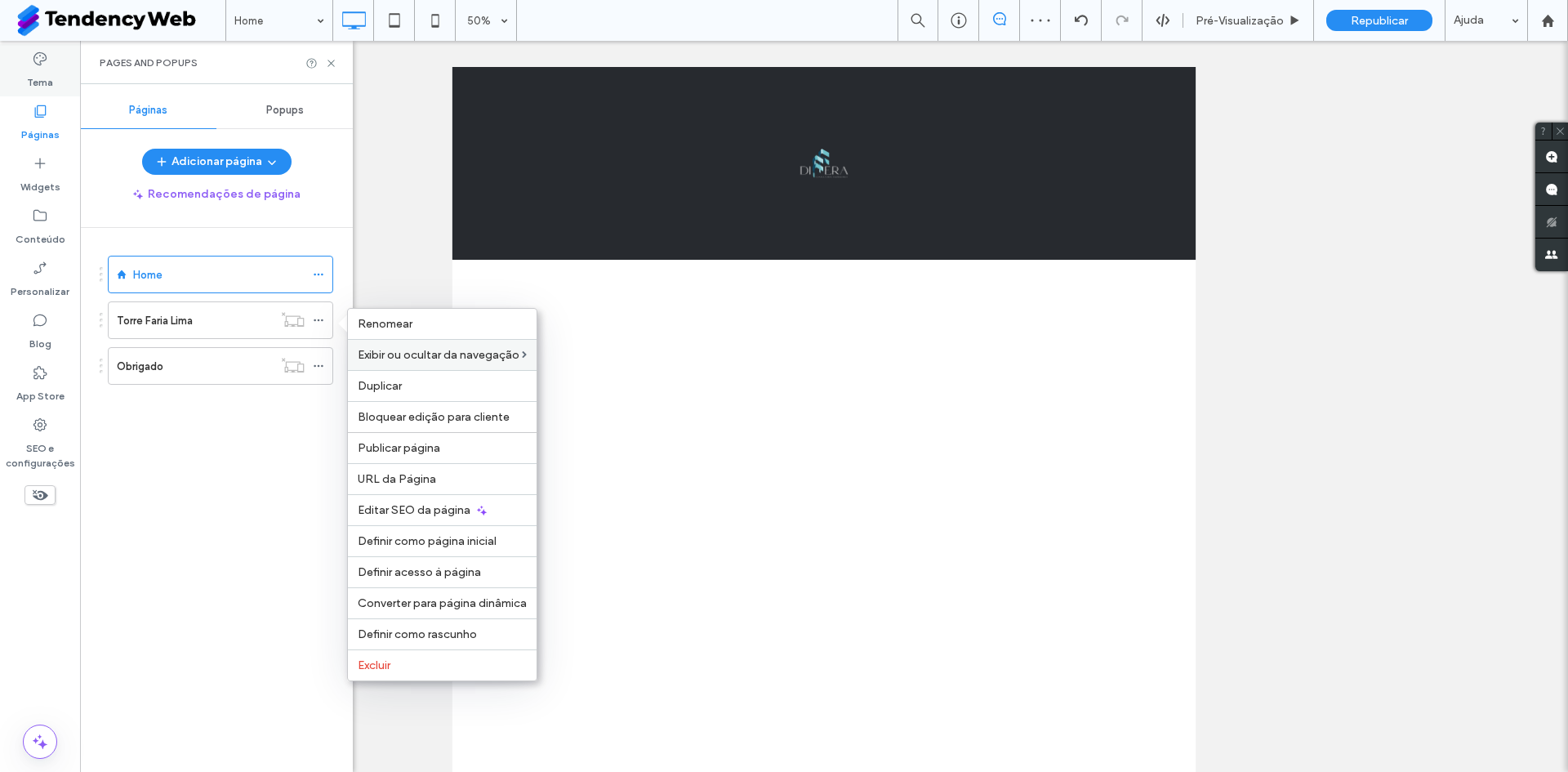 click on "Tema" at bounding box center (40, 70) 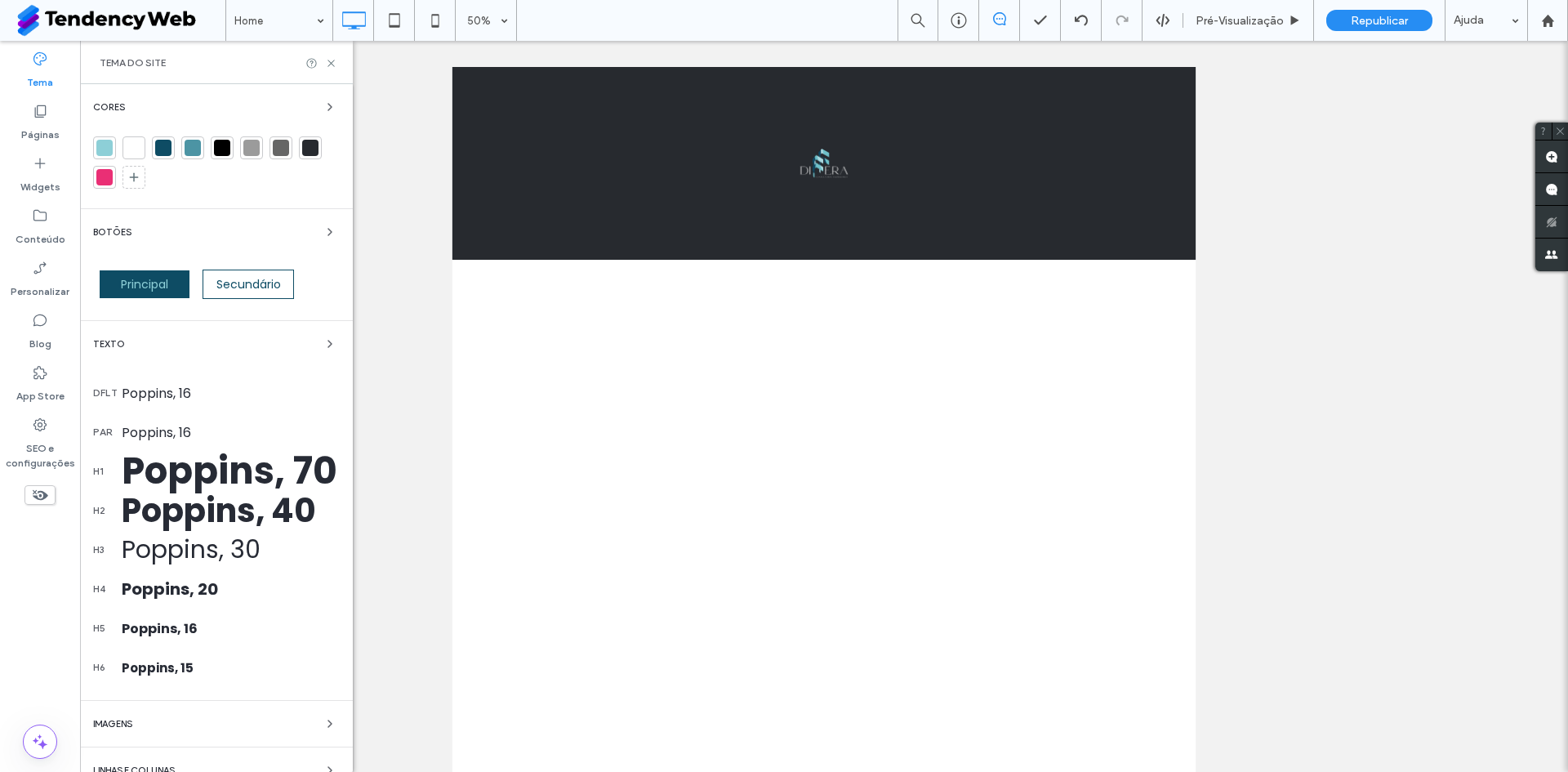 scroll, scrollTop: 115, scrollLeft: 0, axis: vertical 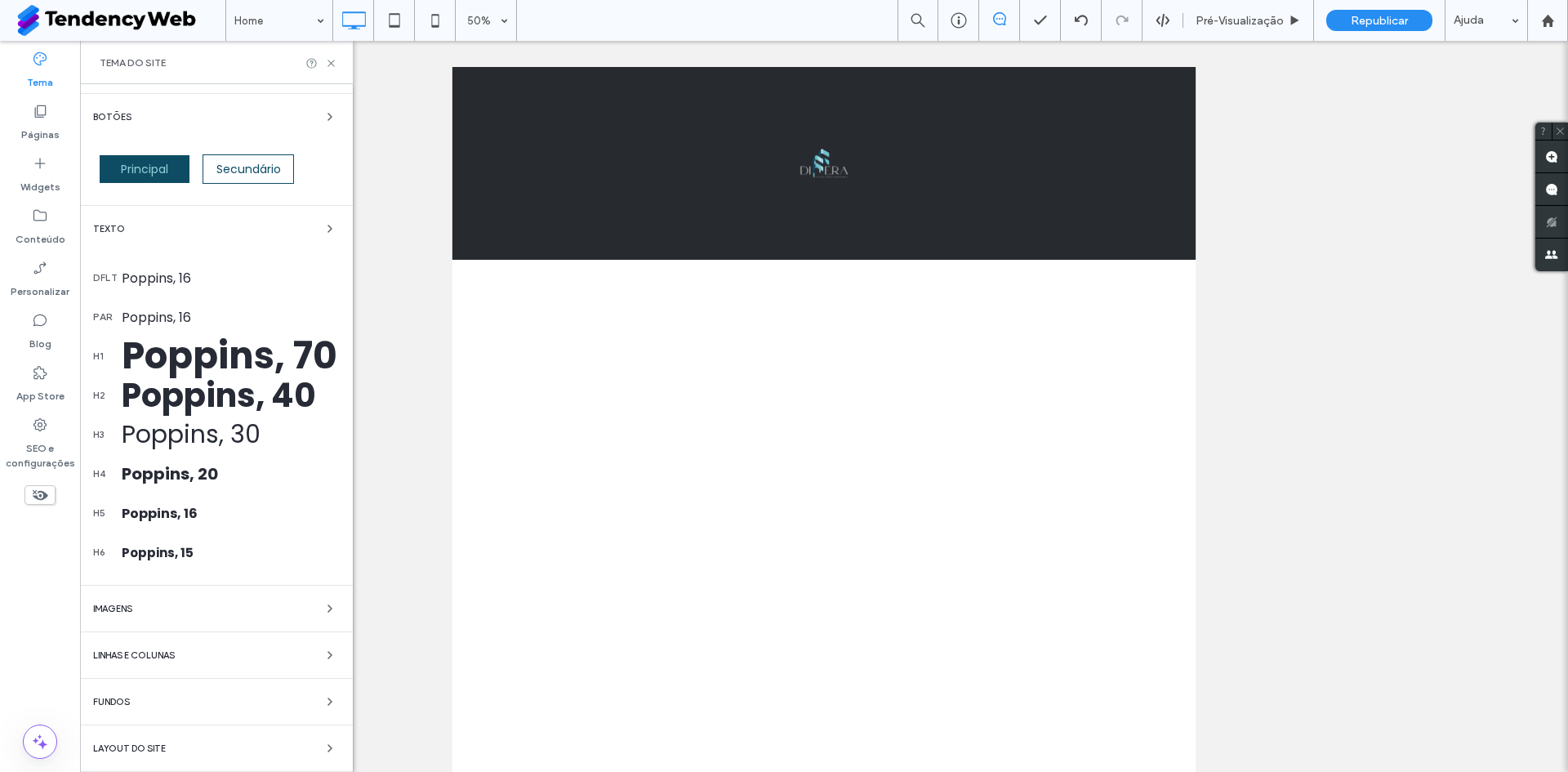 click on "Fundos" at bounding box center [216, 702] 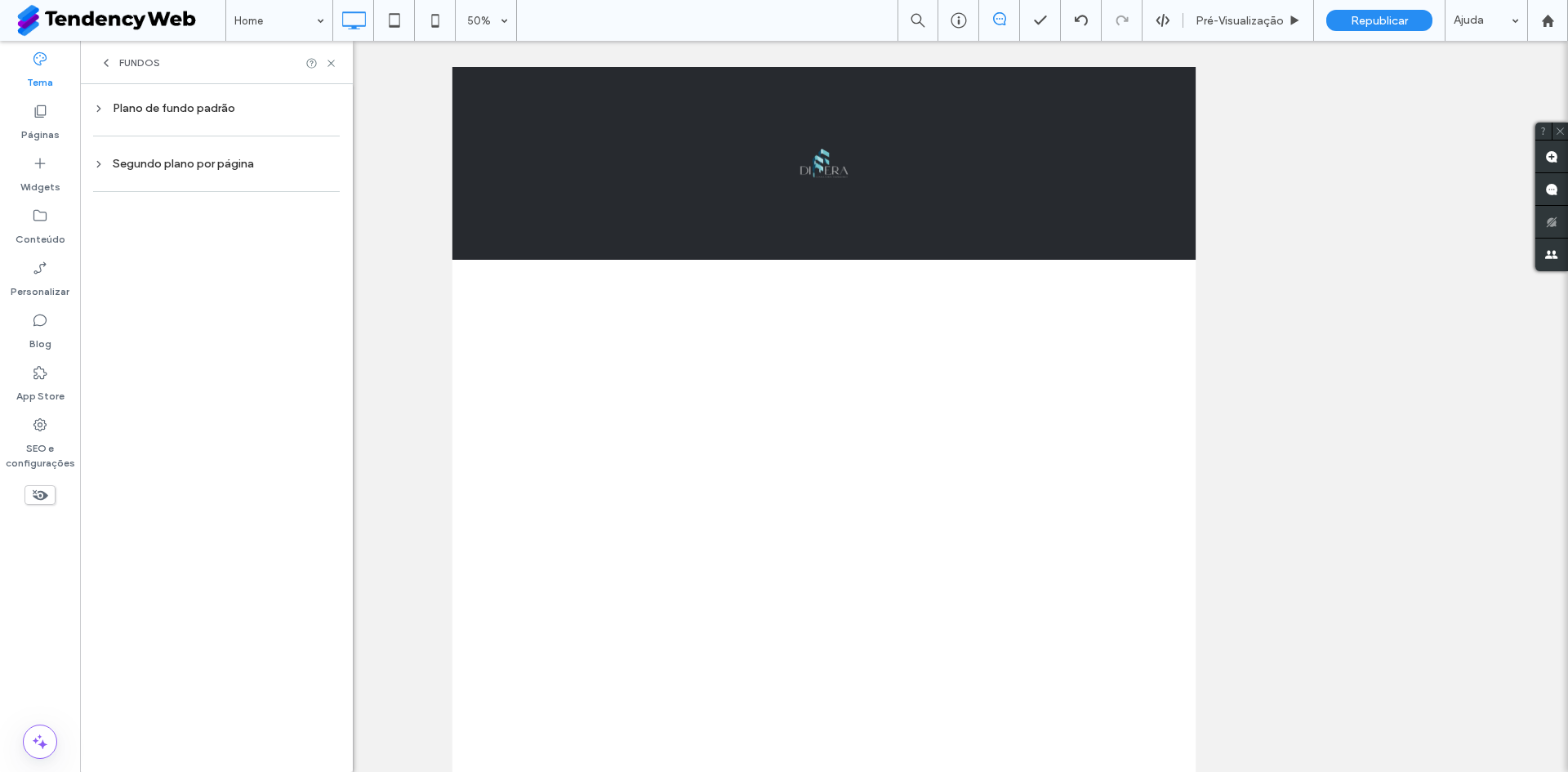 scroll, scrollTop: 0, scrollLeft: 0, axis: both 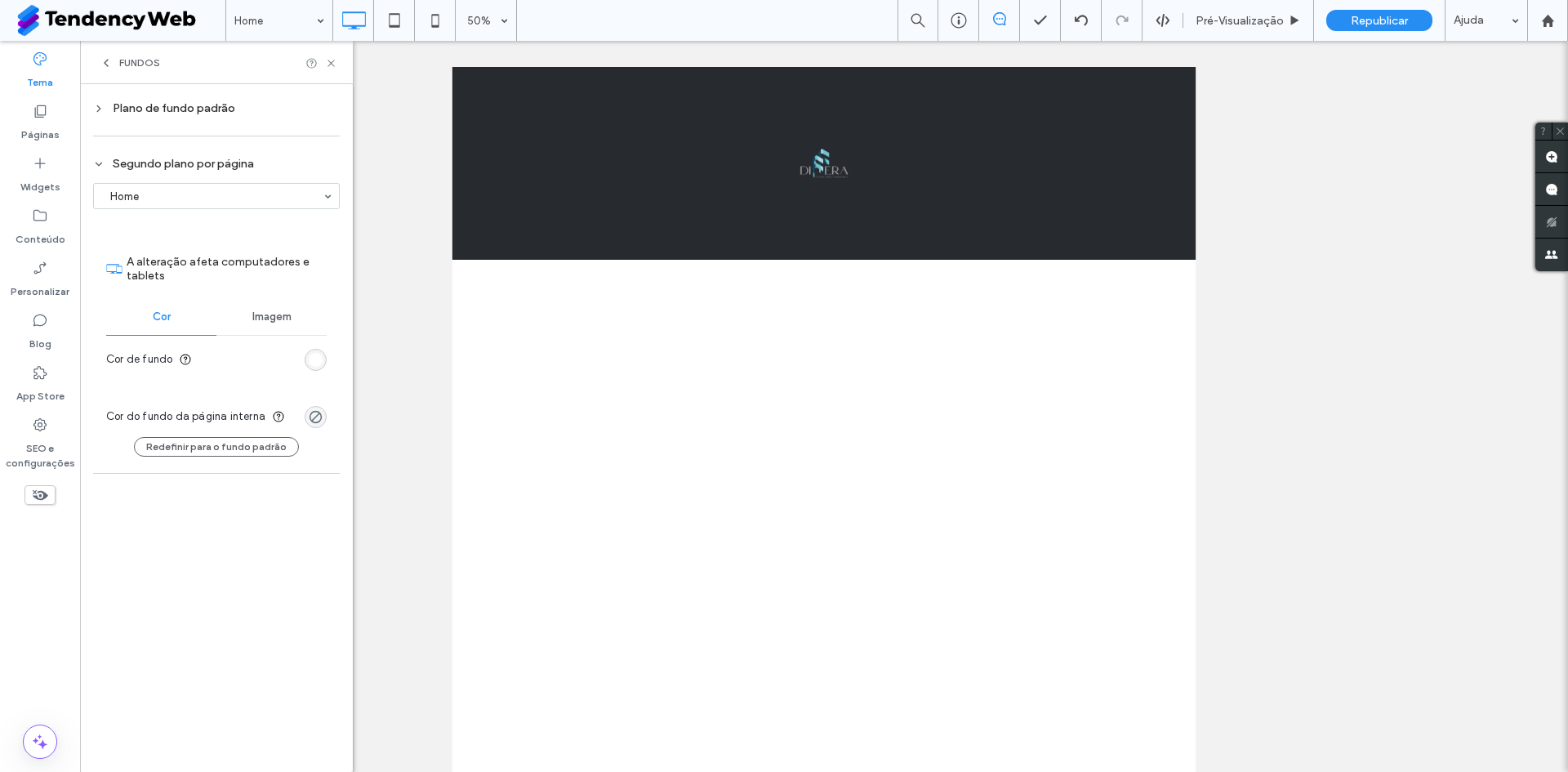 click on "Home" at bounding box center (216, 196) 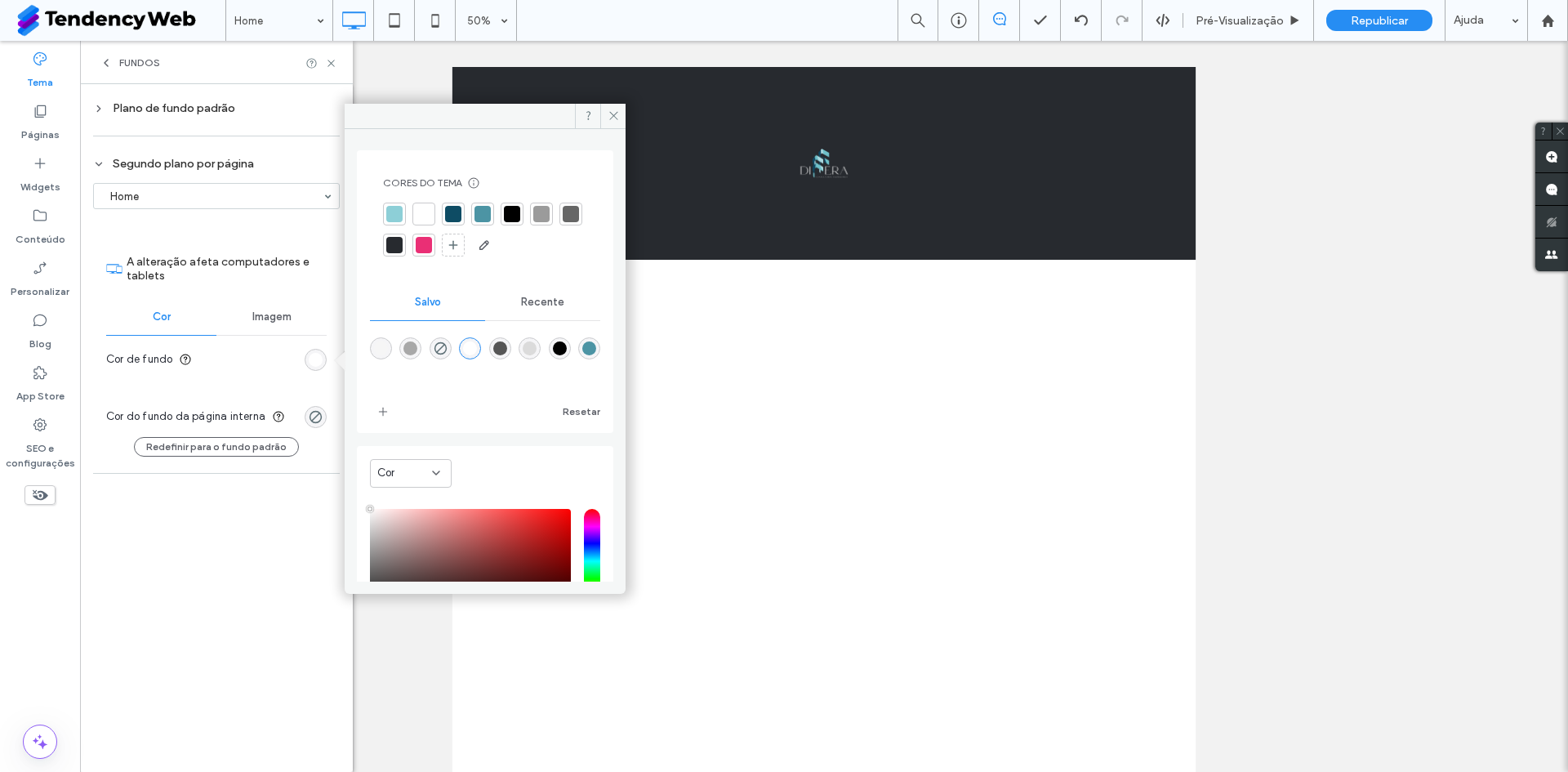 click at bounding box center (571, 214) 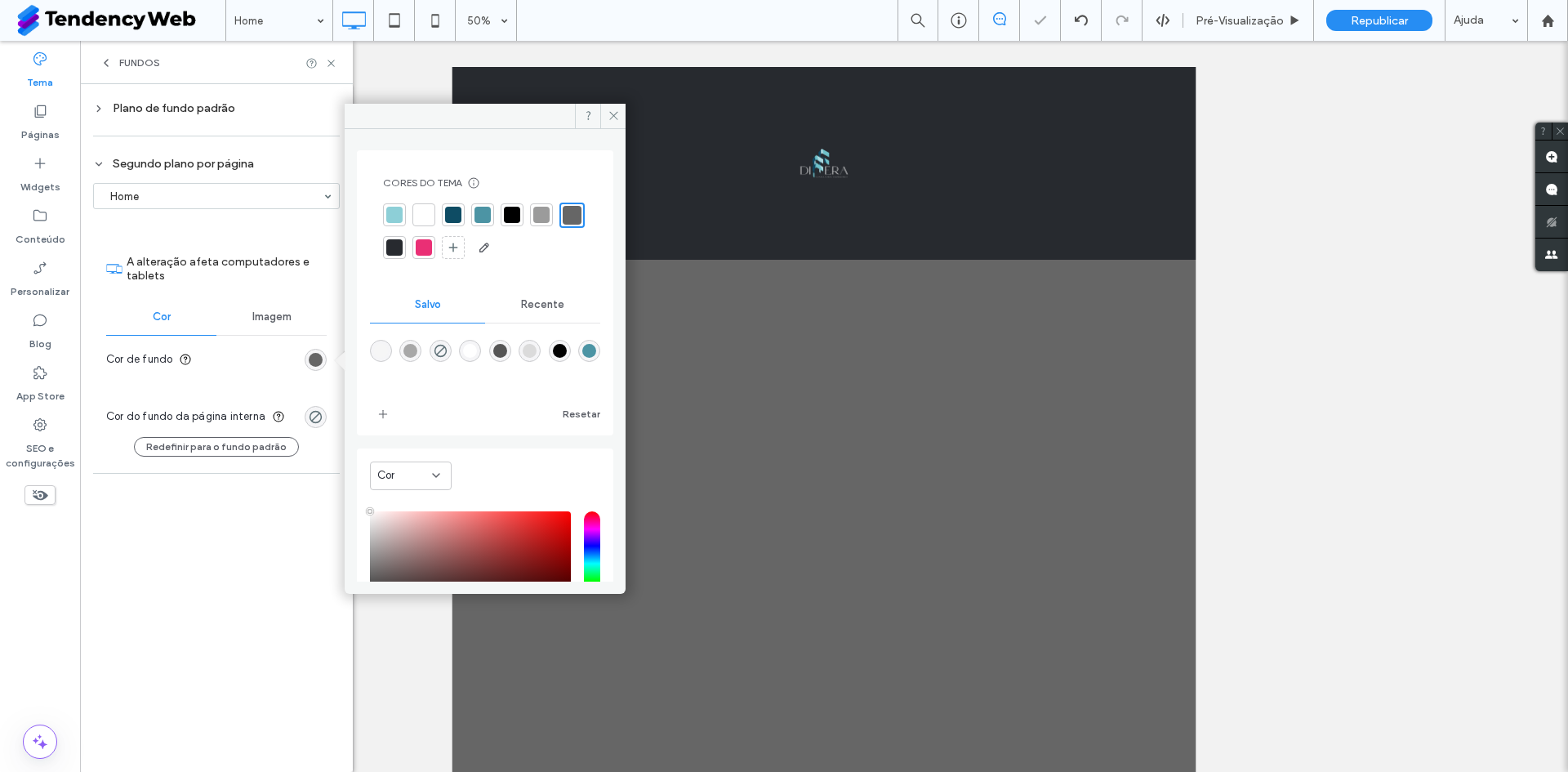 click at bounding box center [512, 215] 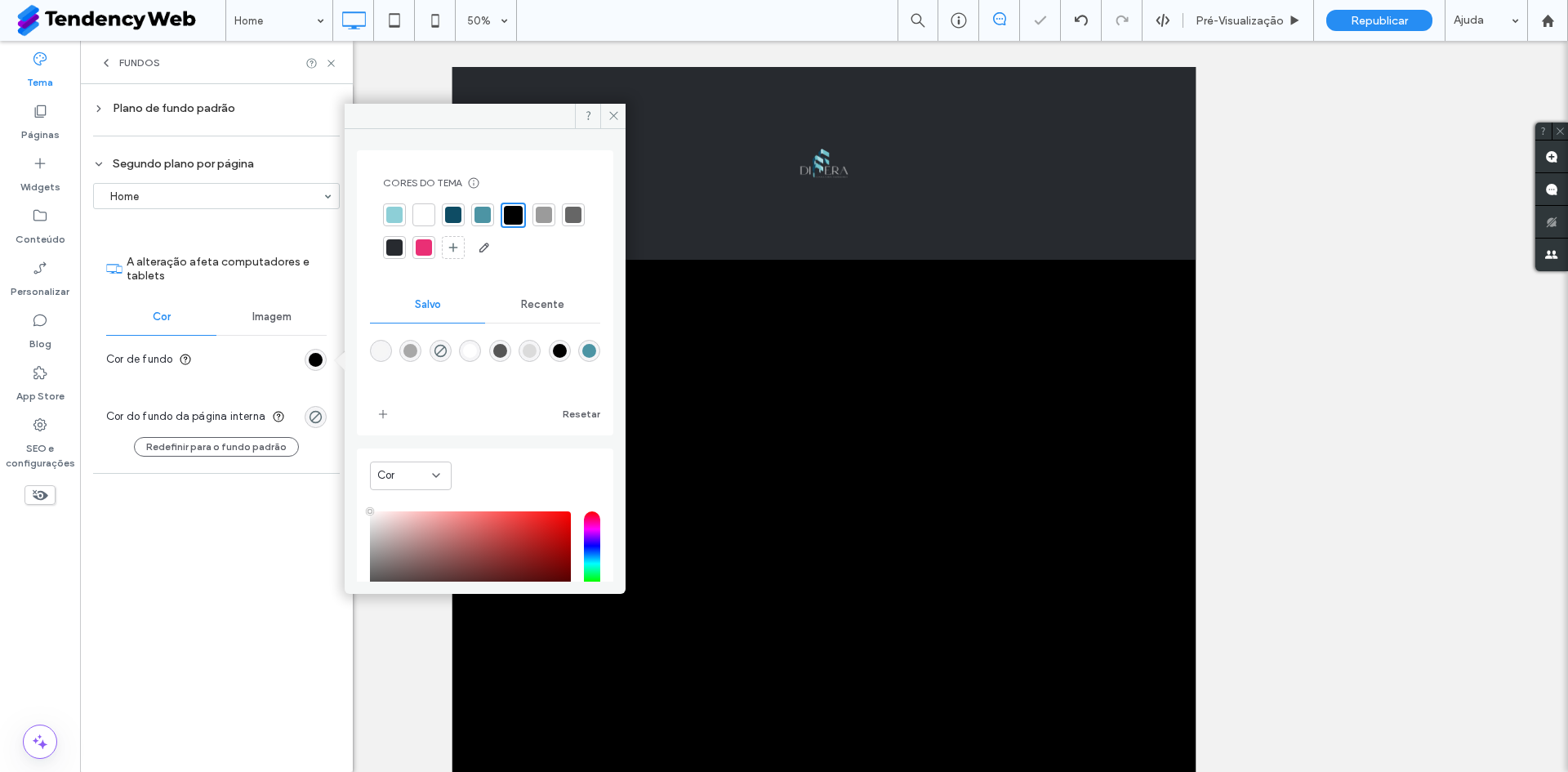 click at bounding box center [544, 215] 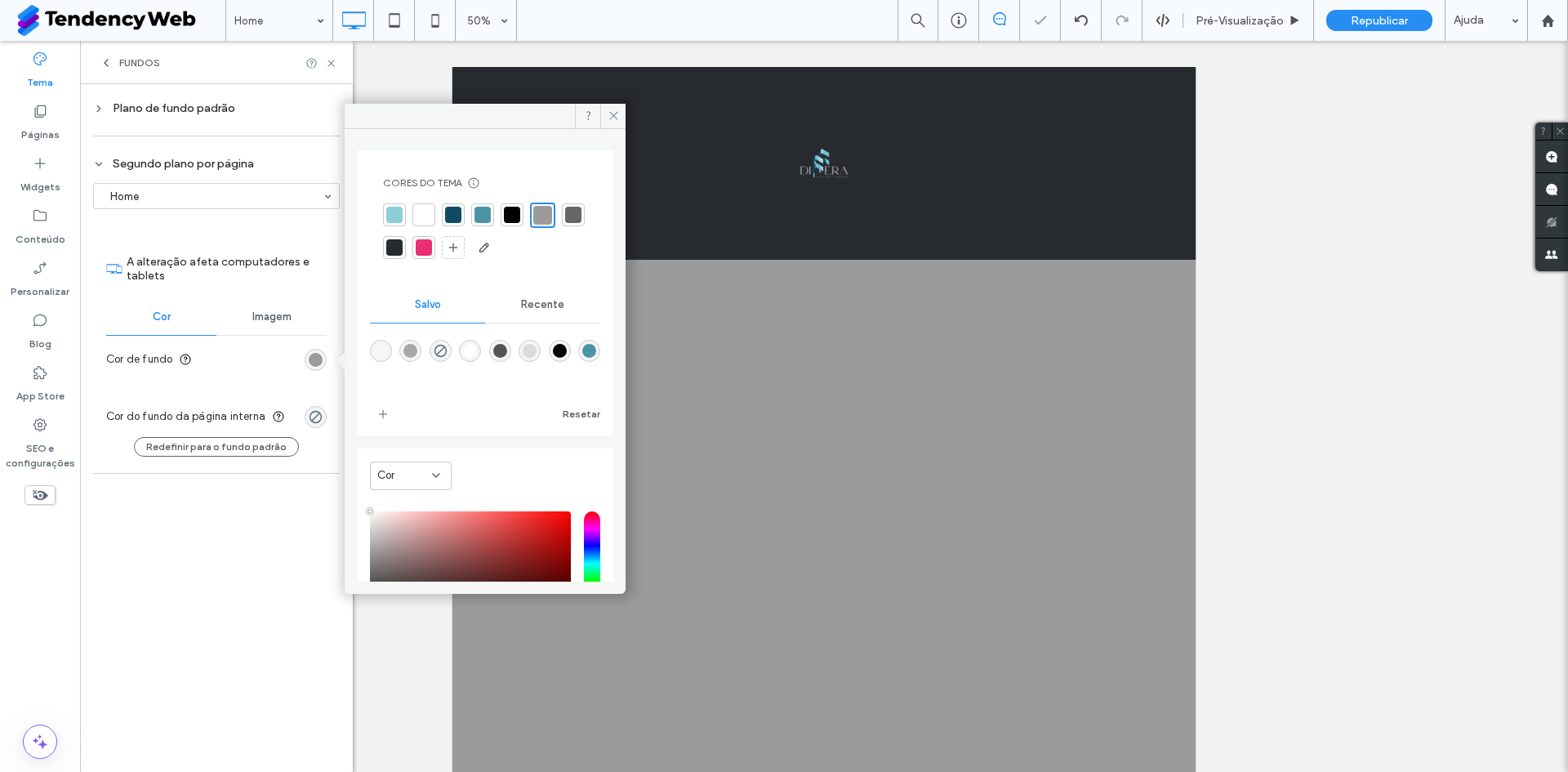 click at bounding box center [394, 248] 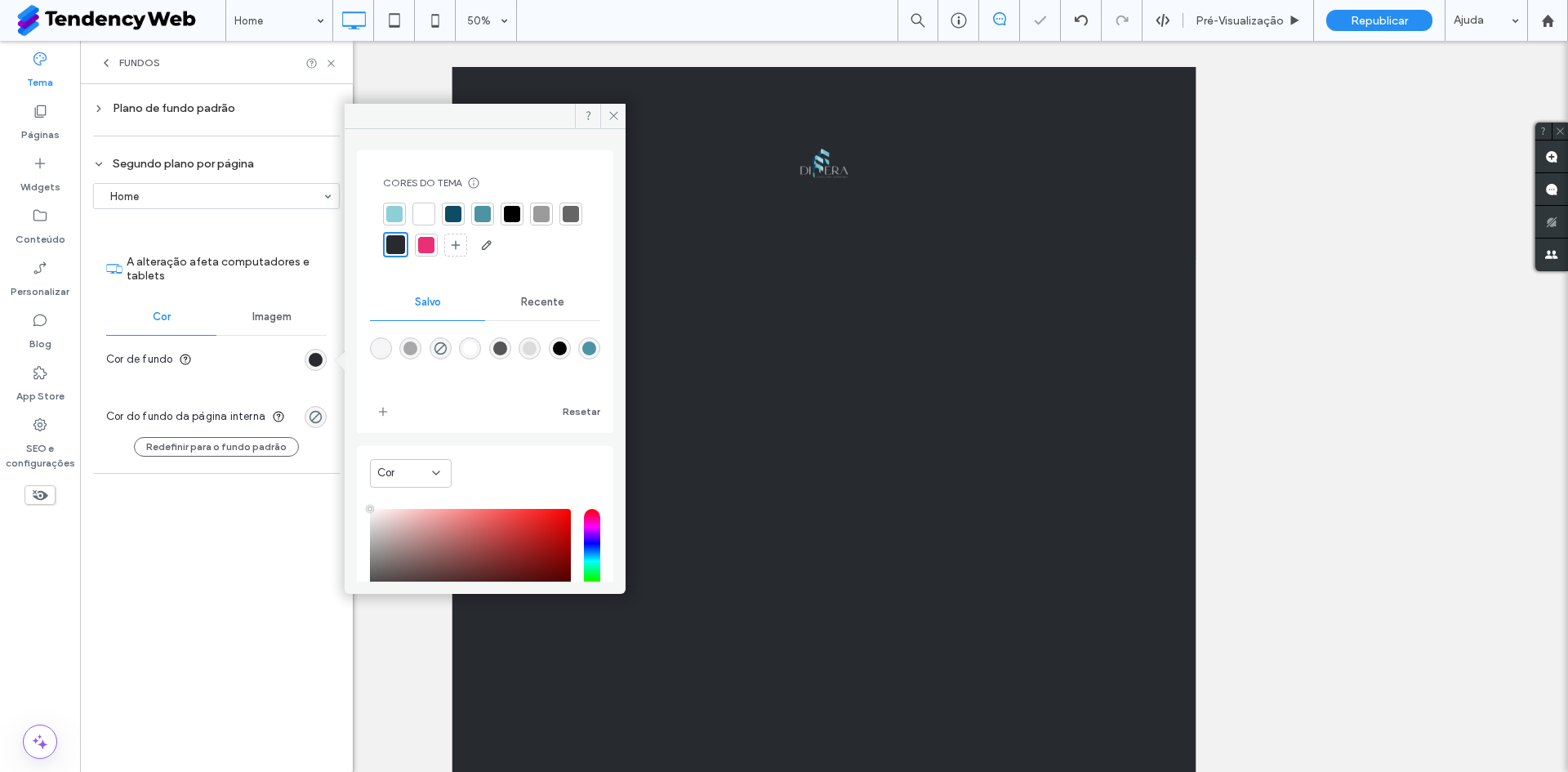 click on "A alteração afeta computadores e tablets" at bounding box center (226, 269) 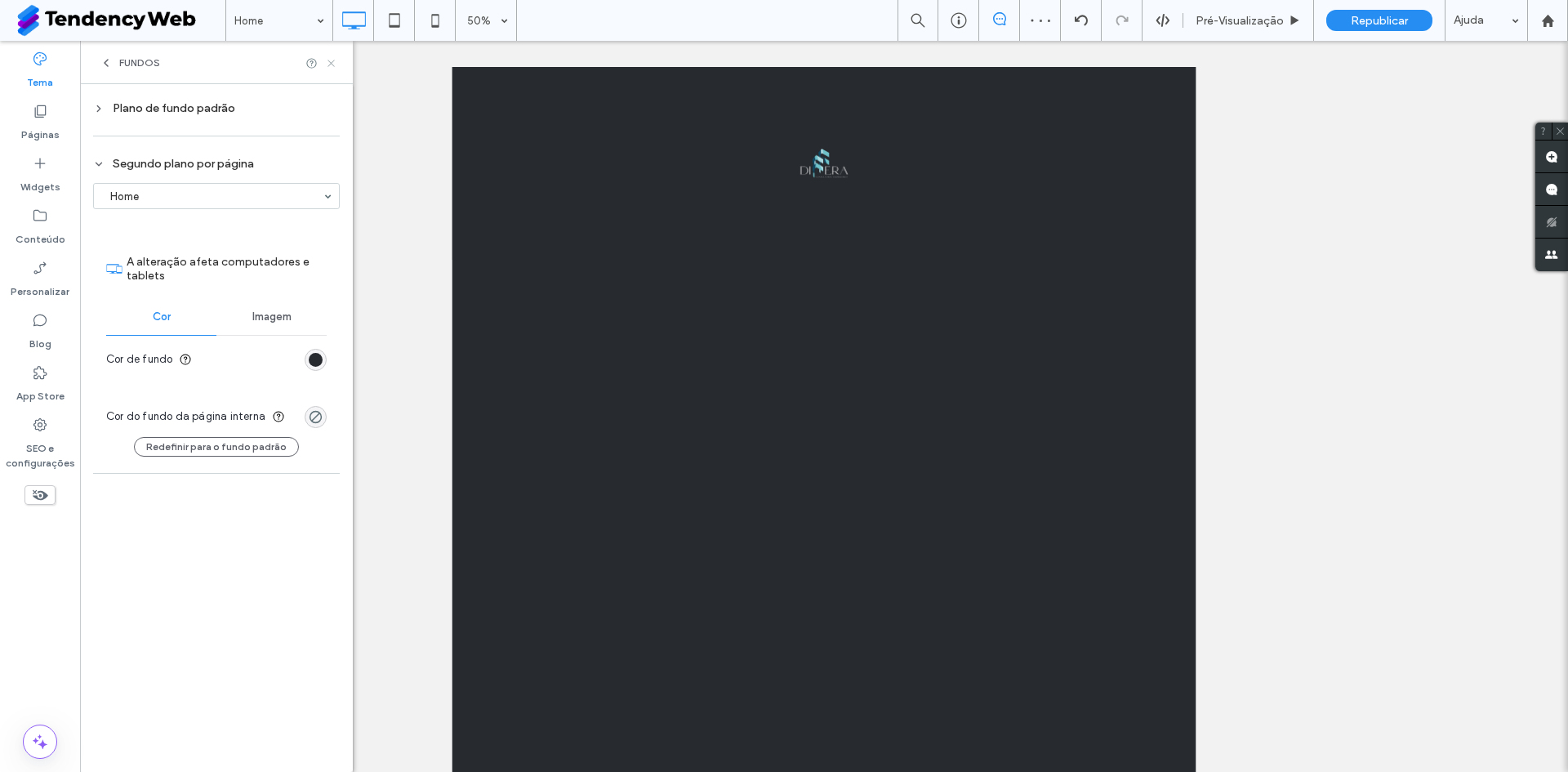 click 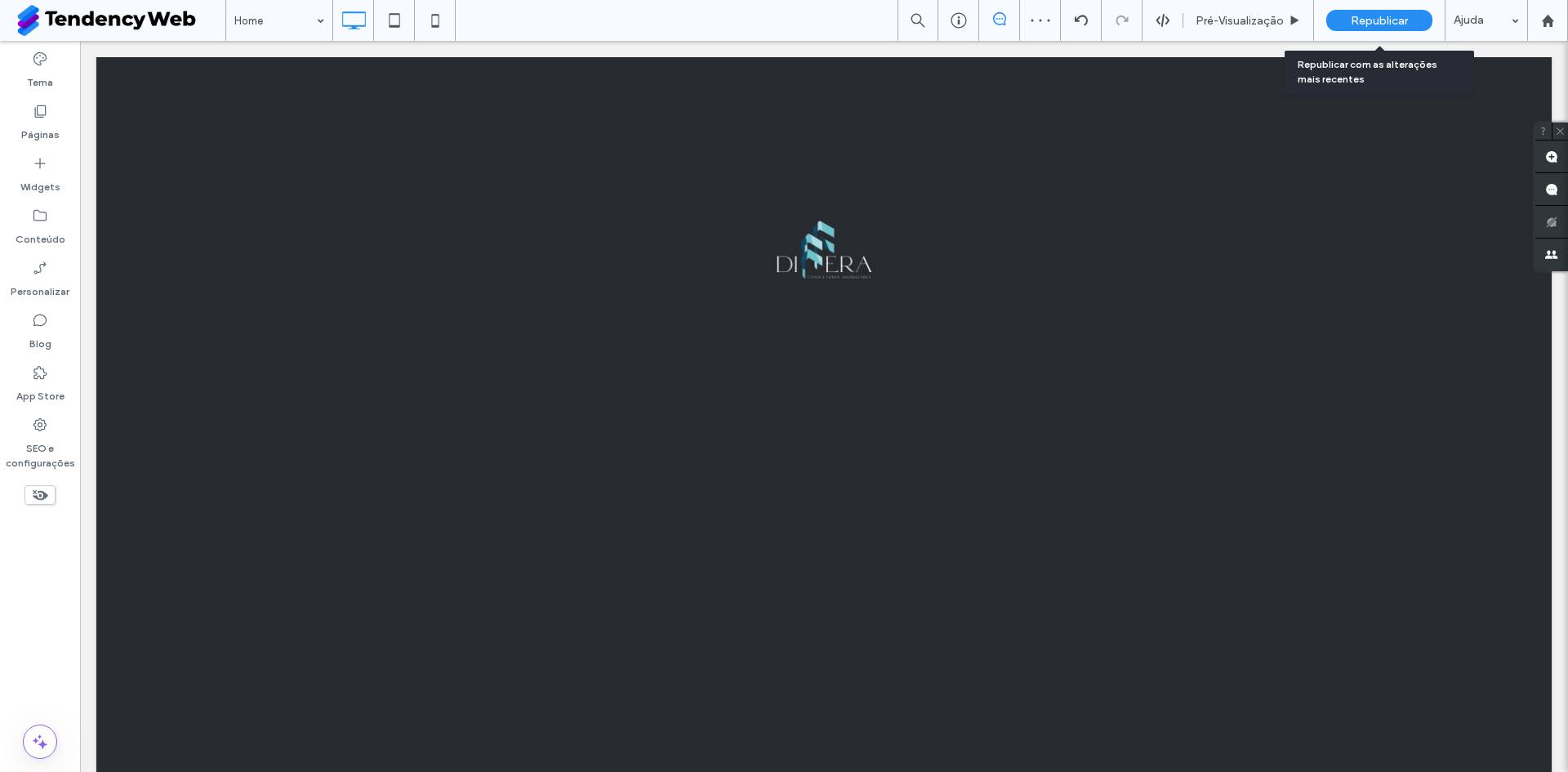 click on "Republicar" at bounding box center (1379, 20) 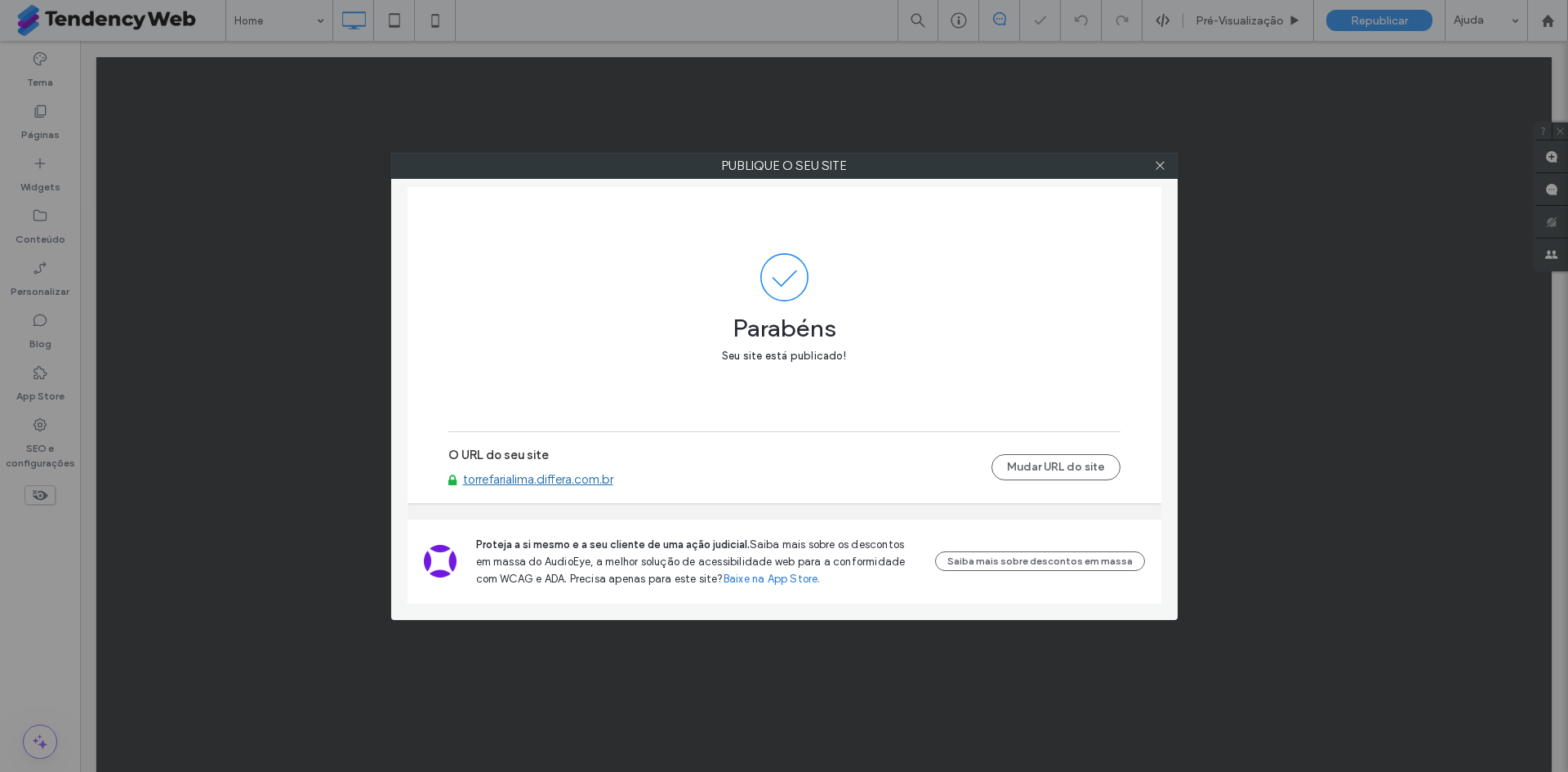 click on "torrefarialima.differa.com.br" at bounding box center [538, 480] 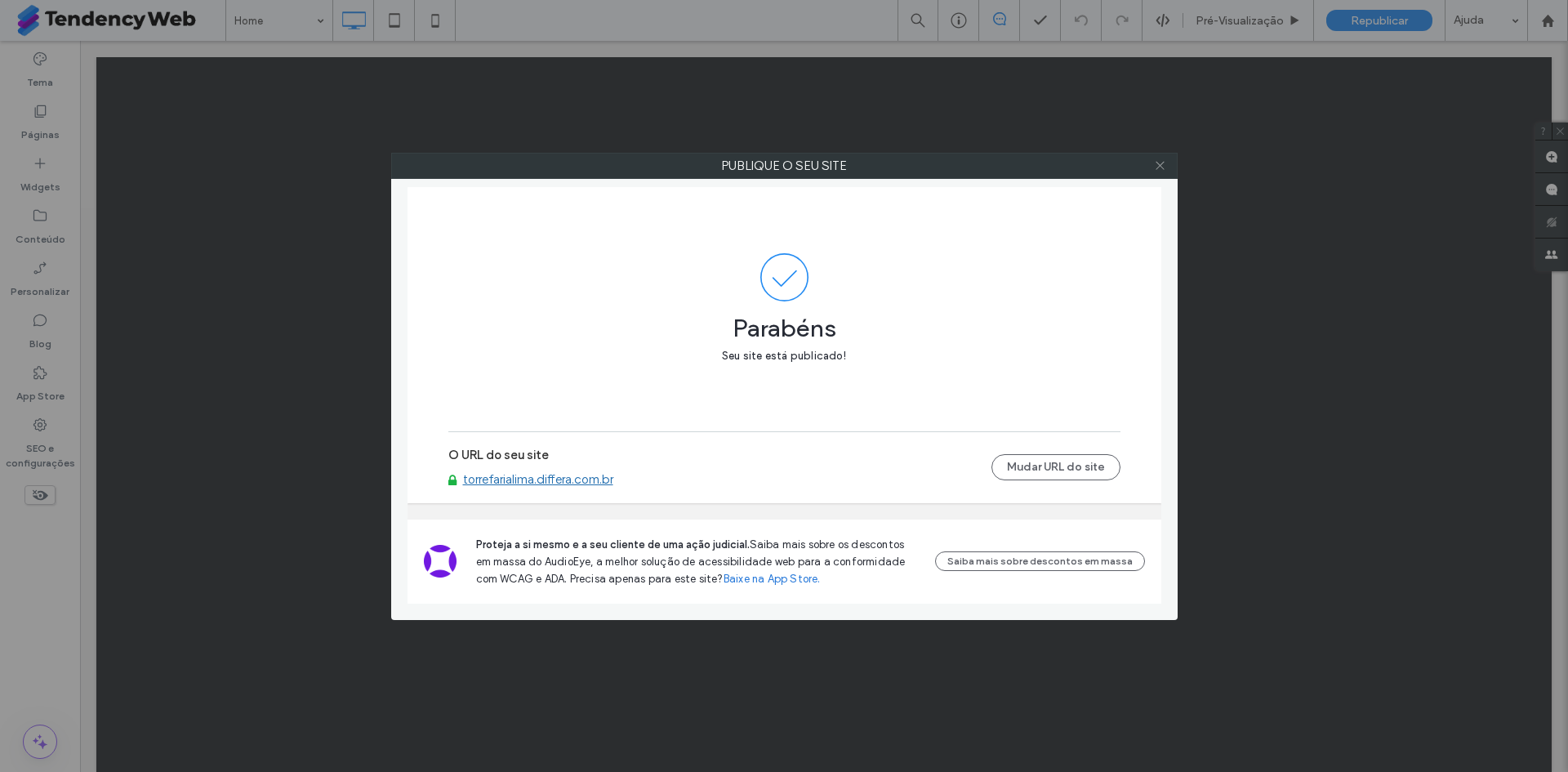 click 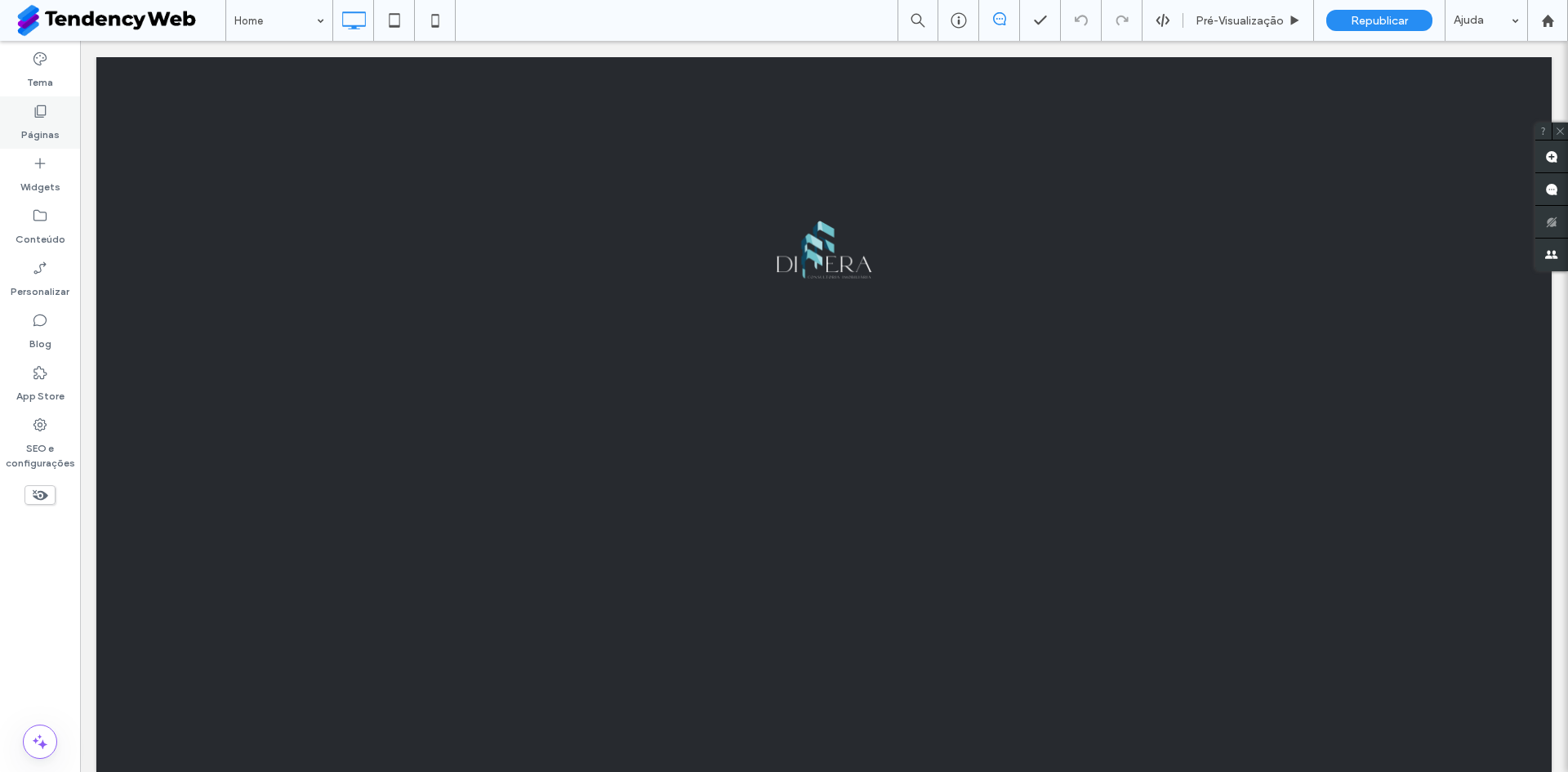 click on "Páginas" at bounding box center [40, 131] 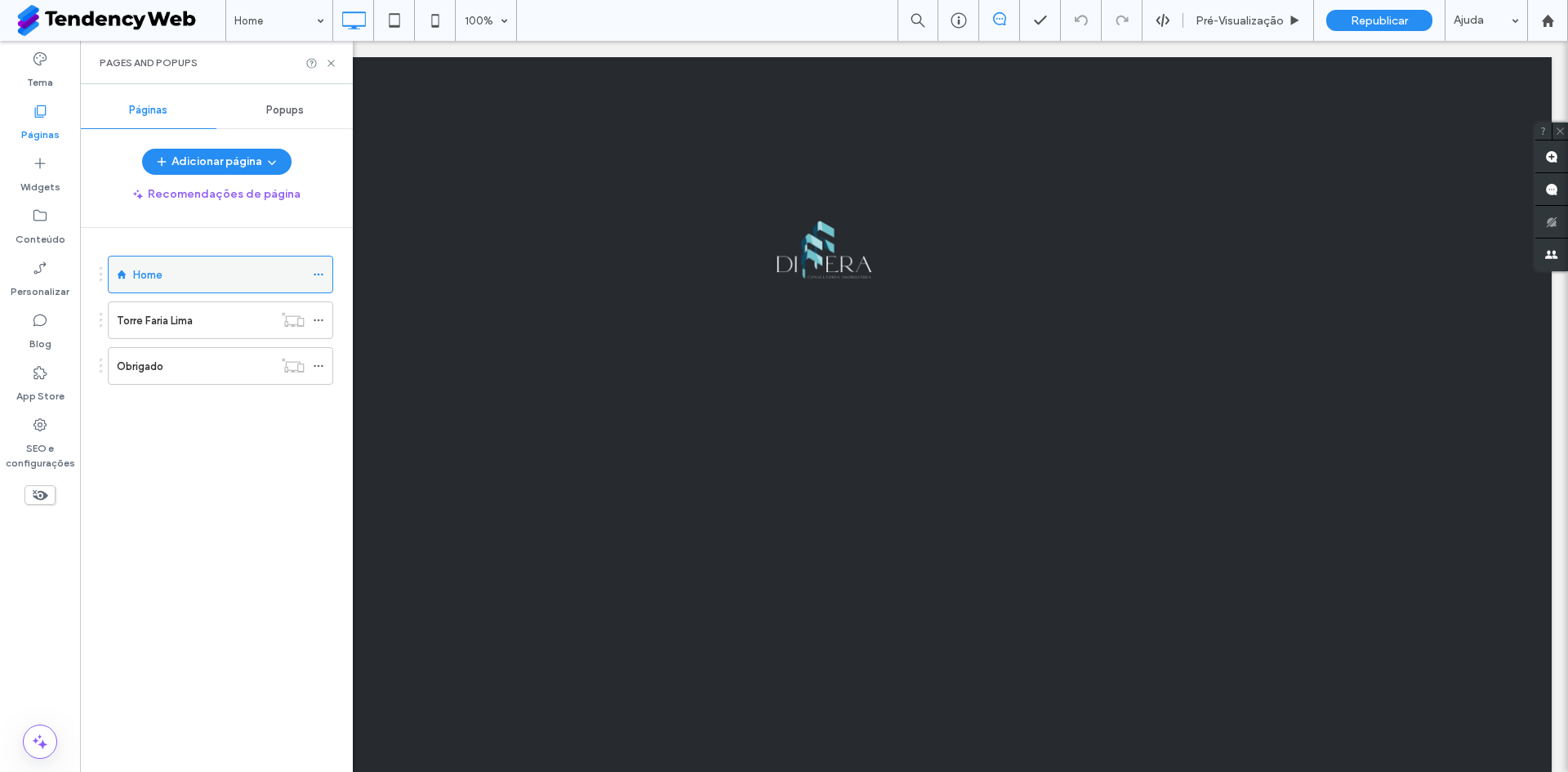 click 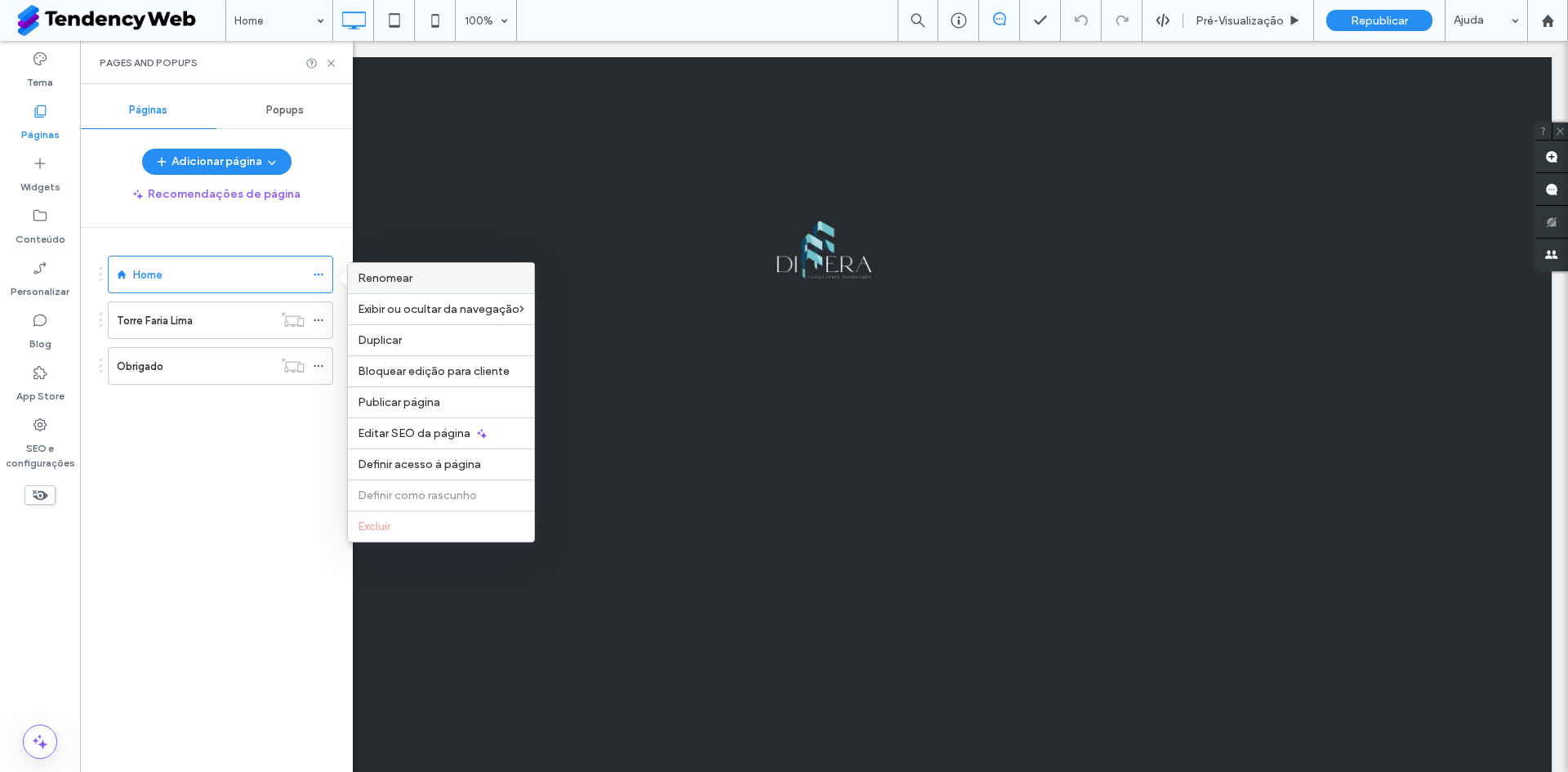 click on "Renomear" at bounding box center (385, 278) 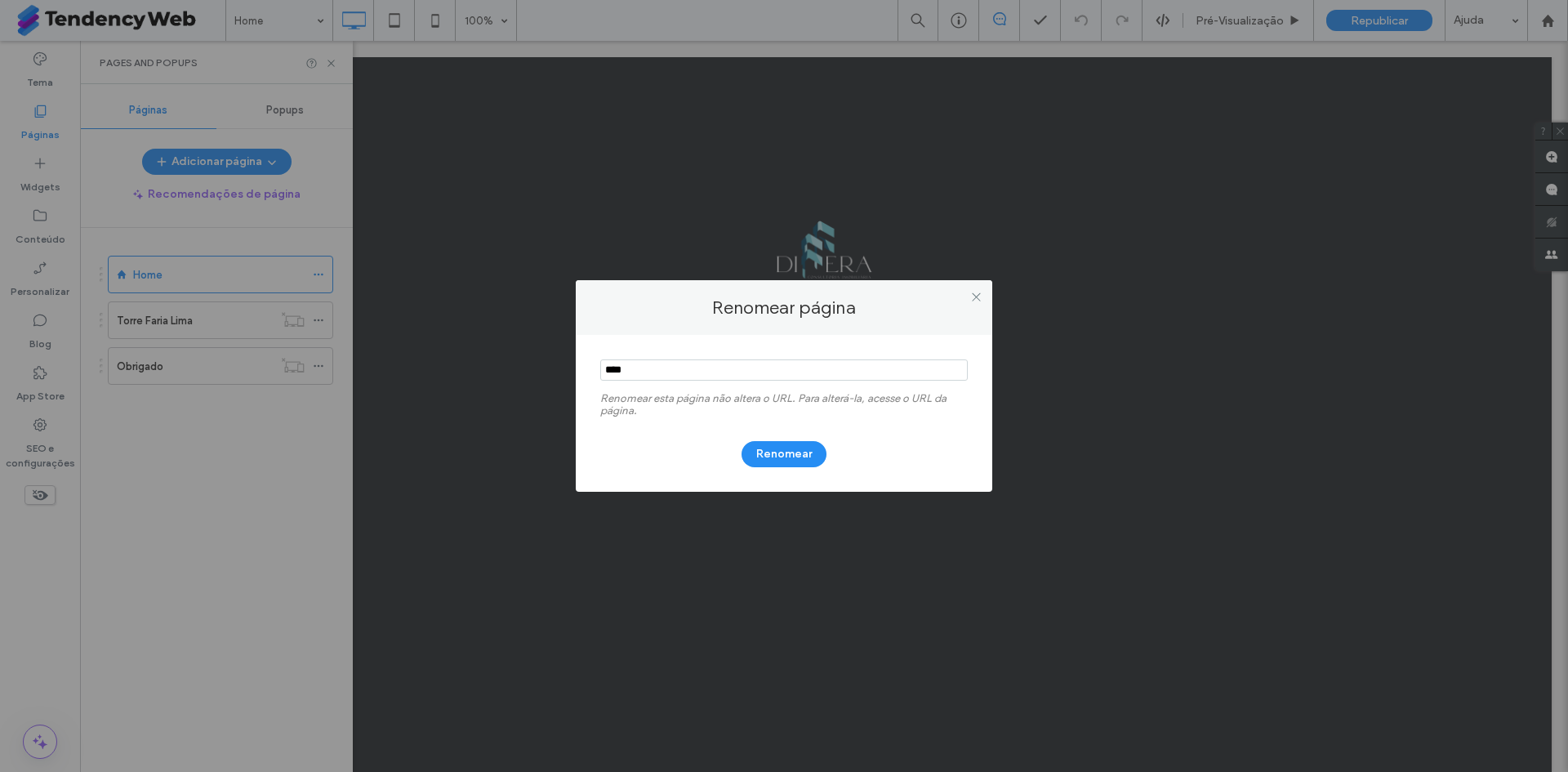 click at bounding box center [976, 297] 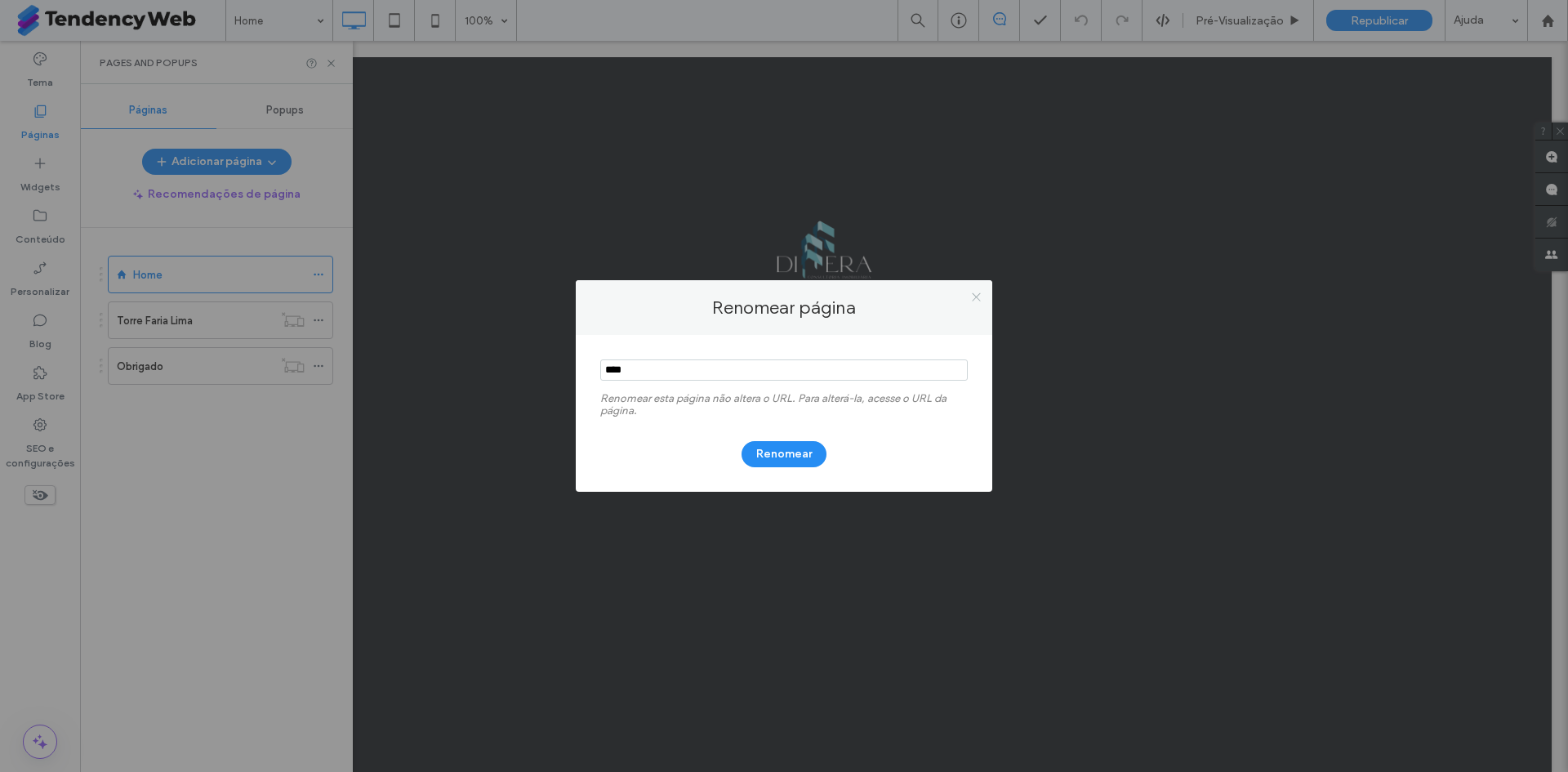 click 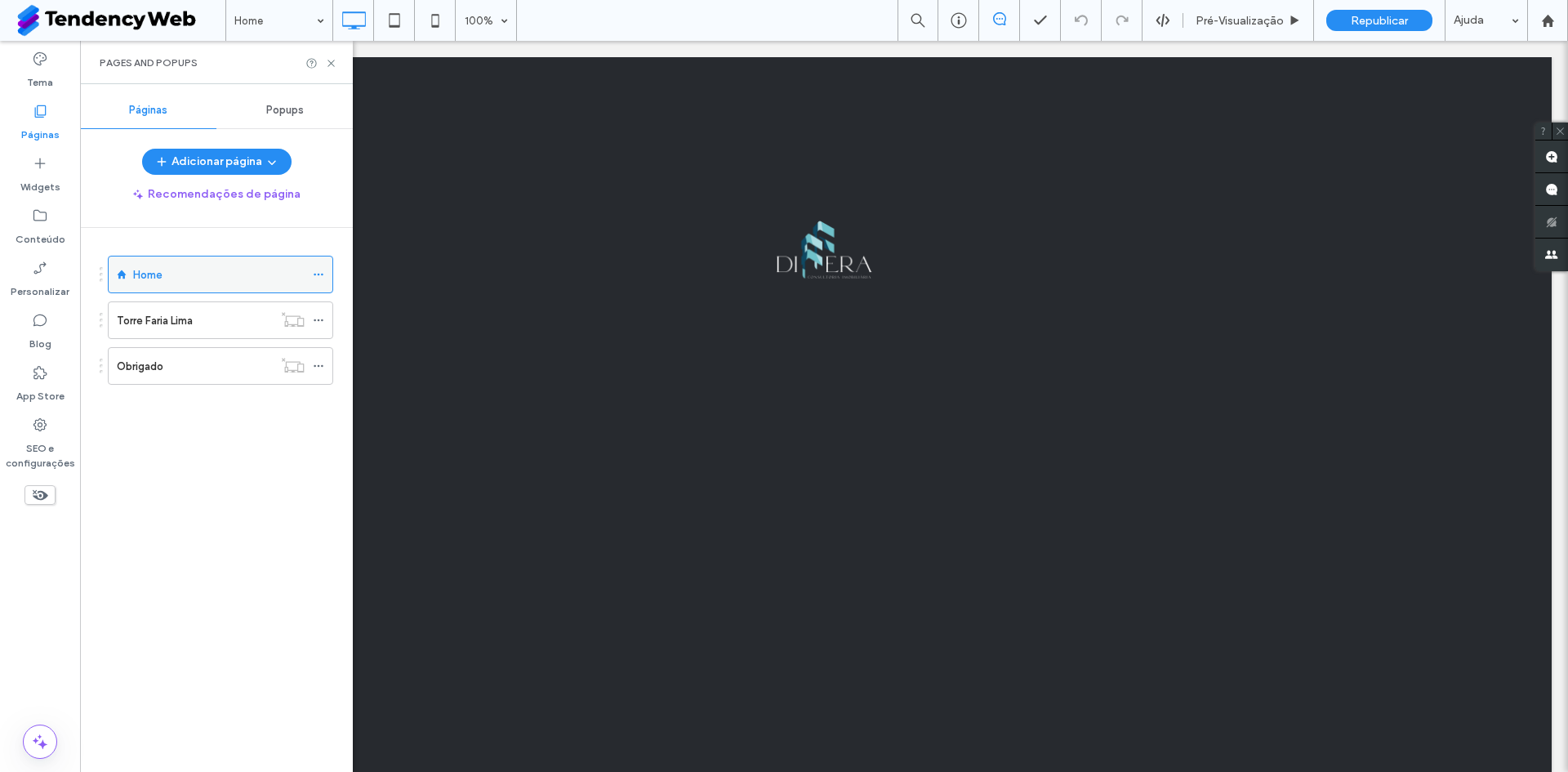 click 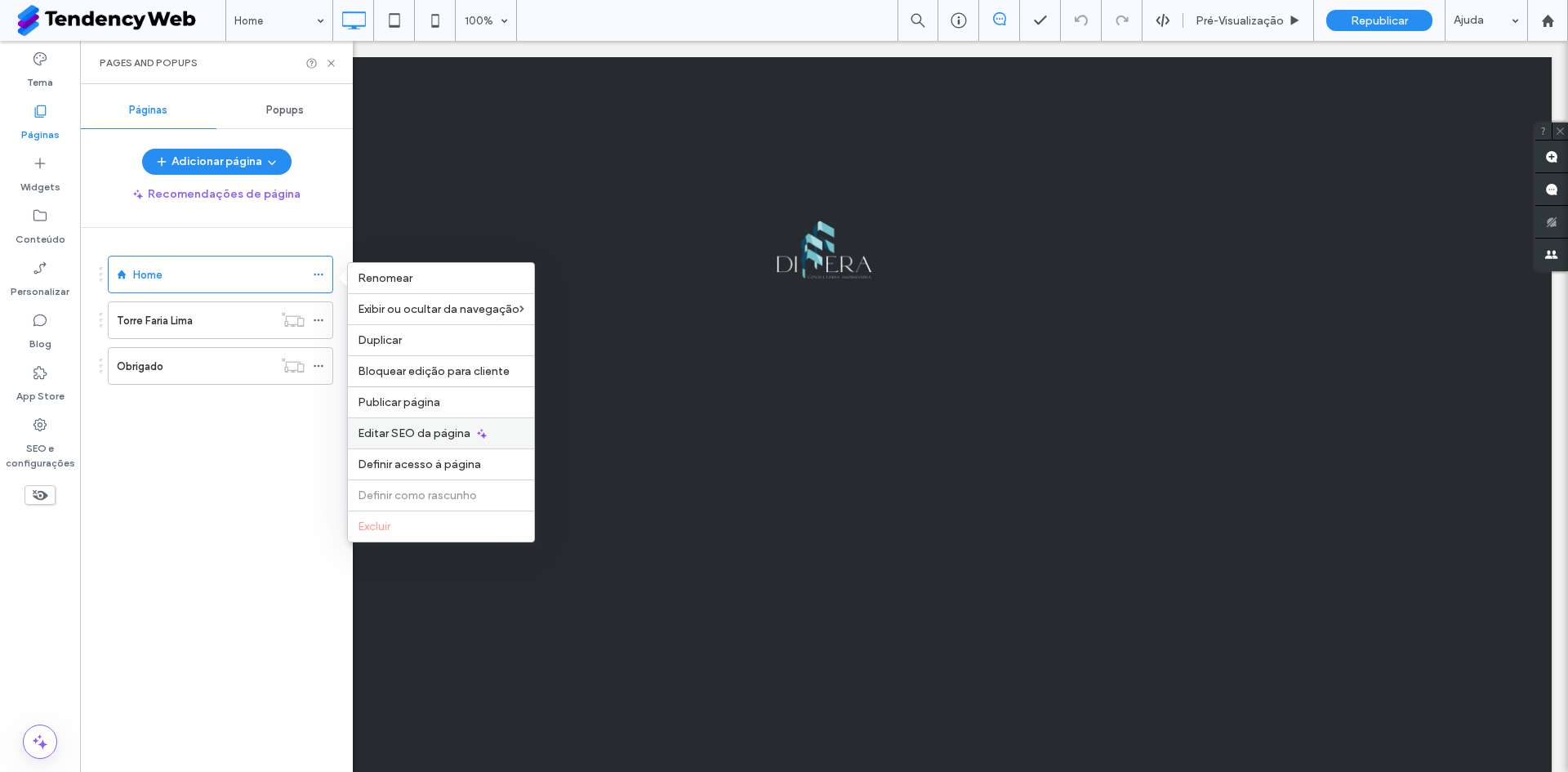 click on "Editar SEO da página" at bounding box center (414, 433) 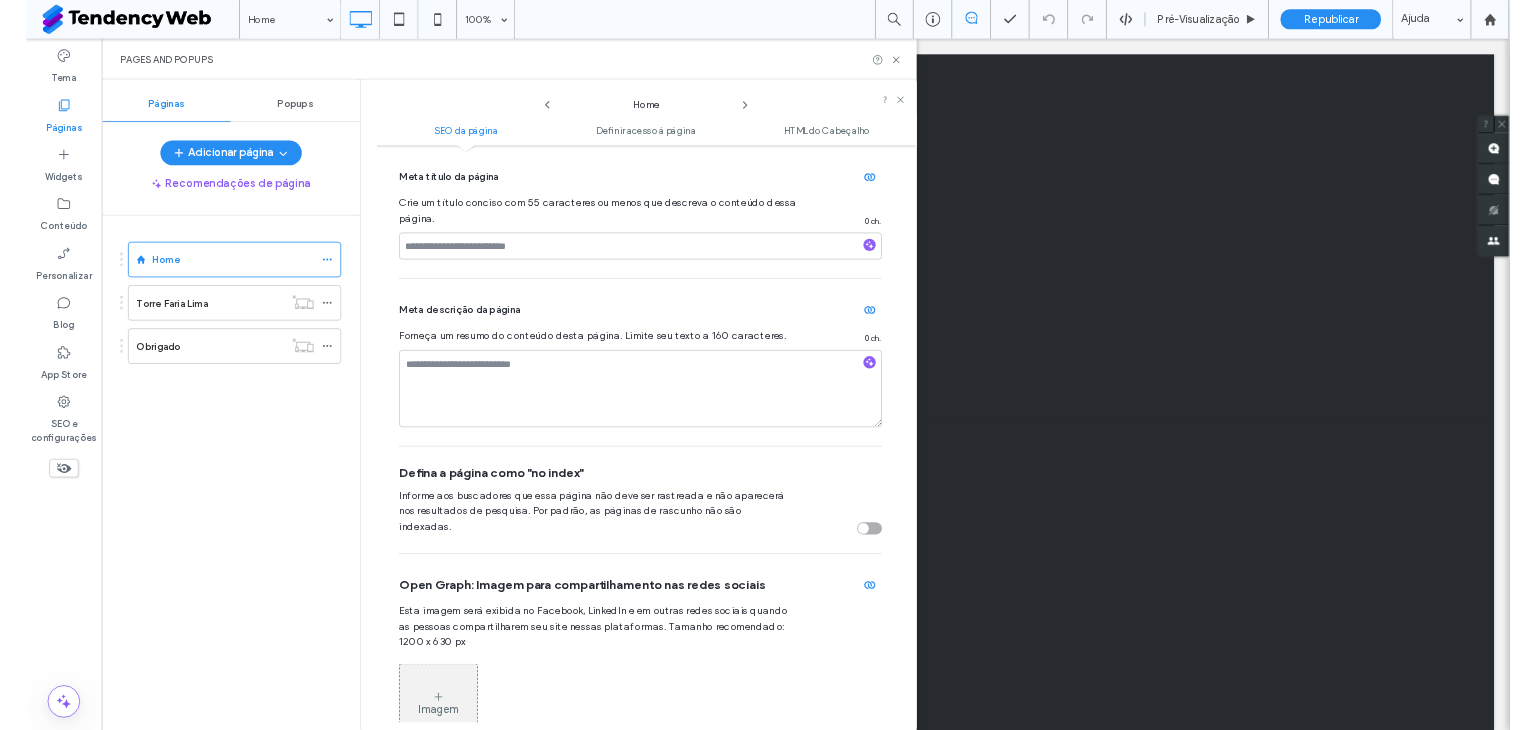 scroll, scrollTop: 0, scrollLeft: 0, axis: both 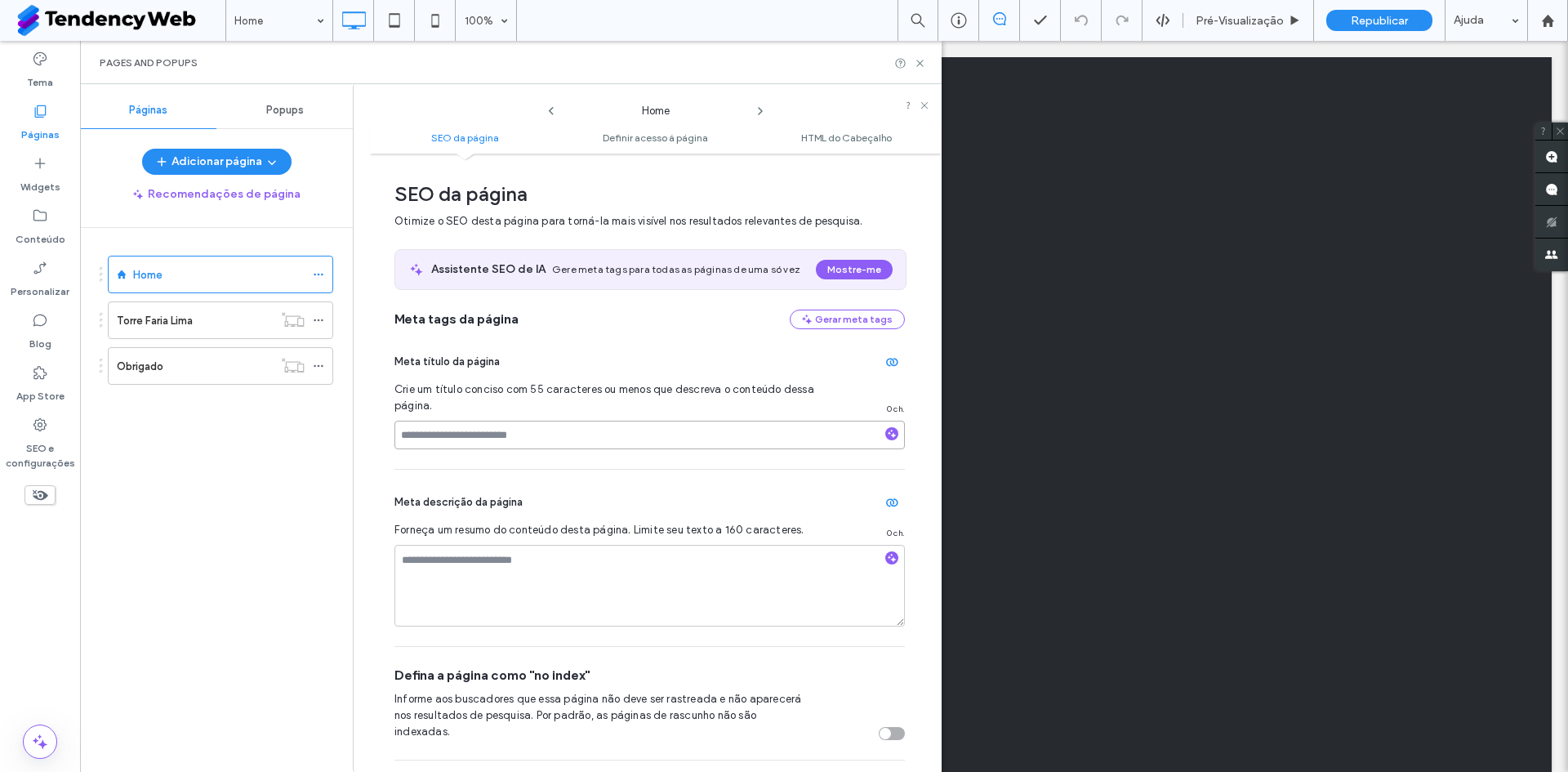 click at bounding box center (649, 435) 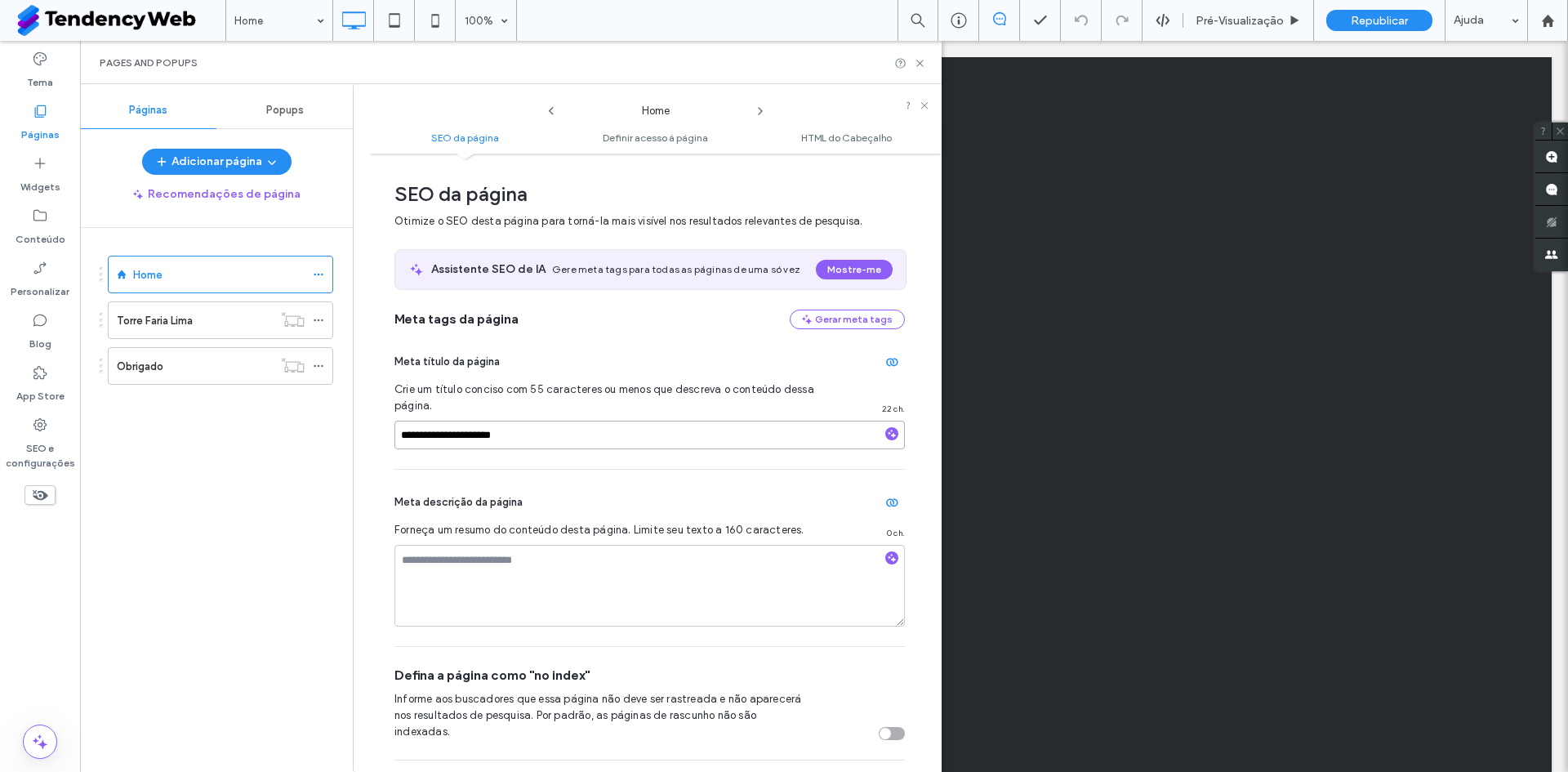 type on "**********" 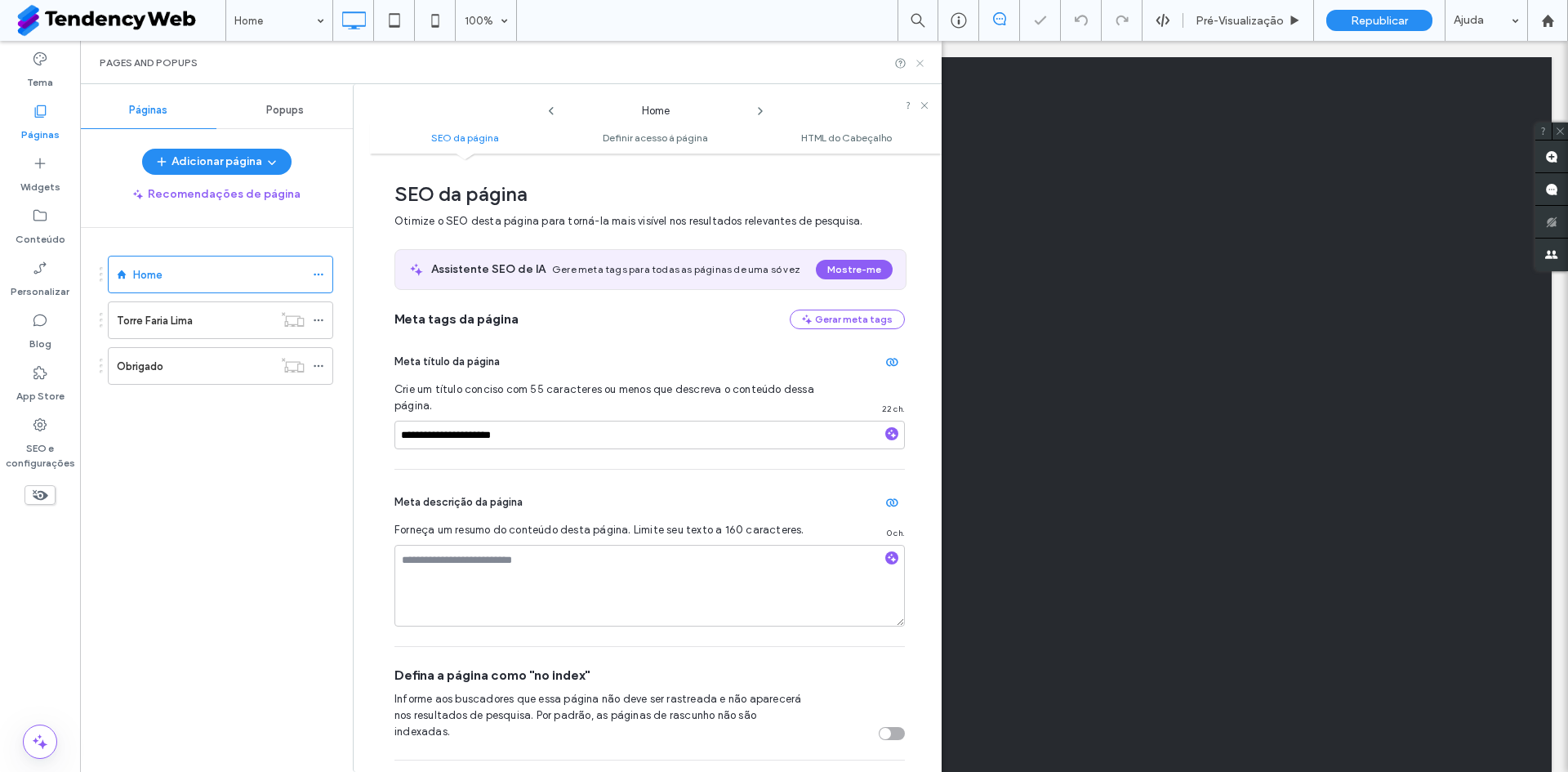 drag, startPoint x: 920, startPoint y: 63, endPoint x: 1004, endPoint y: 25, distance: 92.19544 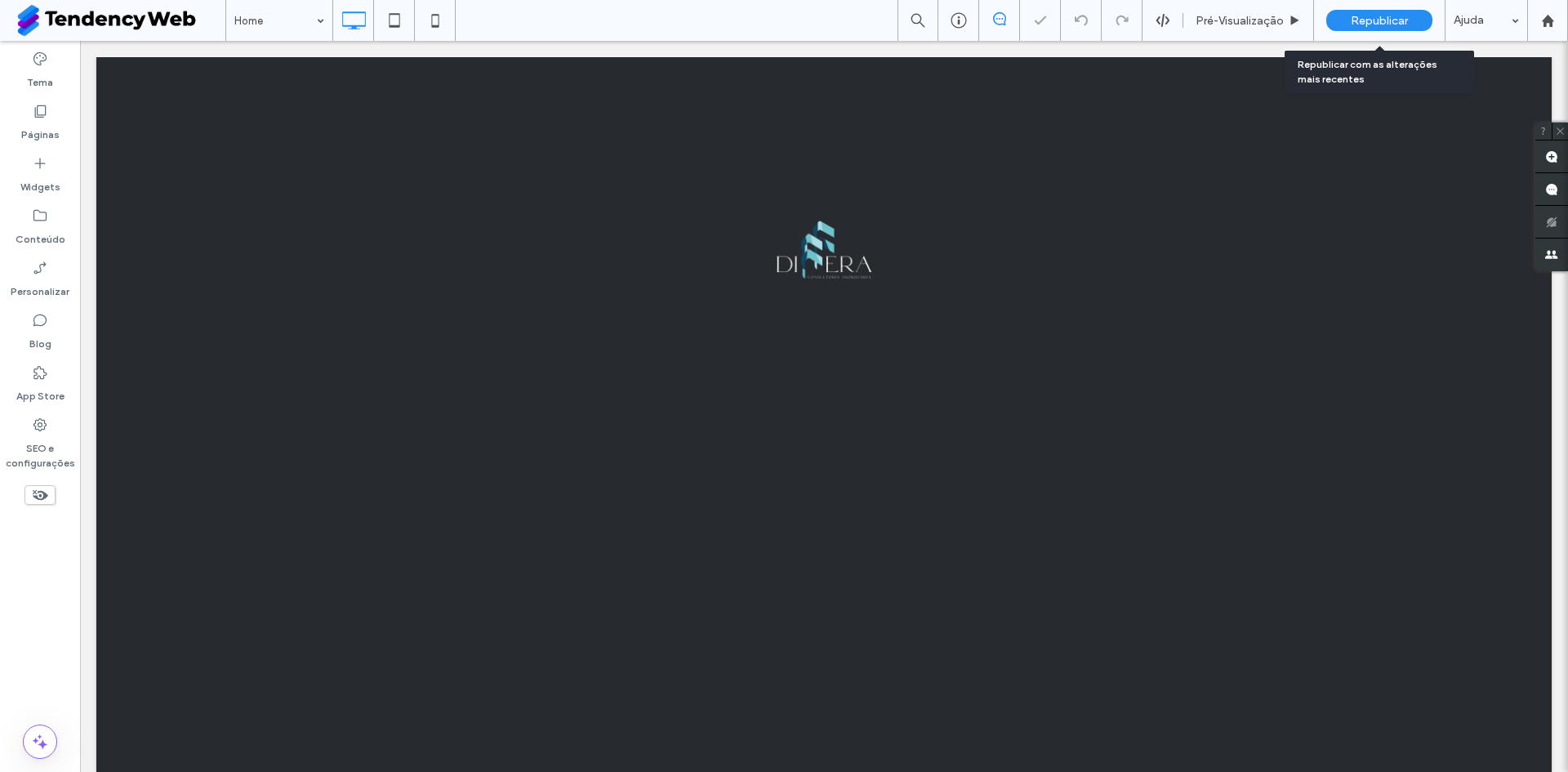 click on "Republicar" at bounding box center (1379, 20) 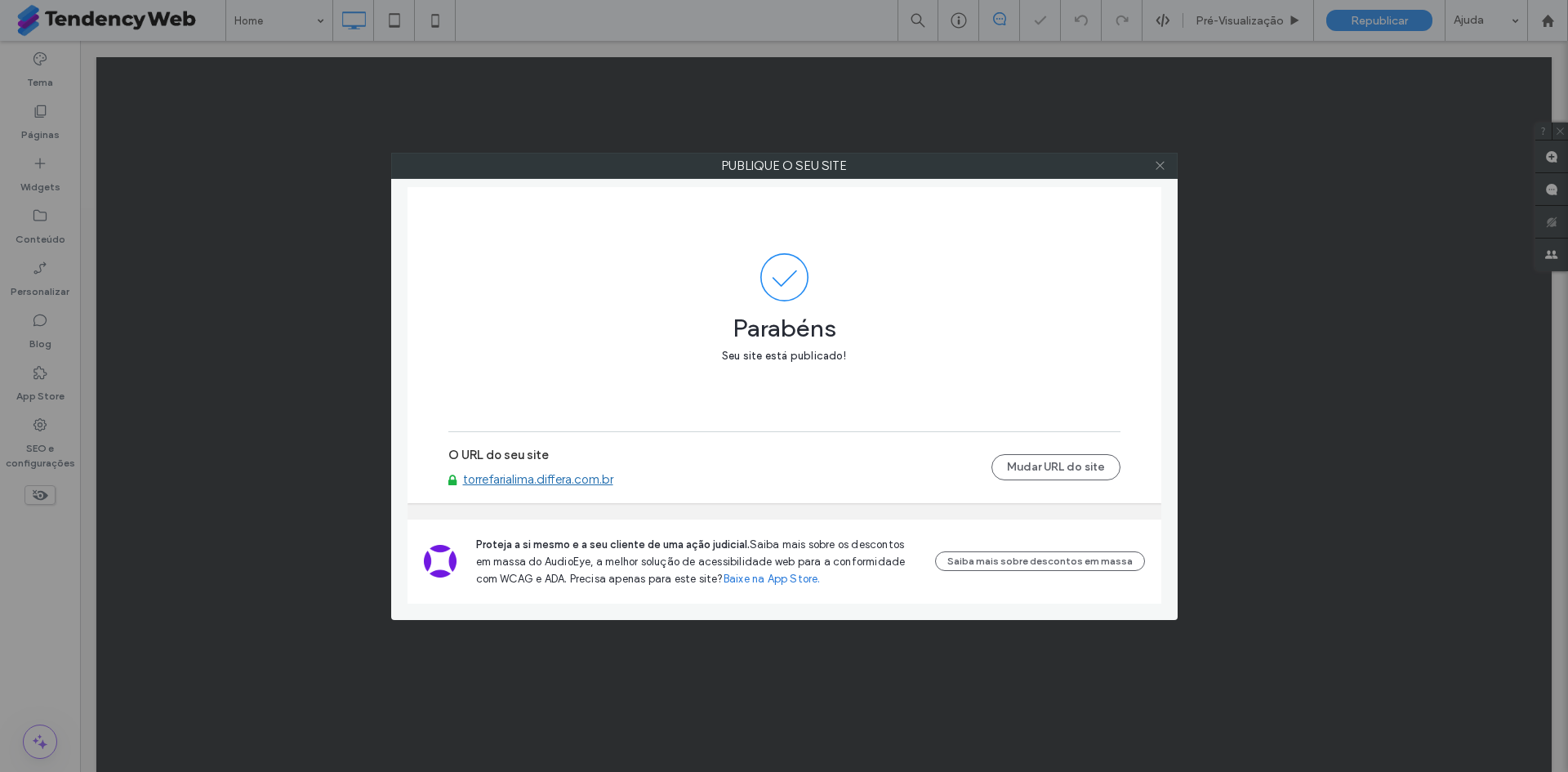 click 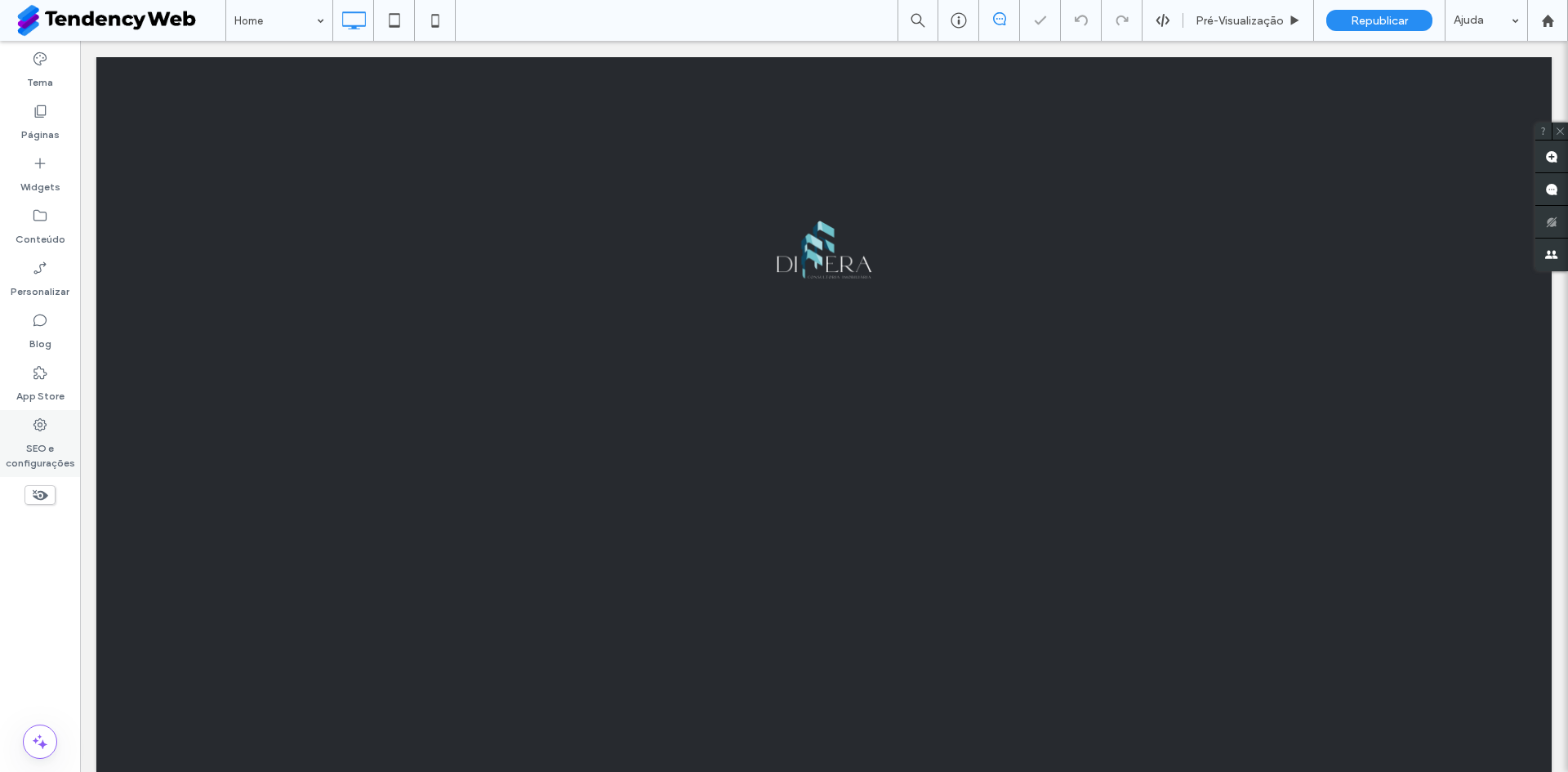 click on "SEO e configurações" at bounding box center (40, 452) 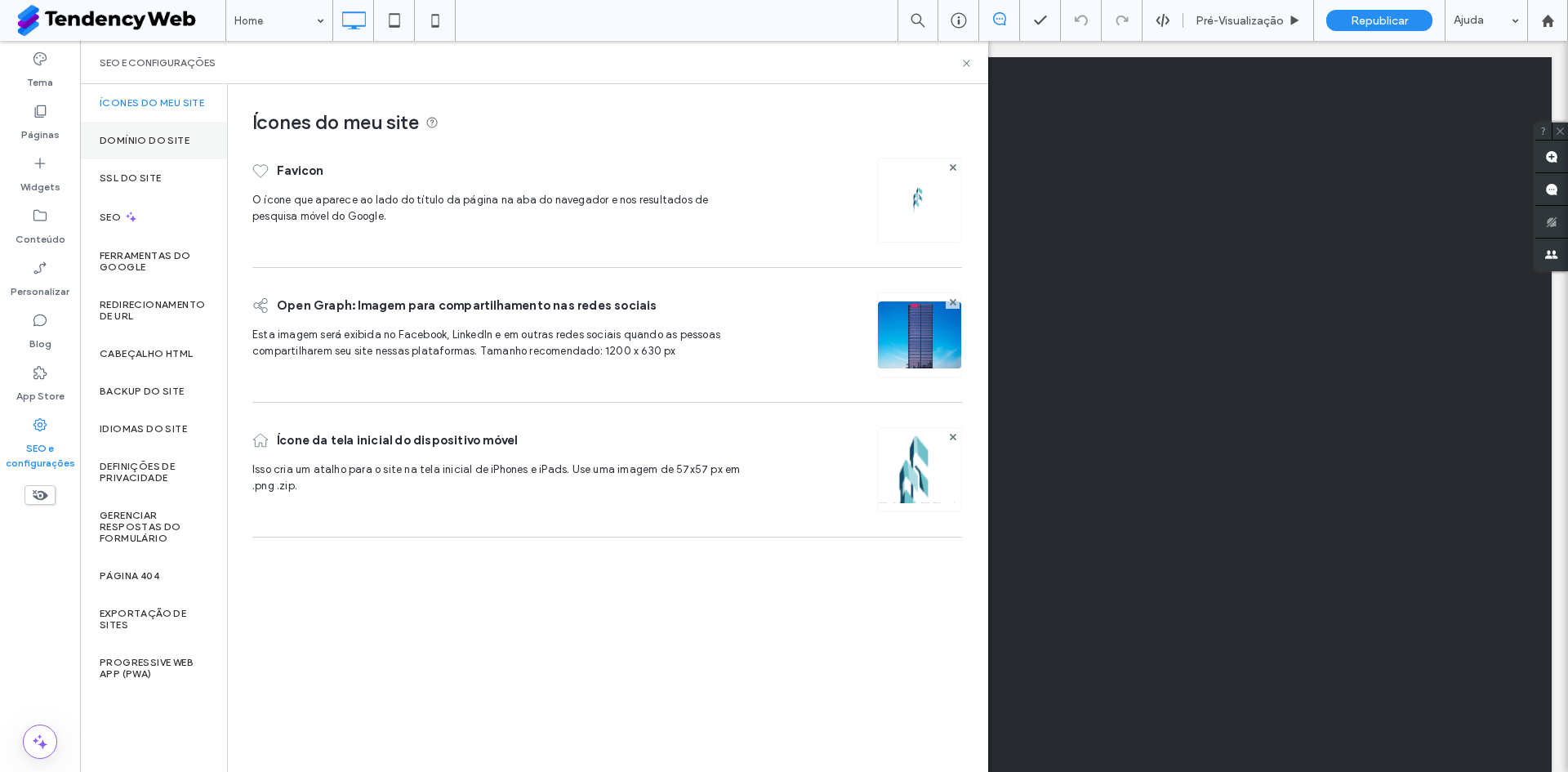click on "Domínio do site" at bounding box center [154, 141] 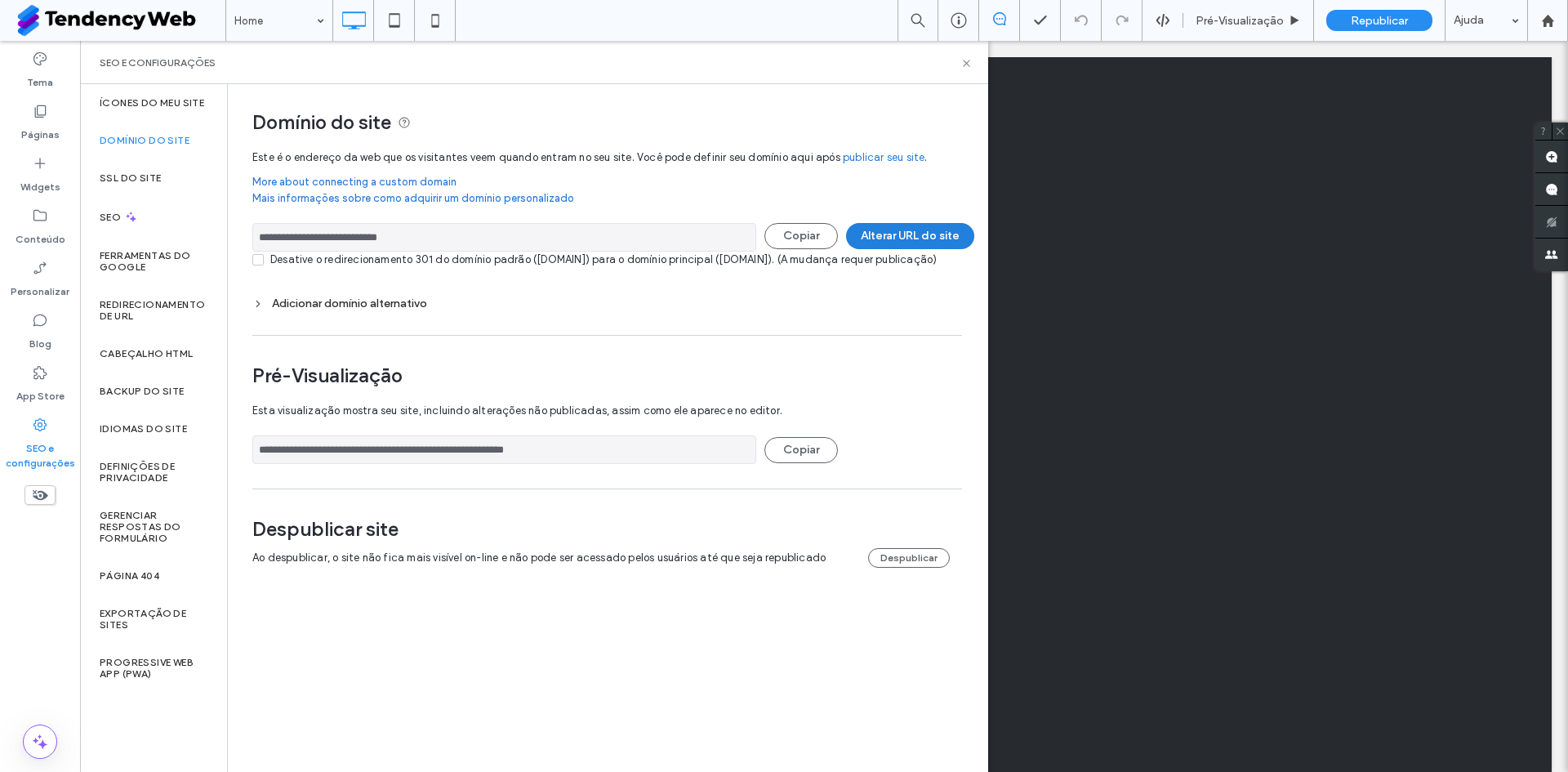 click on "Alterar URL do site" at bounding box center (910, 236) 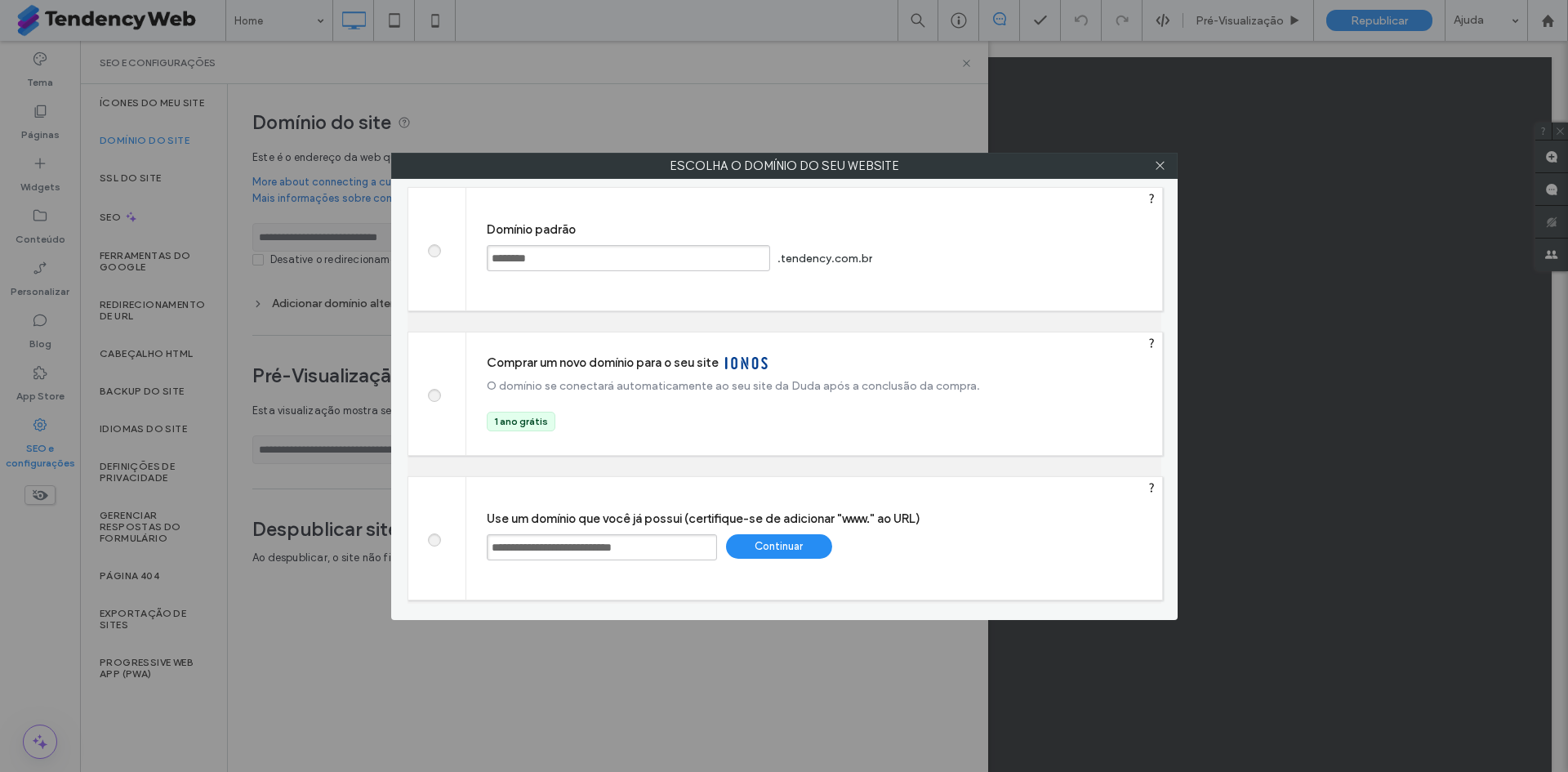 click on "**********" at bounding box center [602, 547] 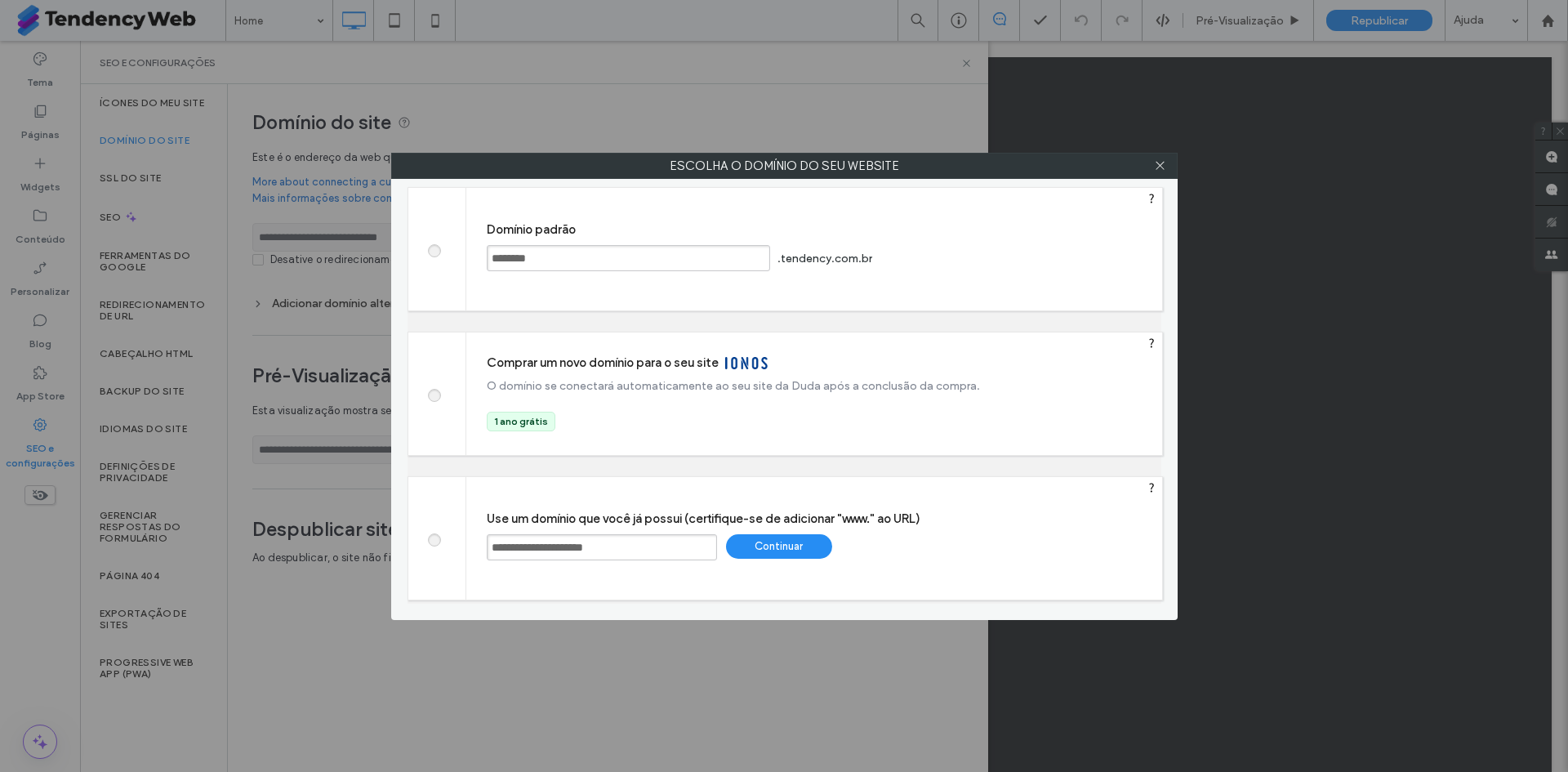 type on "**********" 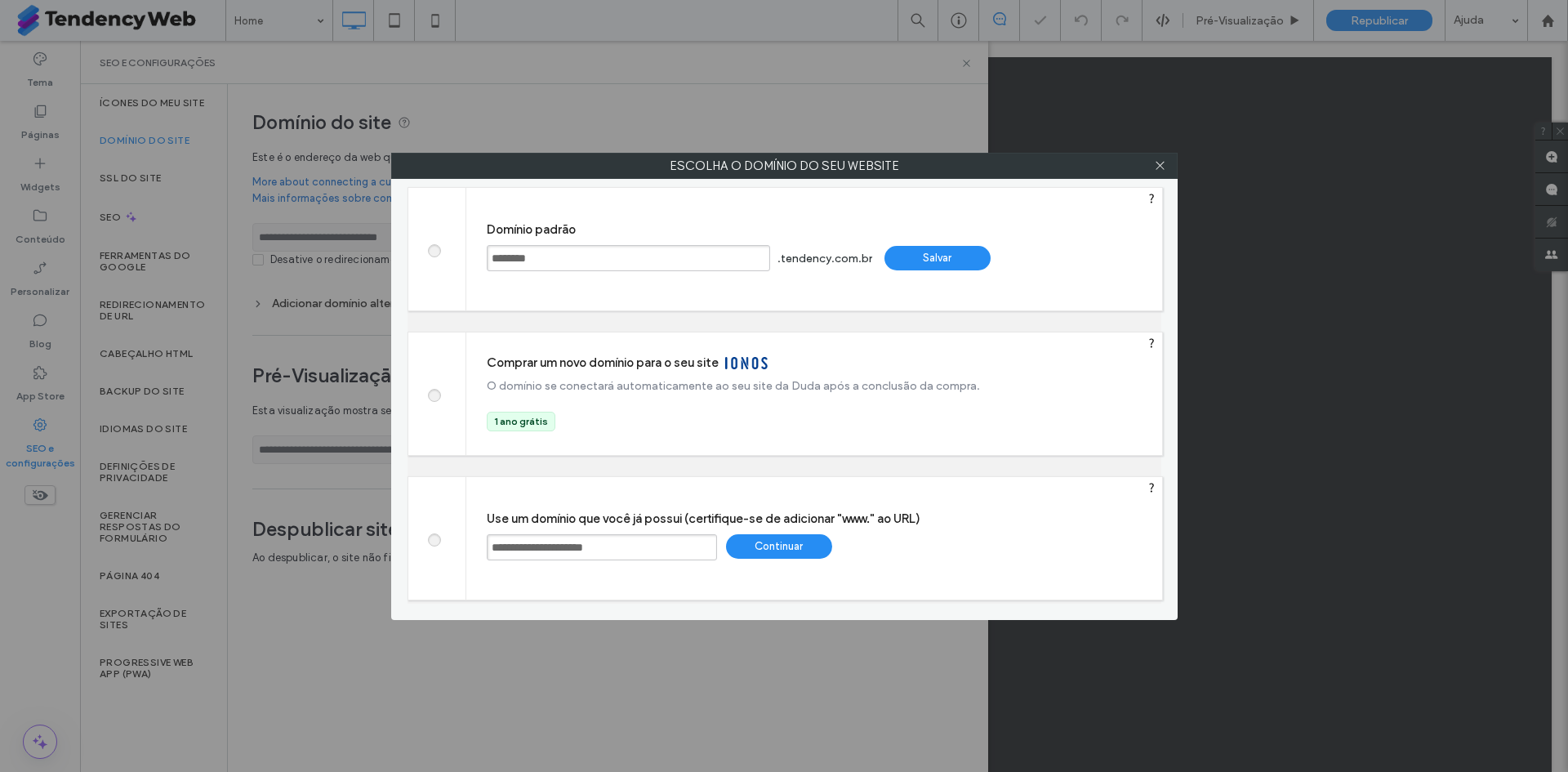 type on "**********" 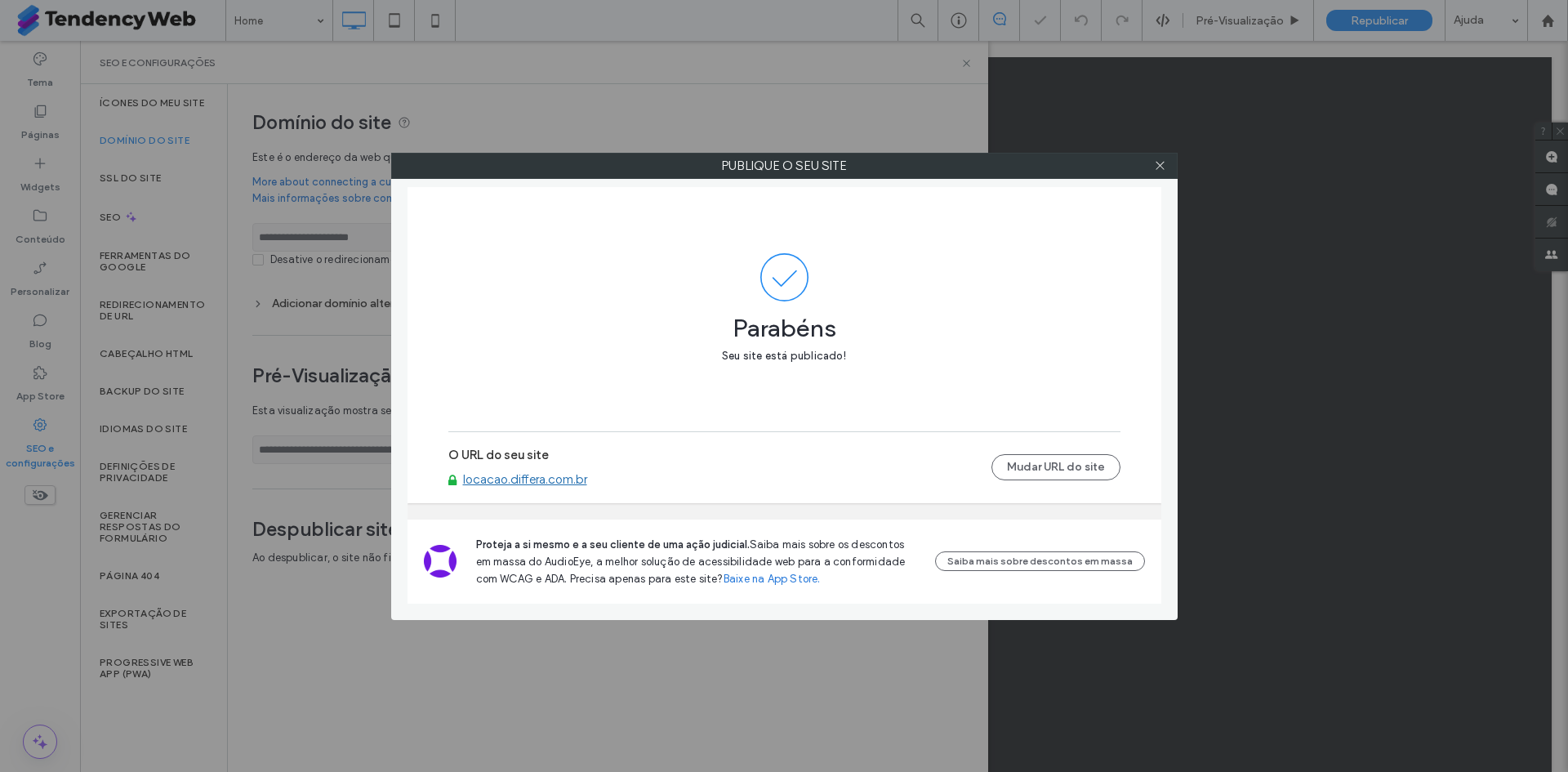 click on "locacao.differa.com.br" at bounding box center (525, 480) 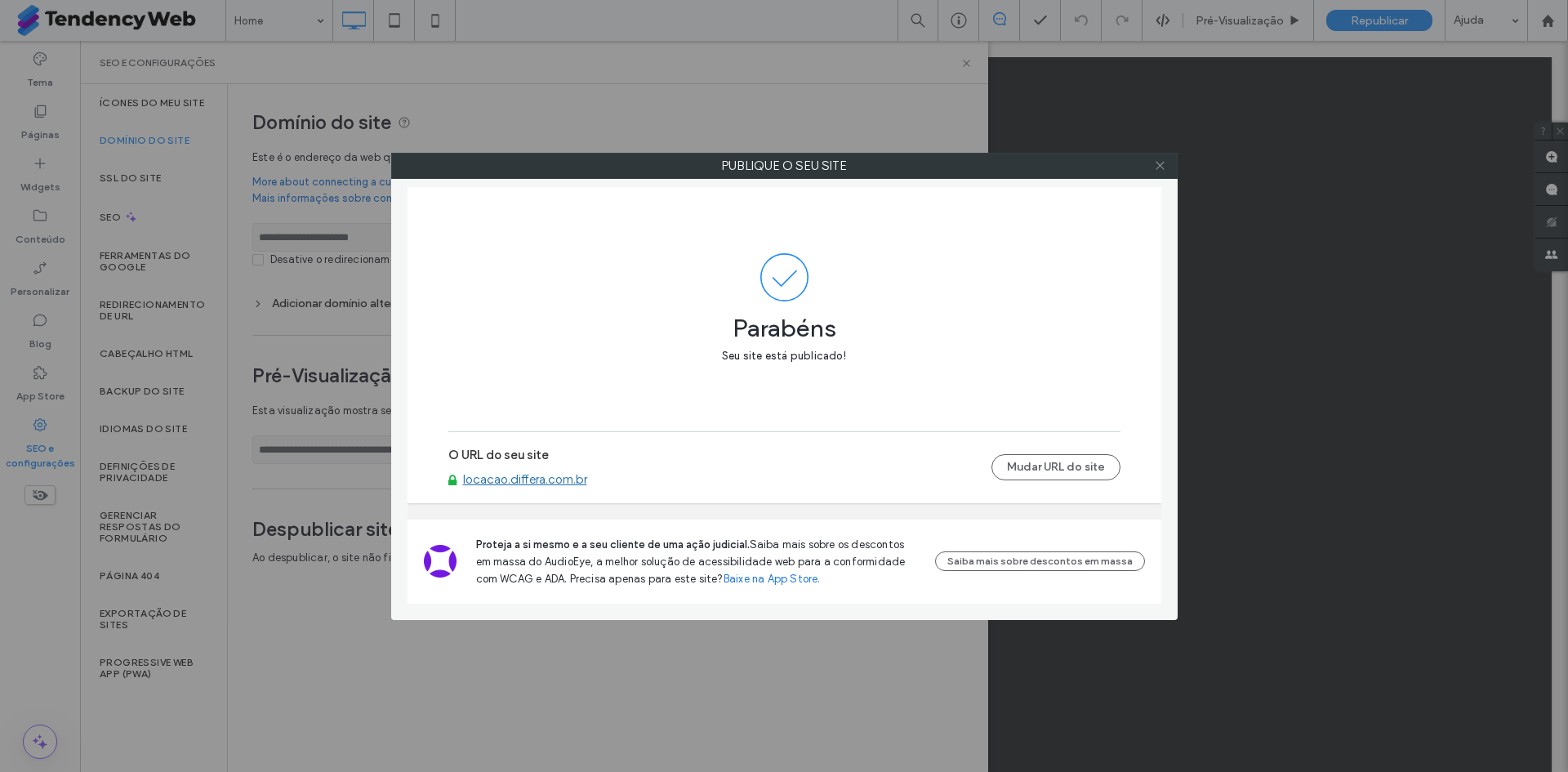 click 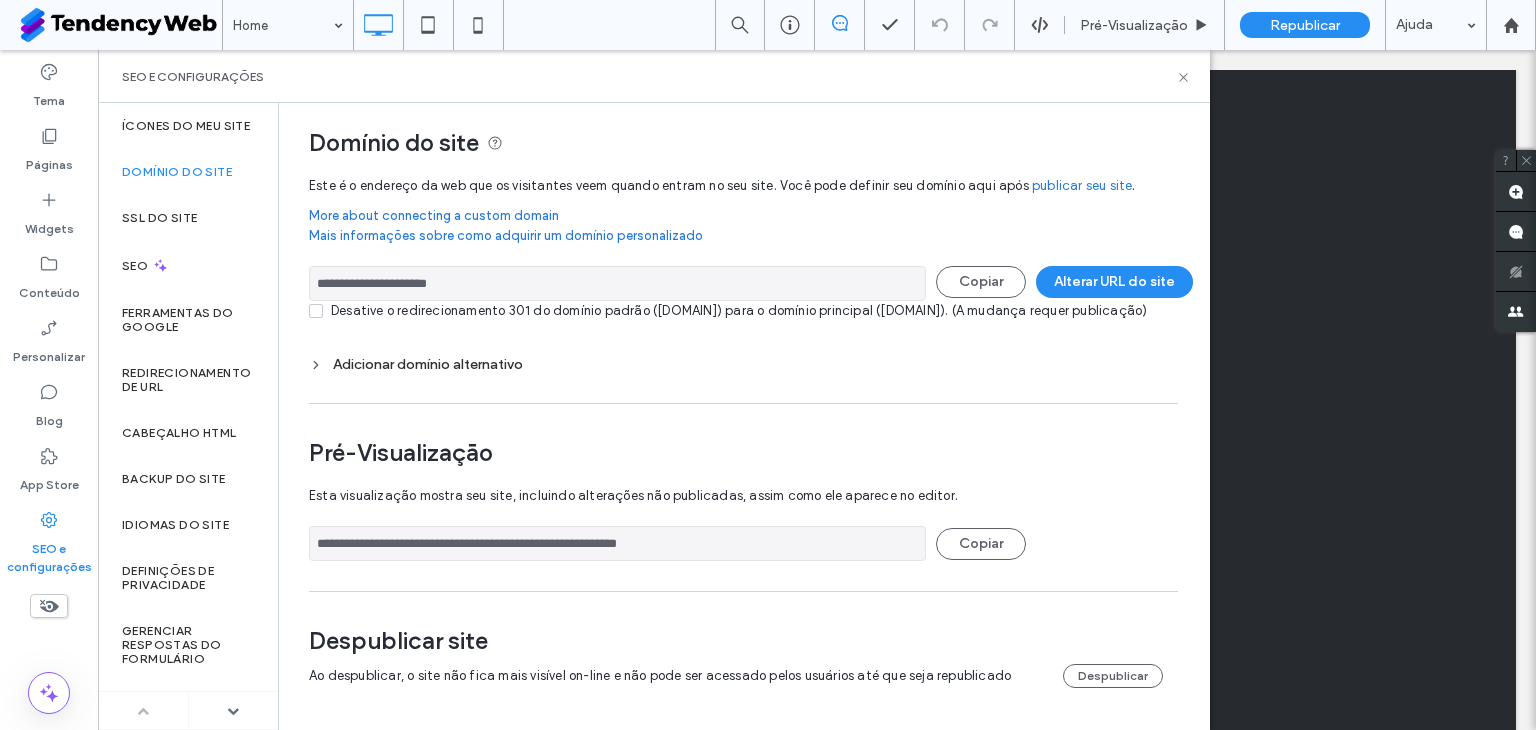 scroll, scrollTop: 0, scrollLeft: 0, axis: both 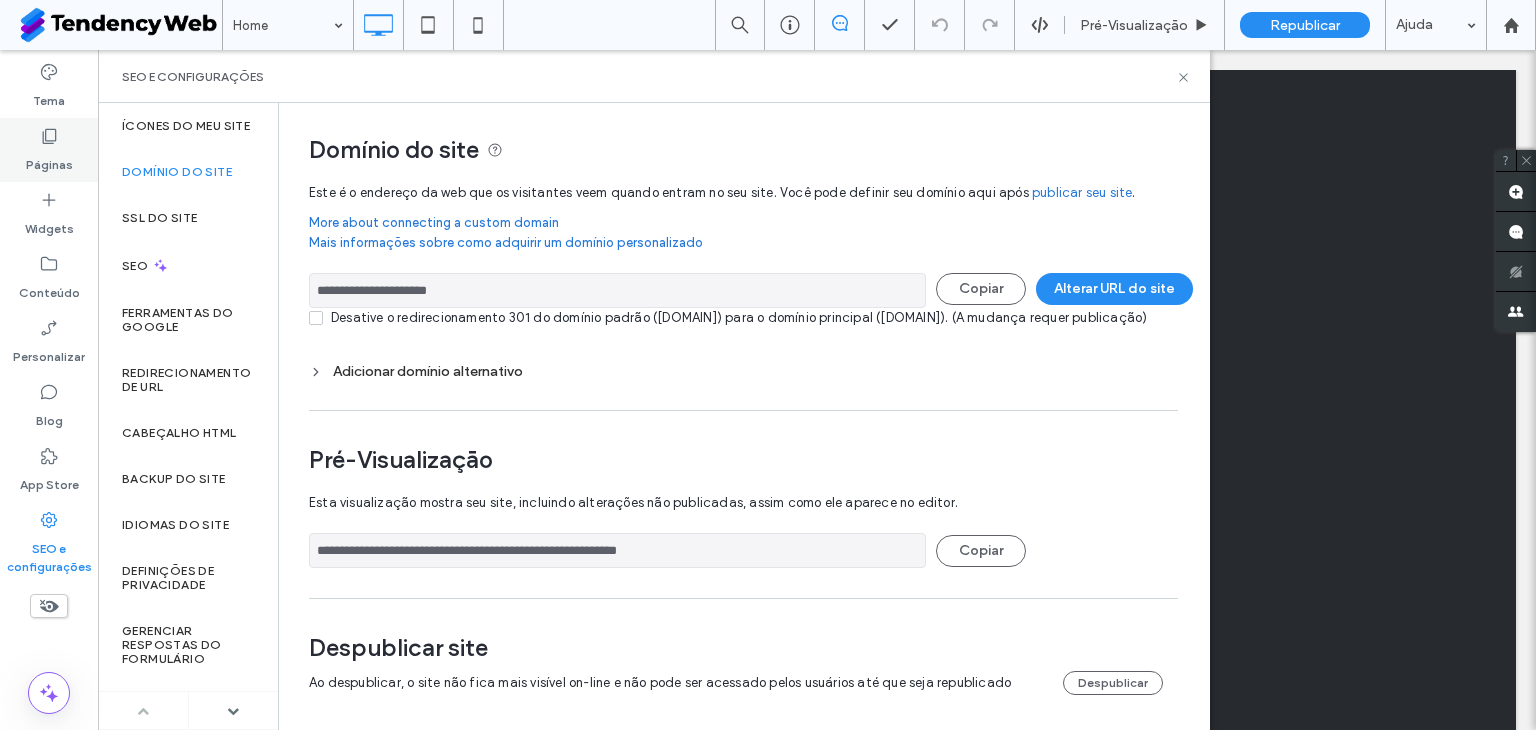 click on "Páginas" at bounding box center (49, 160) 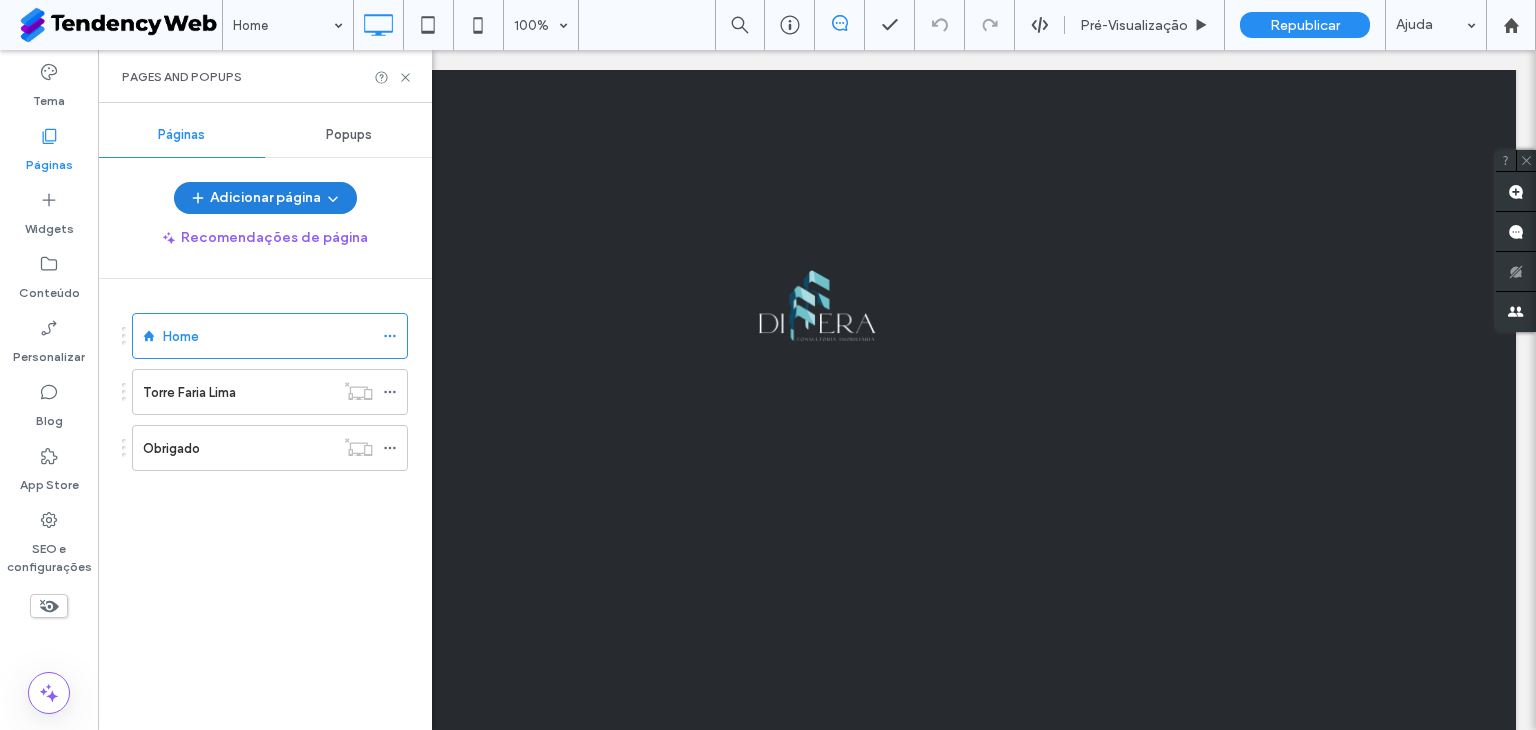 click on "Adicionar página" at bounding box center [265, 198] 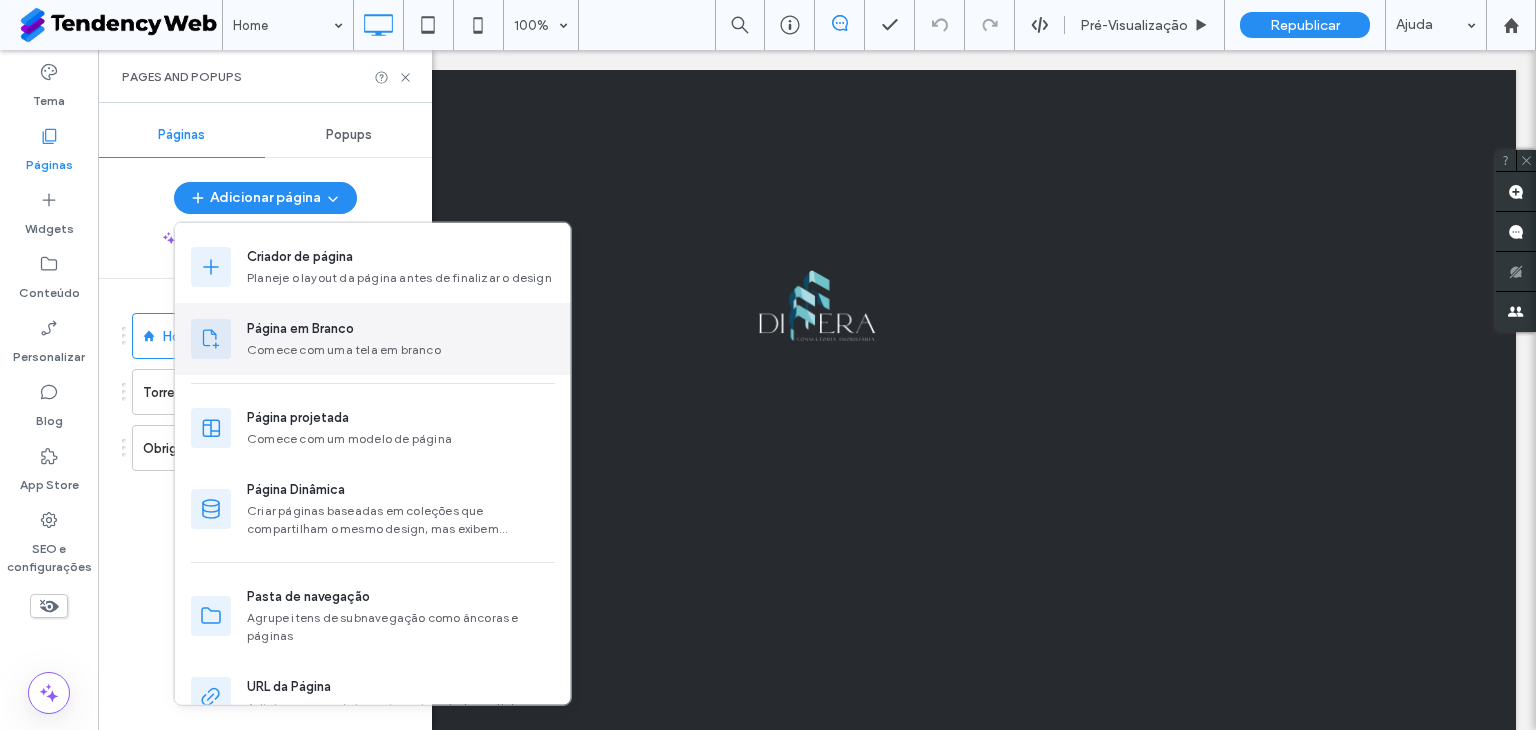 click on "Comece com uma tela em branco" at bounding box center [401, 350] 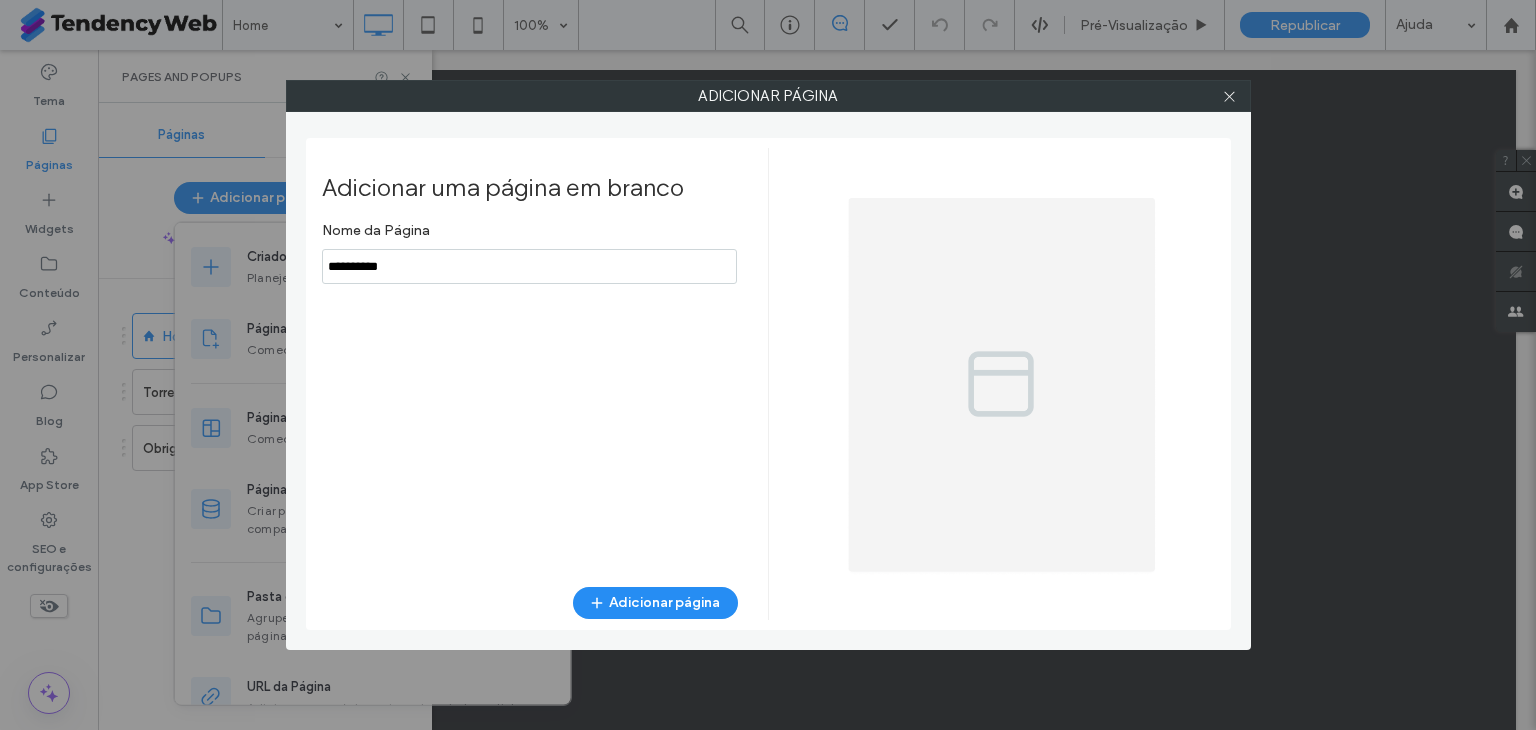 click at bounding box center [529, 266] 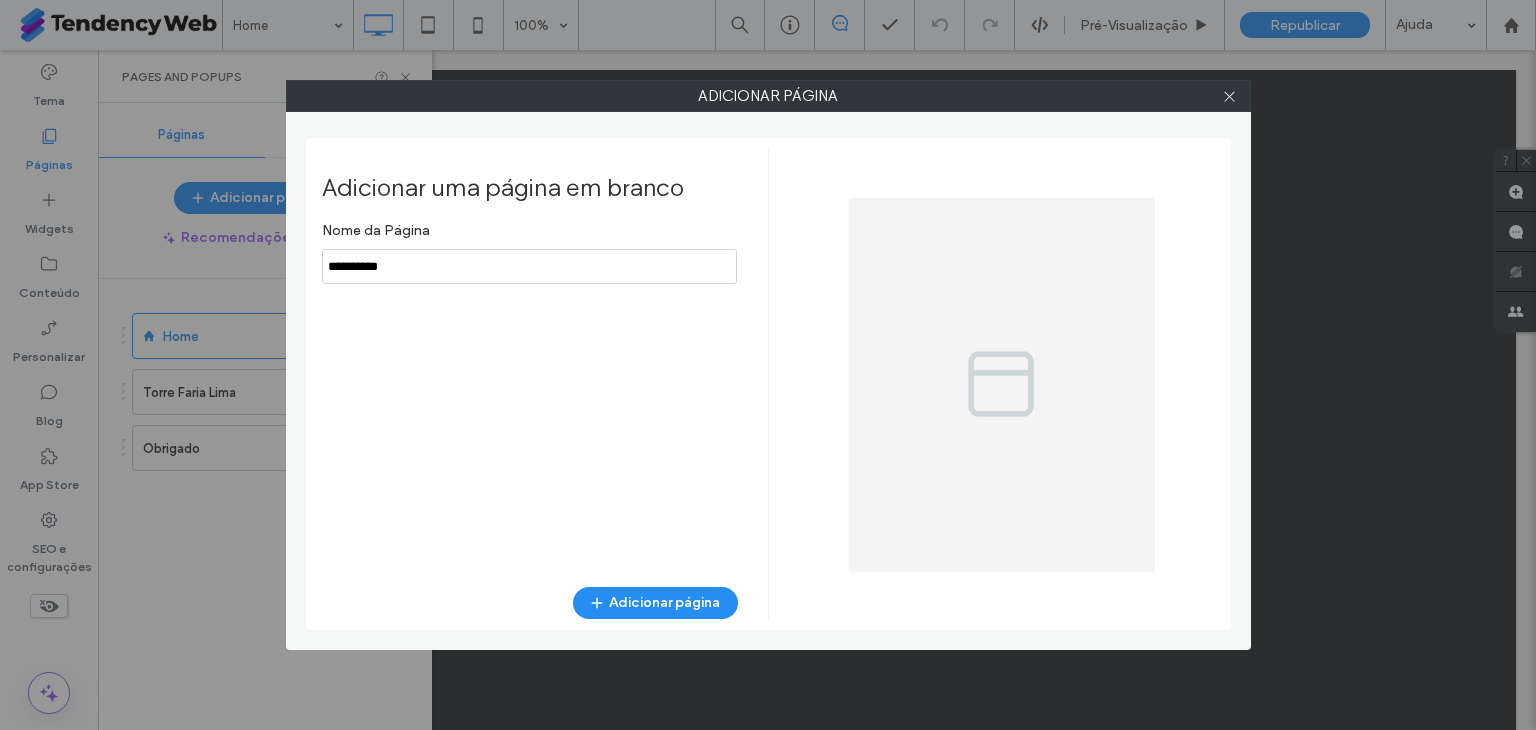 click at bounding box center (529, 266) 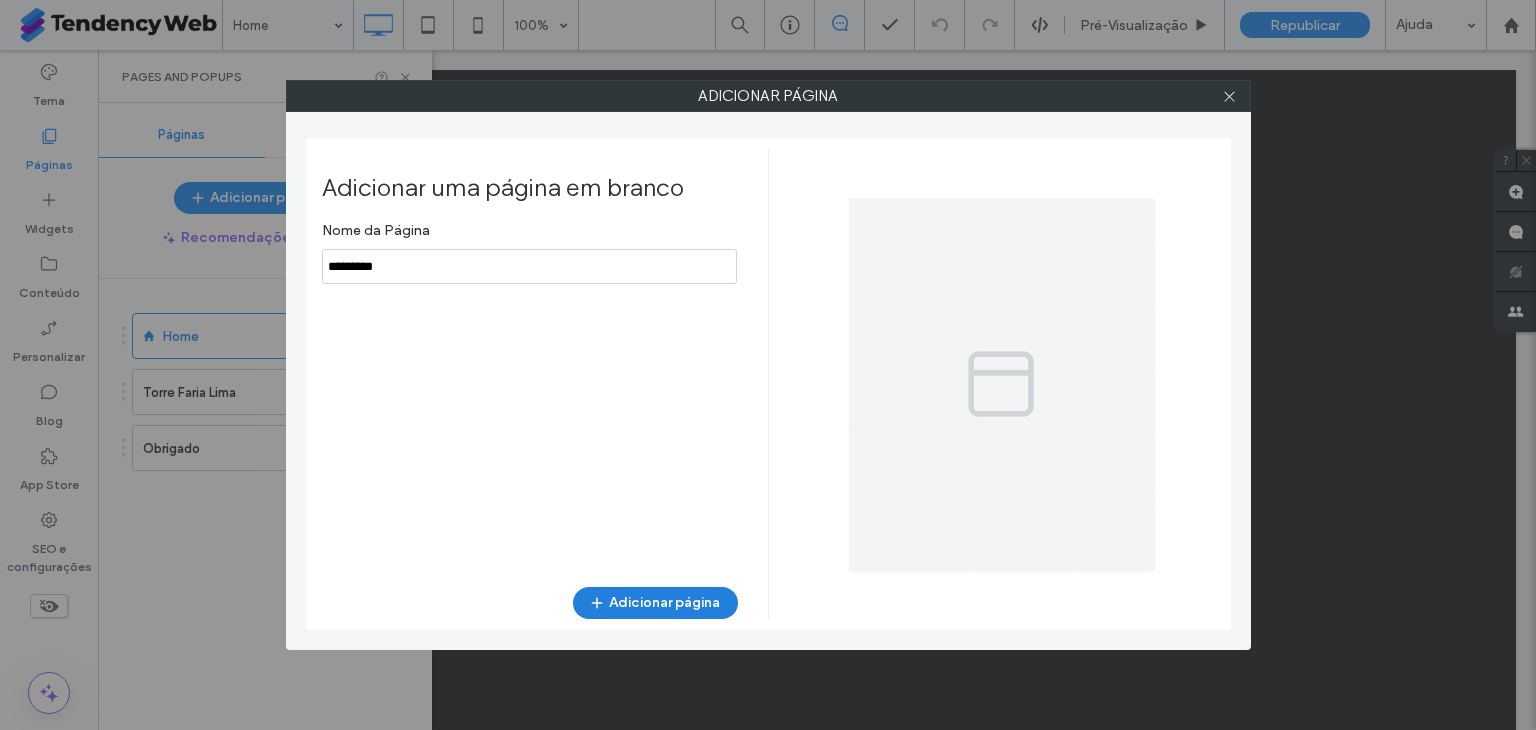 type on "*********" 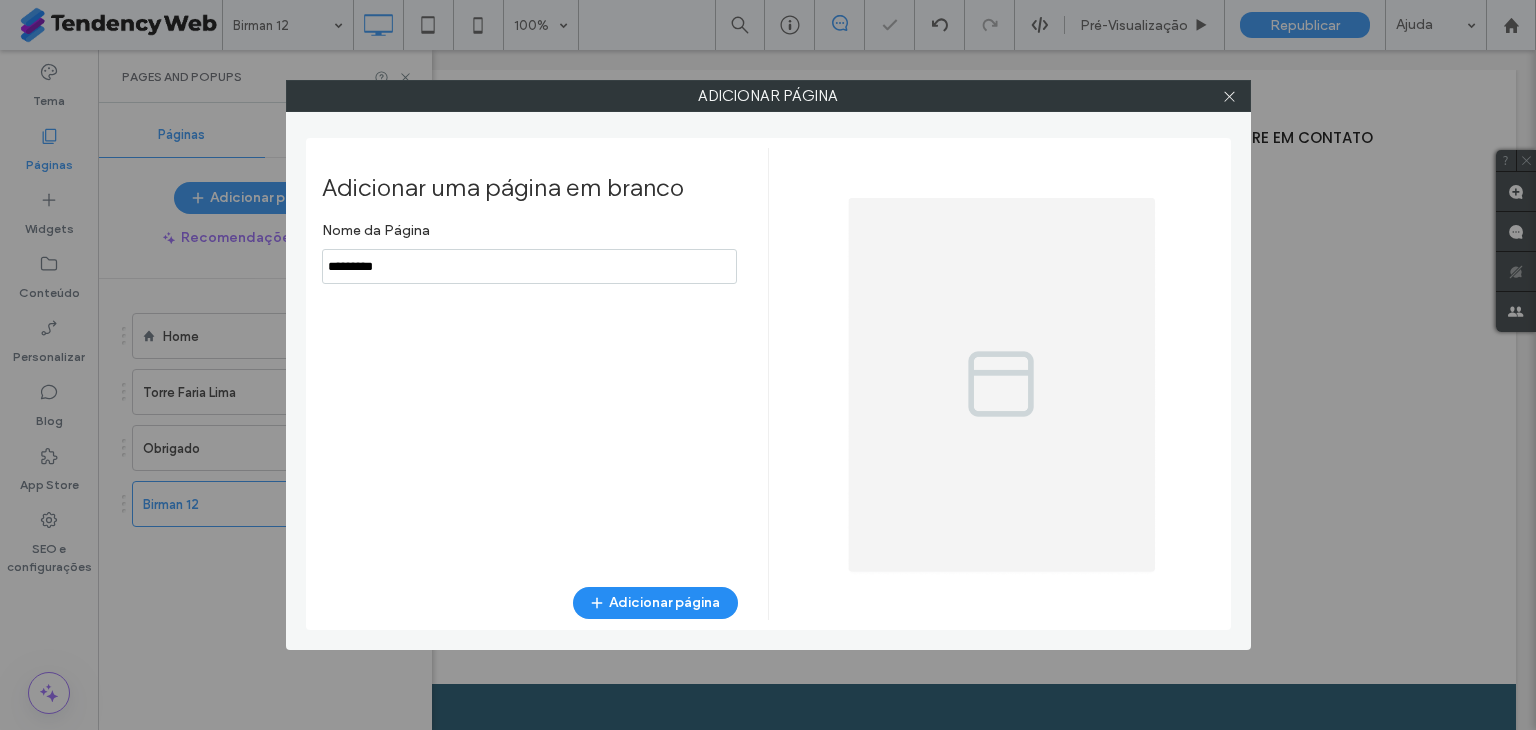 scroll, scrollTop: 0, scrollLeft: 0, axis: both 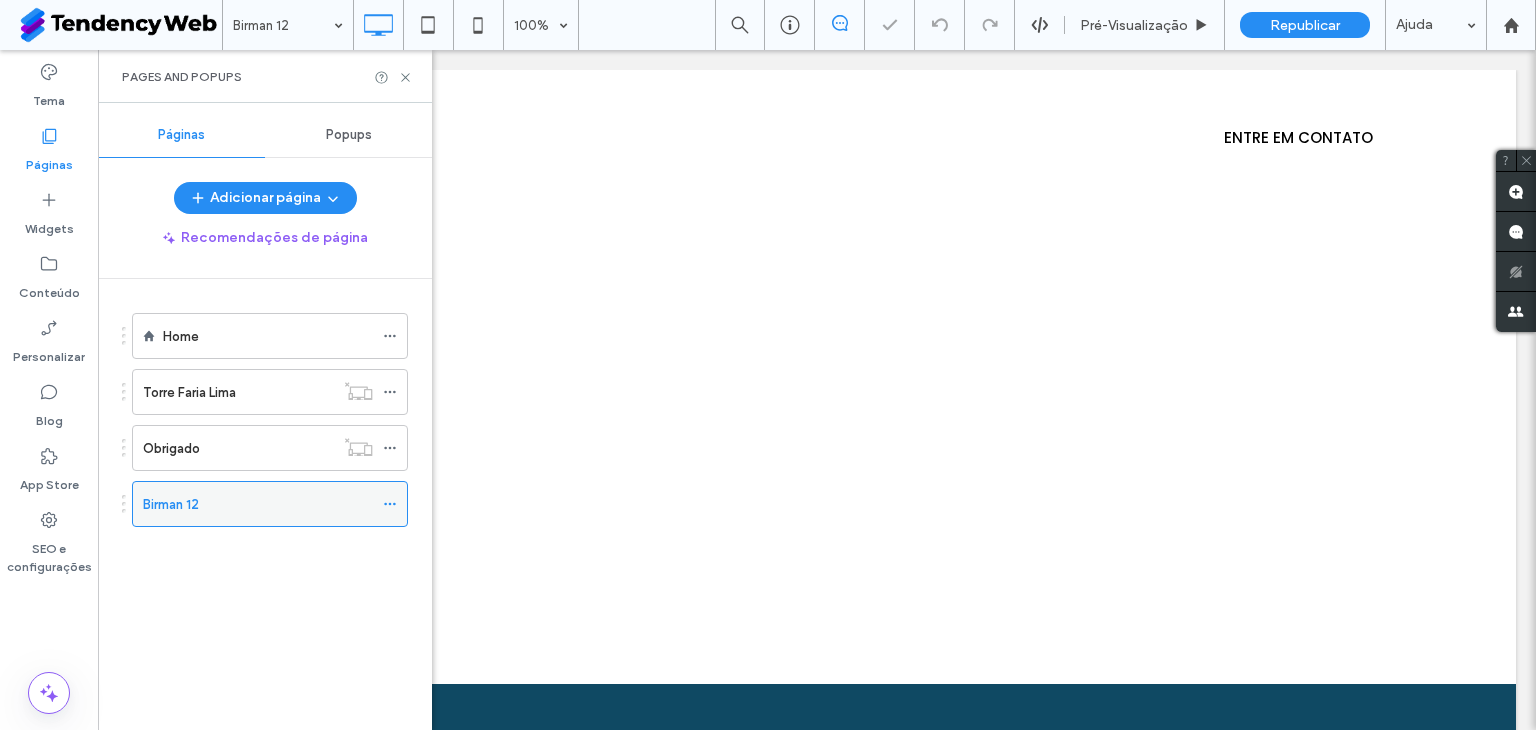 click 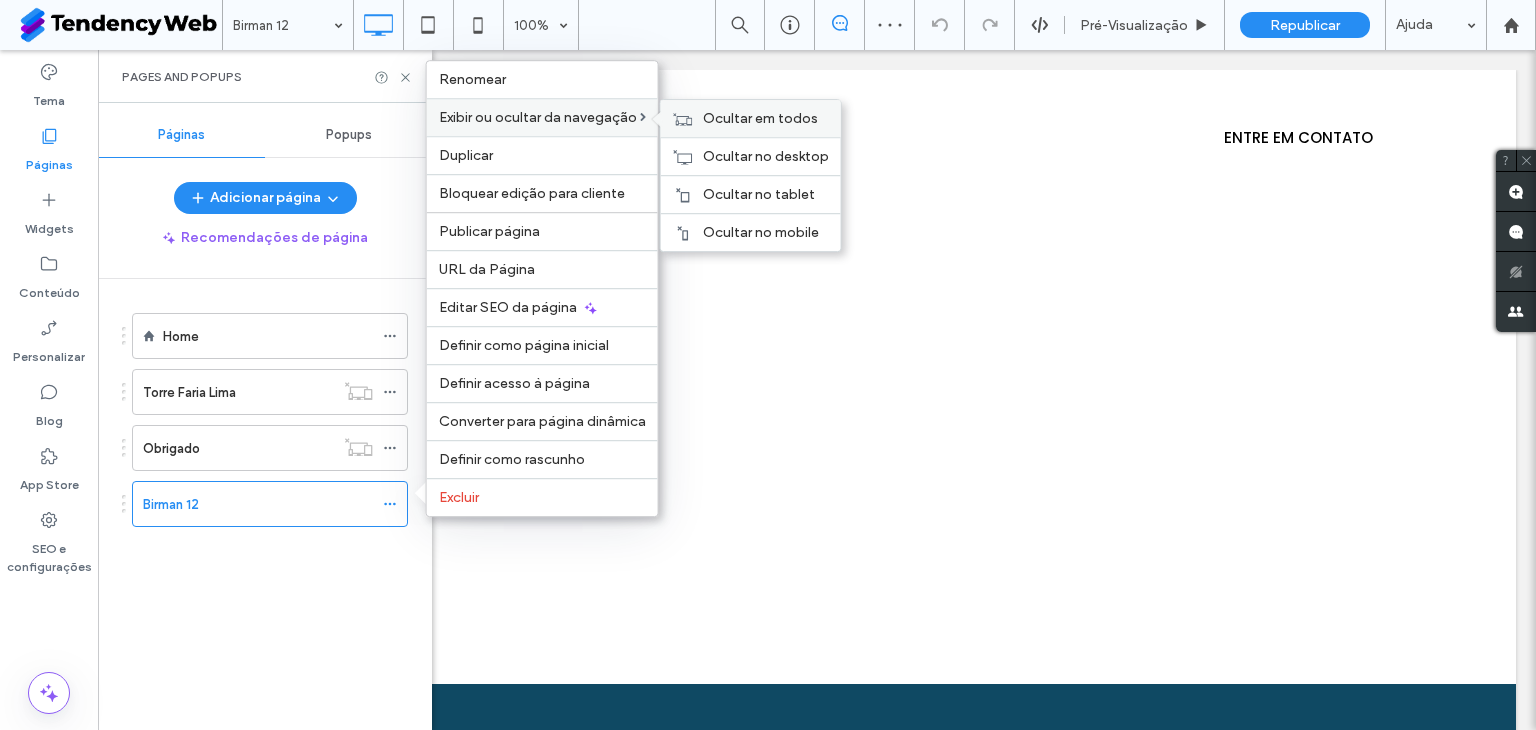 click on "Ocultar em todos" at bounding box center [760, 118] 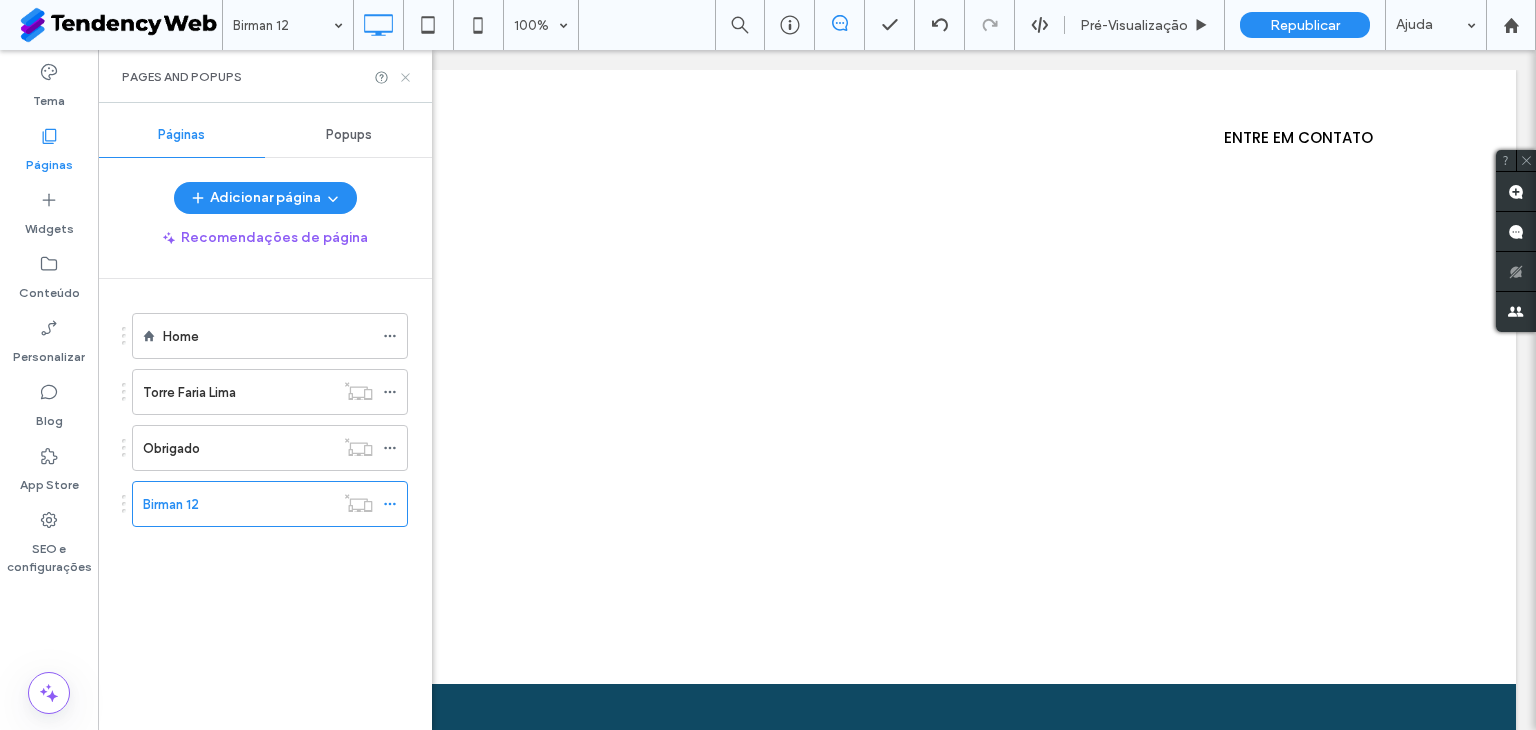 drag, startPoint x: 408, startPoint y: 77, endPoint x: 308, endPoint y: 27, distance: 111.8034 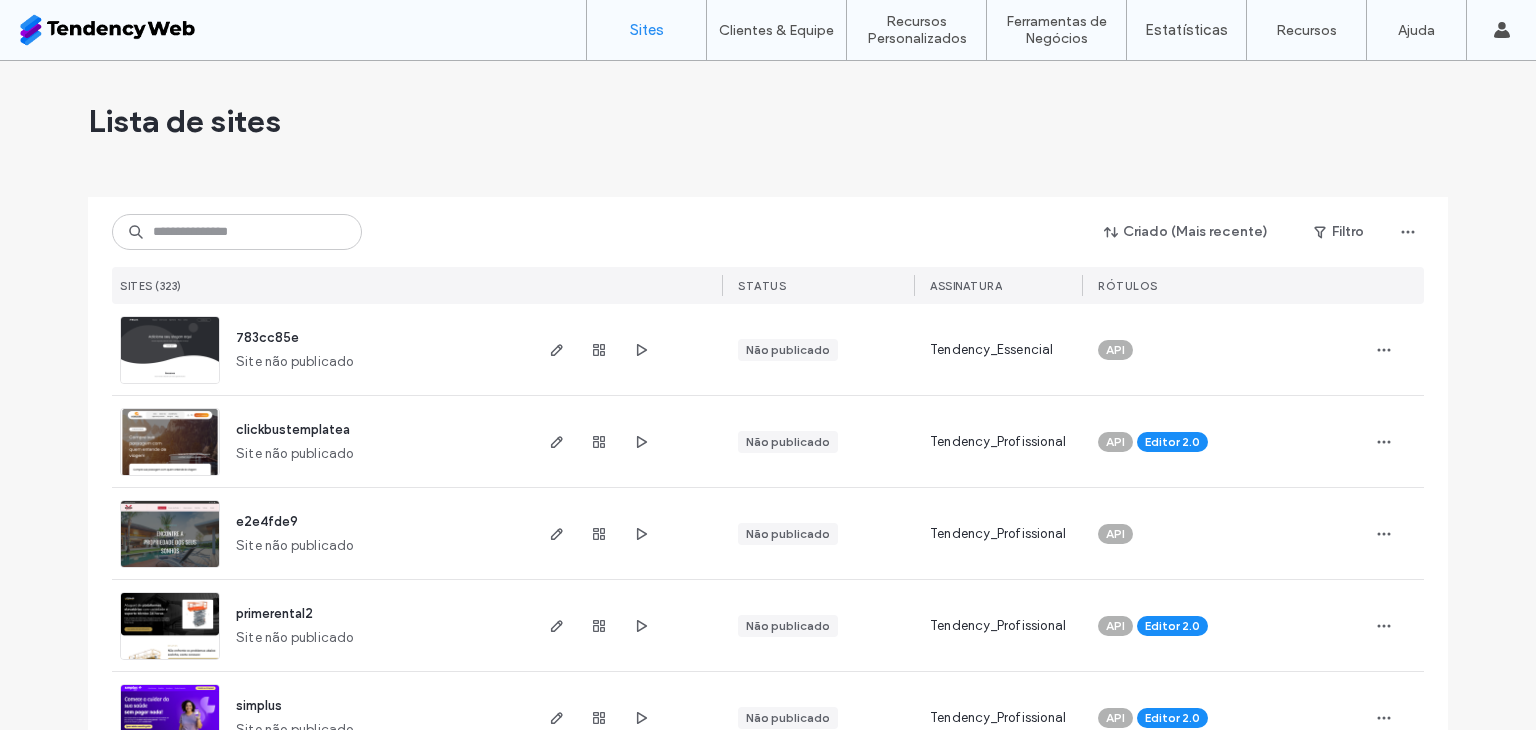 scroll, scrollTop: 0, scrollLeft: 0, axis: both 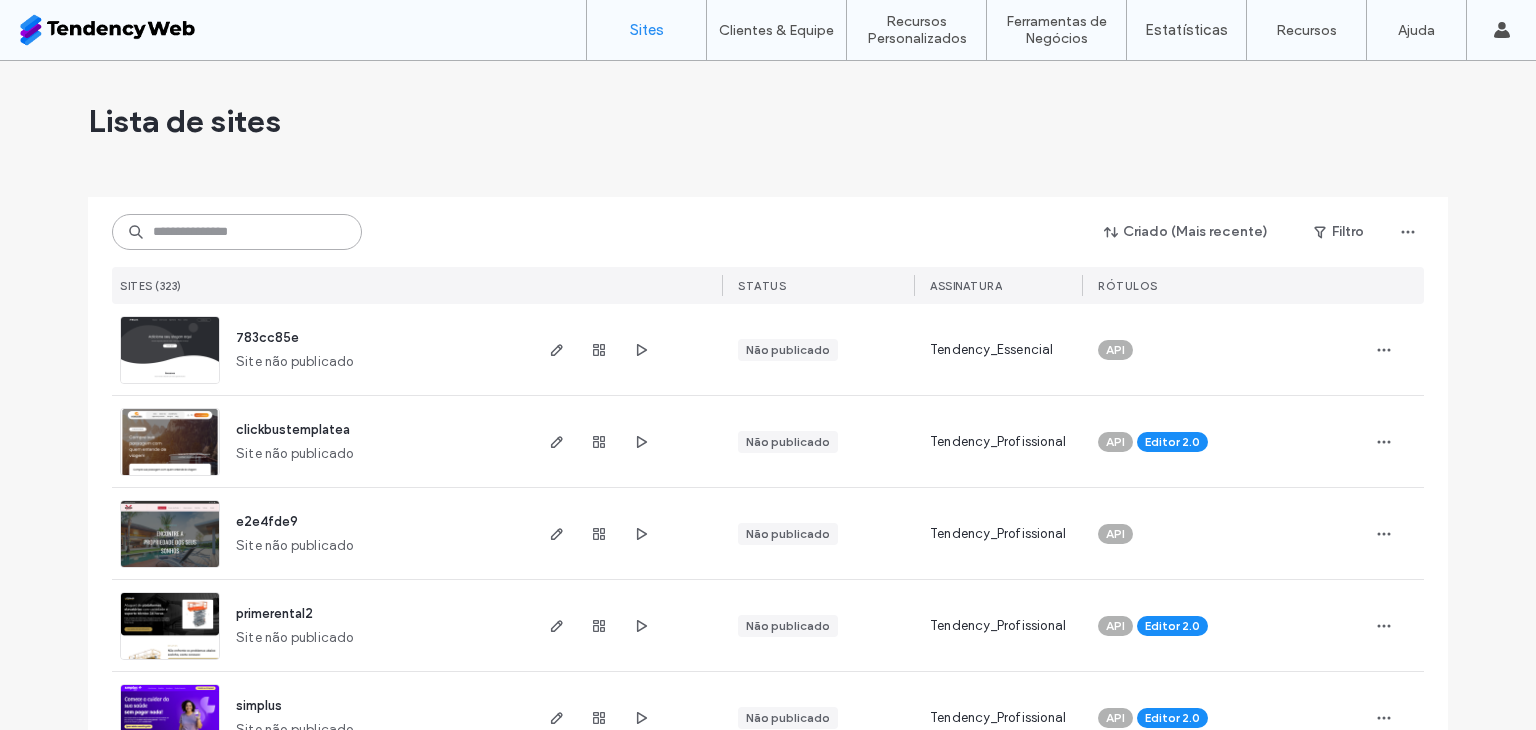 click at bounding box center [237, 232] 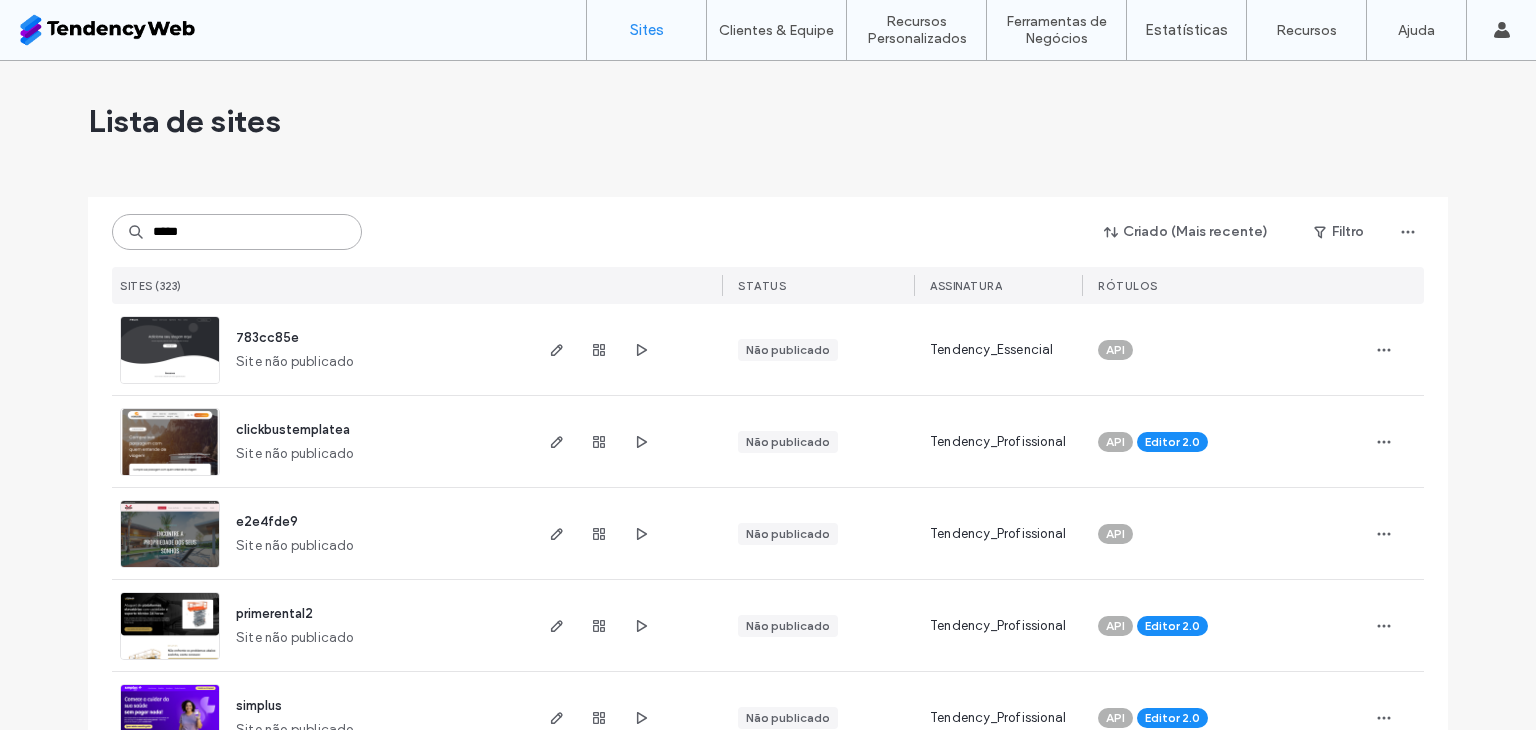 type on "*****" 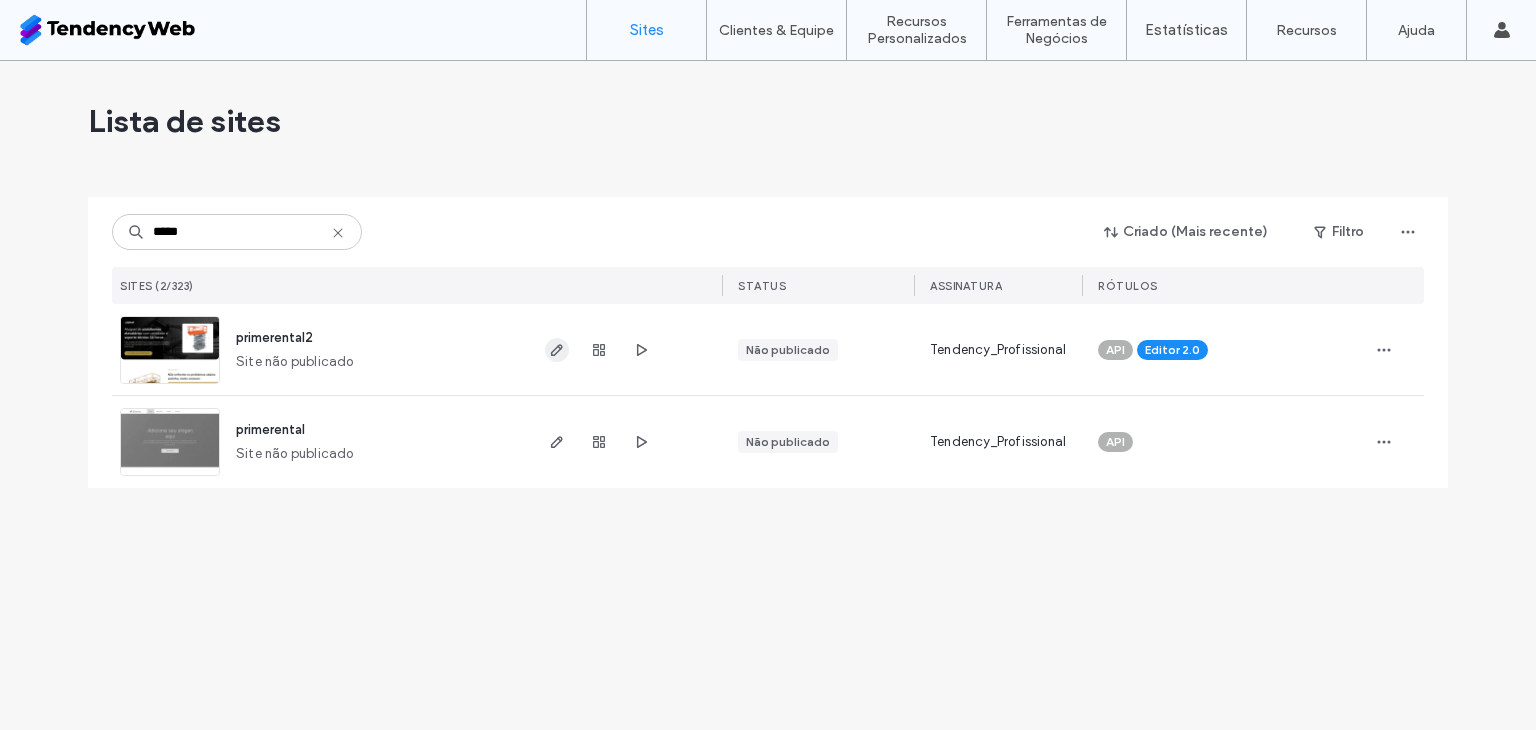 click 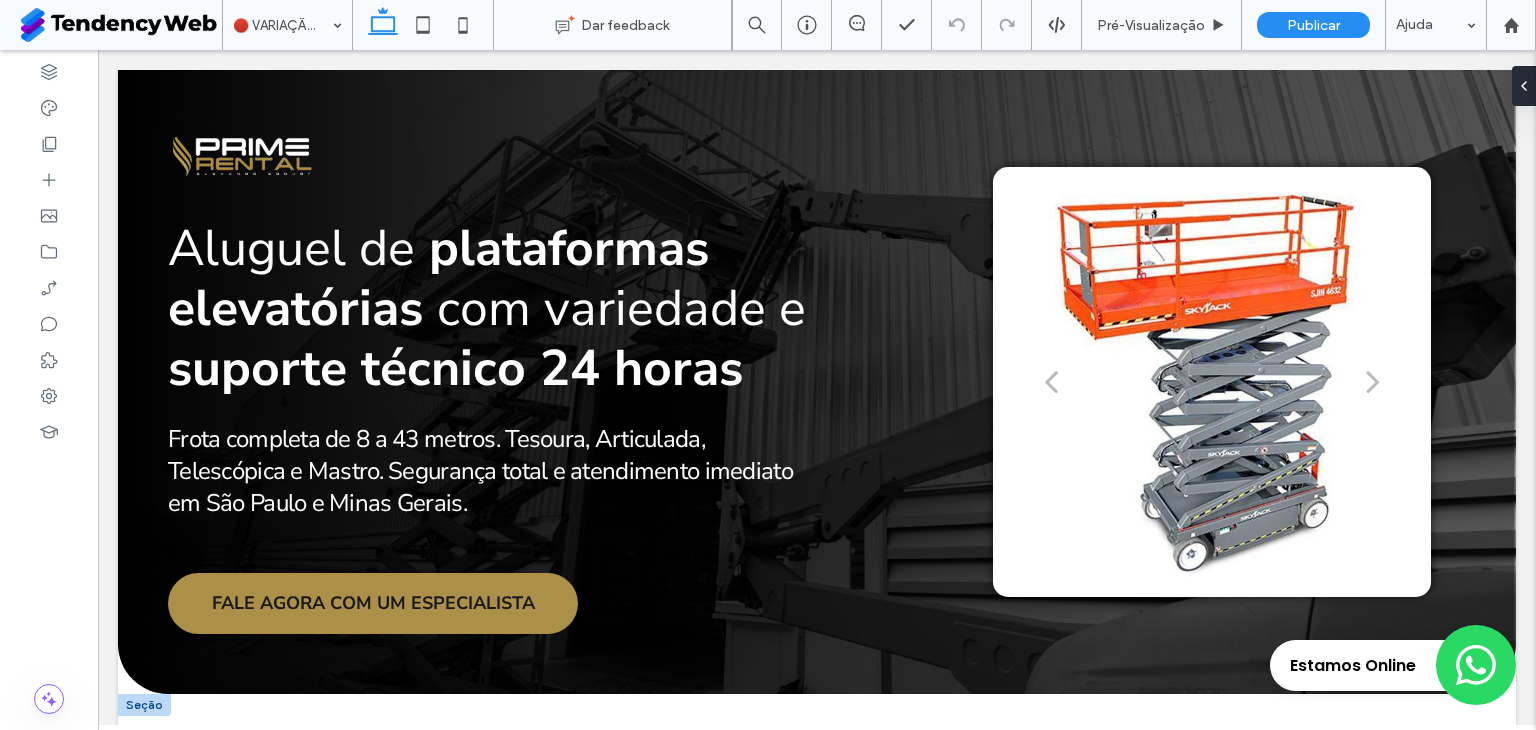 scroll, scrollTop: 500, scrollLeft: 0, axis: vertical 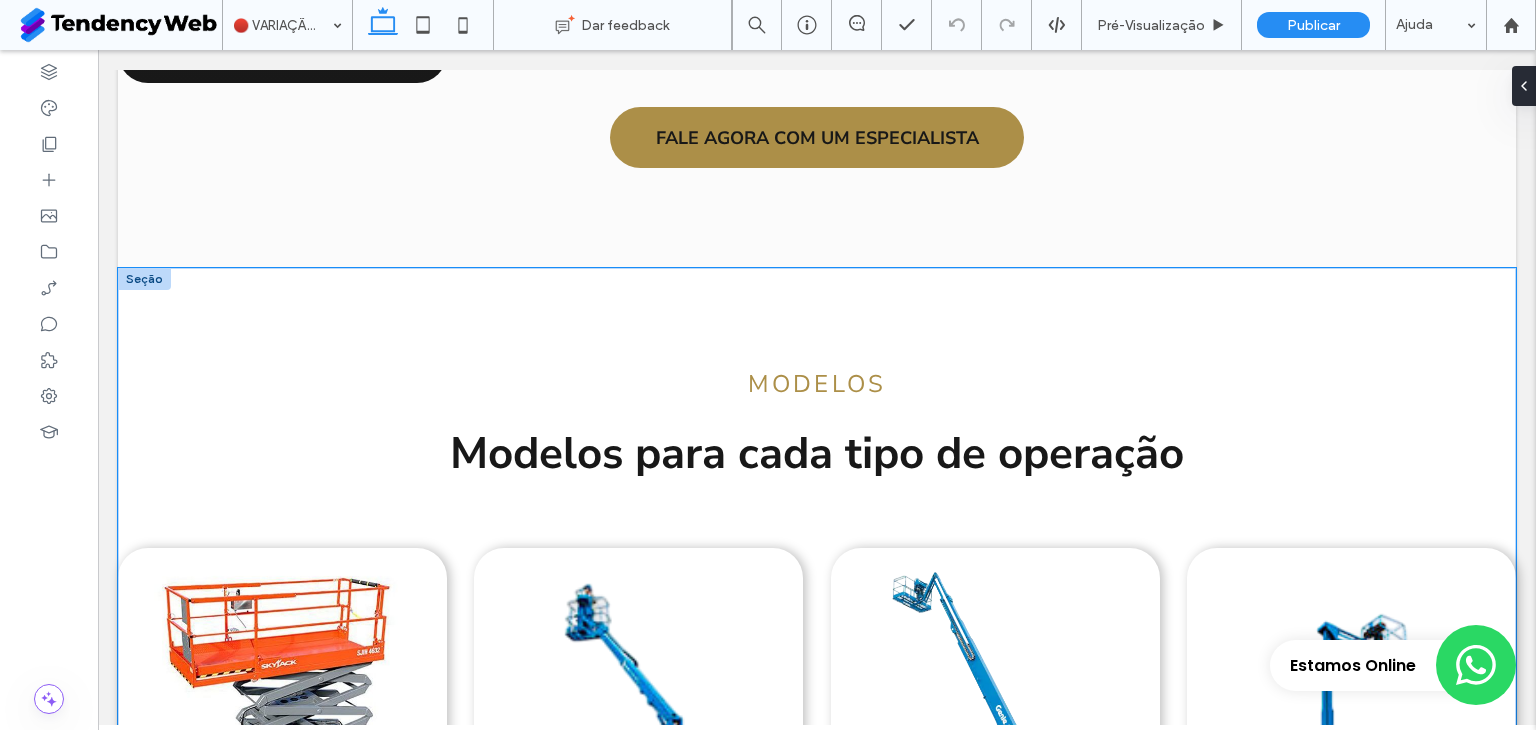 click on "Modelos
Modelos para cada tipo de operação
Tesoura
Faixa de altura: 8 a 15 metros Uso: Interno Classificação: Elétrica/Diesel
Articulada
Faixa de altura: 8 a 43 metros Uso: Interno Classificação: Elétrica/Diesel
Telescópicas
Faixa de altura: 8 a 43 metros Uso: Interno Classificação: Elétrica/Diesel
Mastro
Faixa de altura: 8 a 10 metros Uso: Interno Classificação: Elétrica/Diesel
FALE AGORA COM UM ESPECIALISTA" at bounding box center (817, 779) 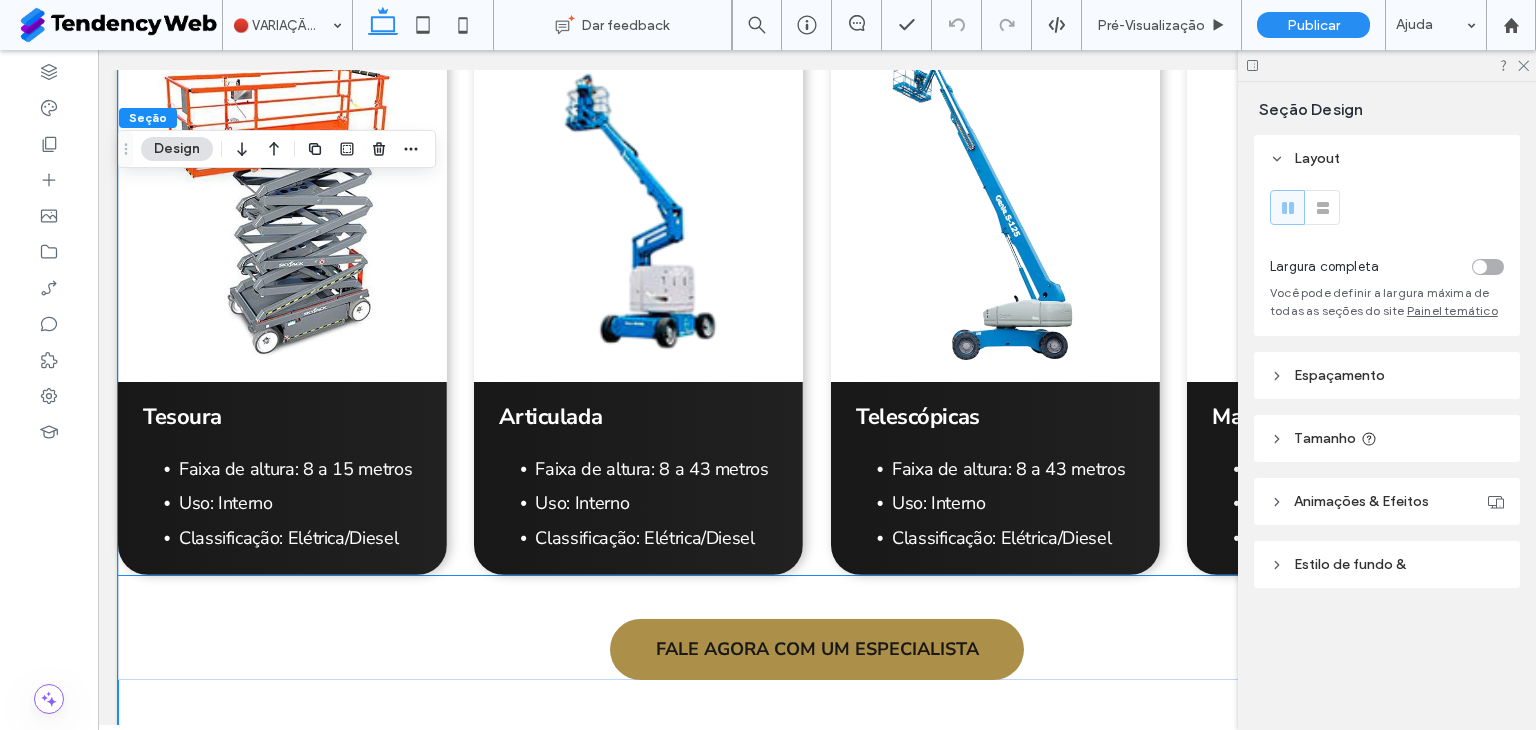 scroll, scrollTop: 3000, scrollLeft: 0, axis: vertical 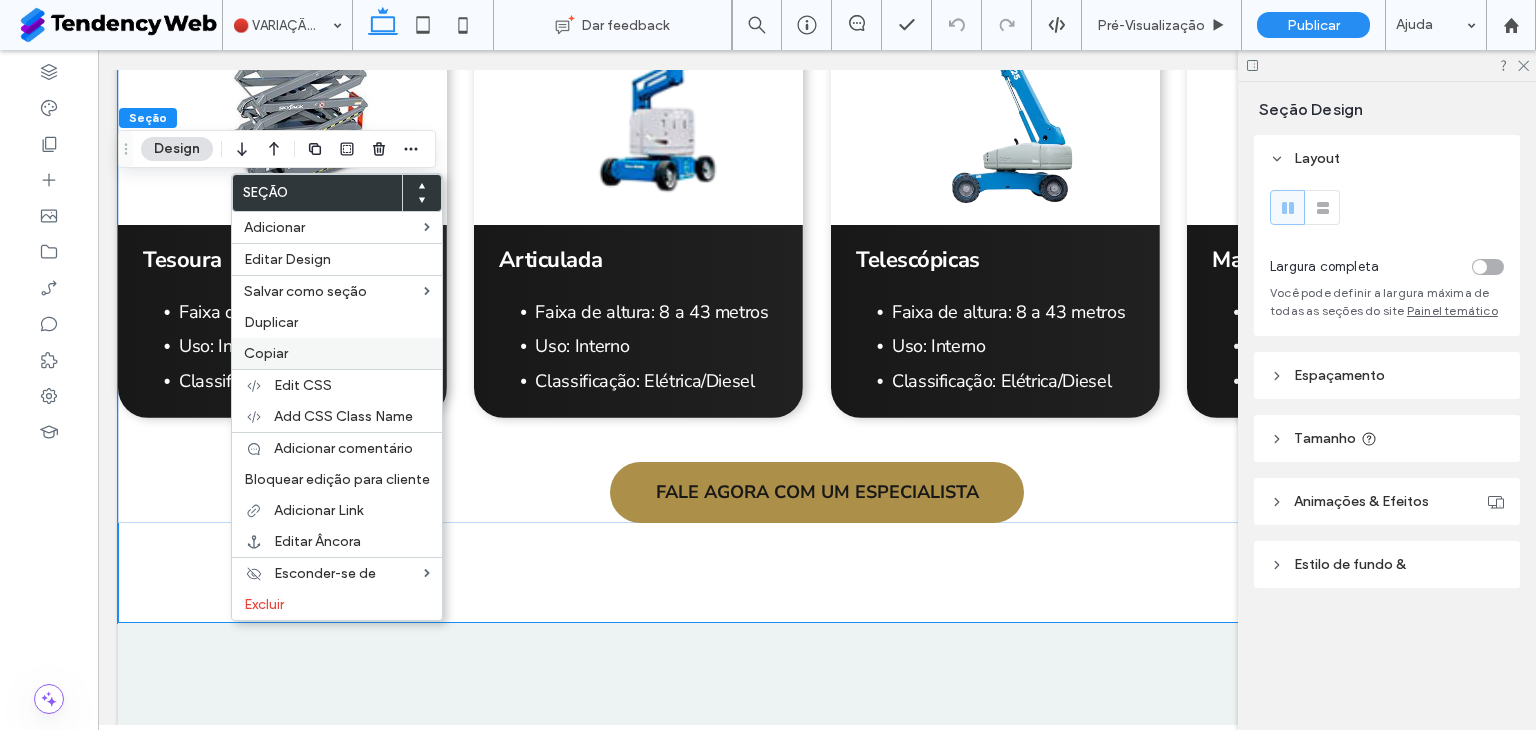click on "Copiar" at bounding box center [266, 353] 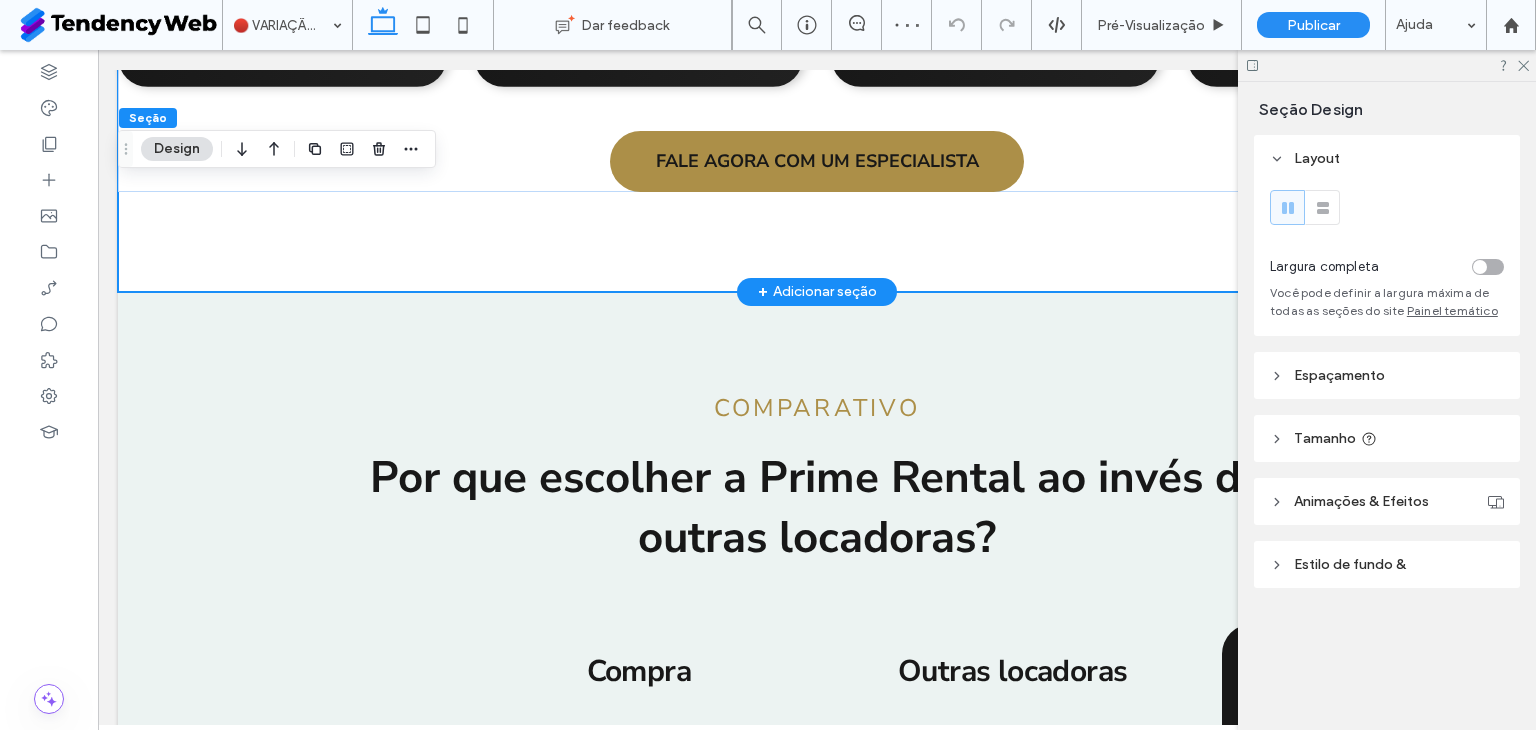 scroll, scrollTop: 3500, scrollLeft: 0, axis: vertical 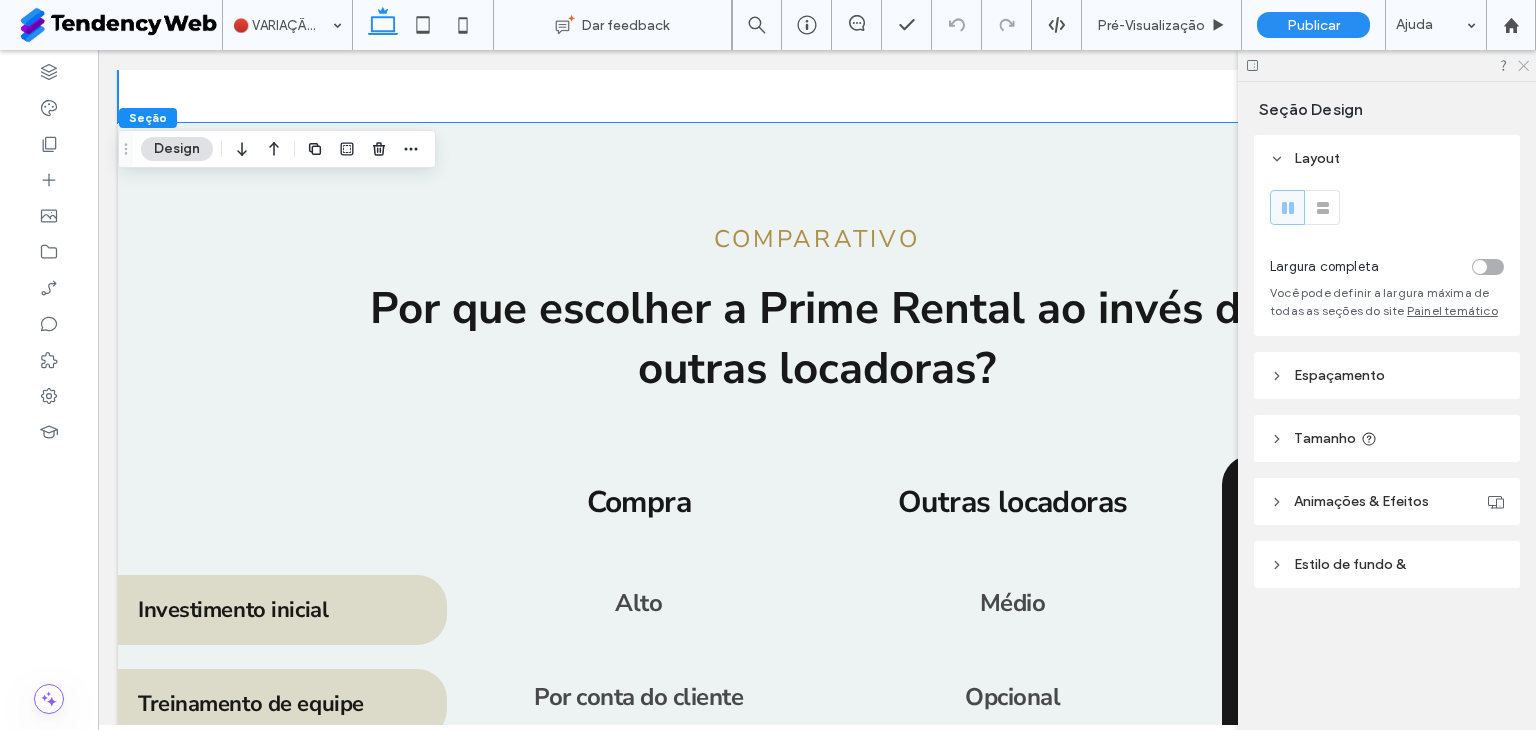 click 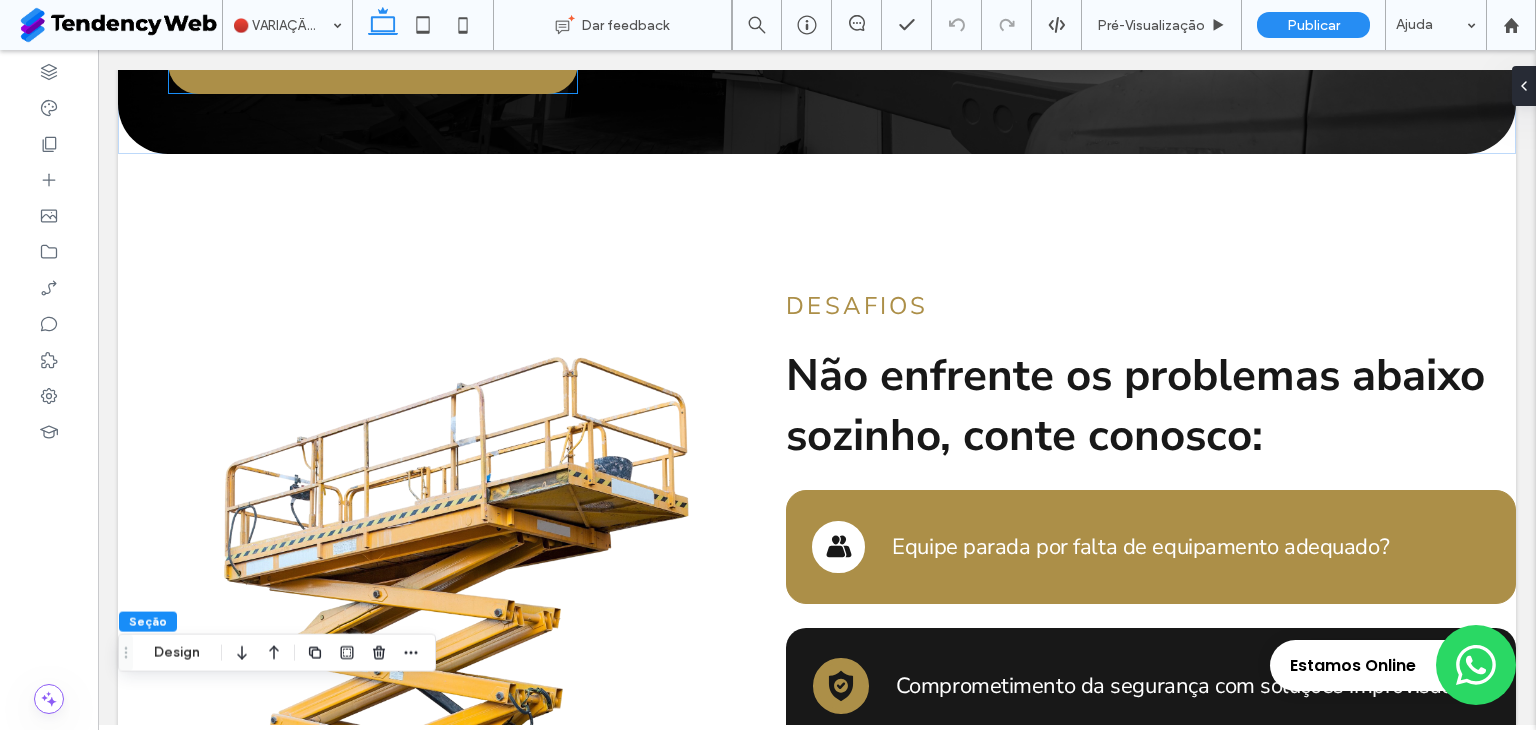 scroll, scrollTop: 452, scrollLeft: 0, axis: vertical 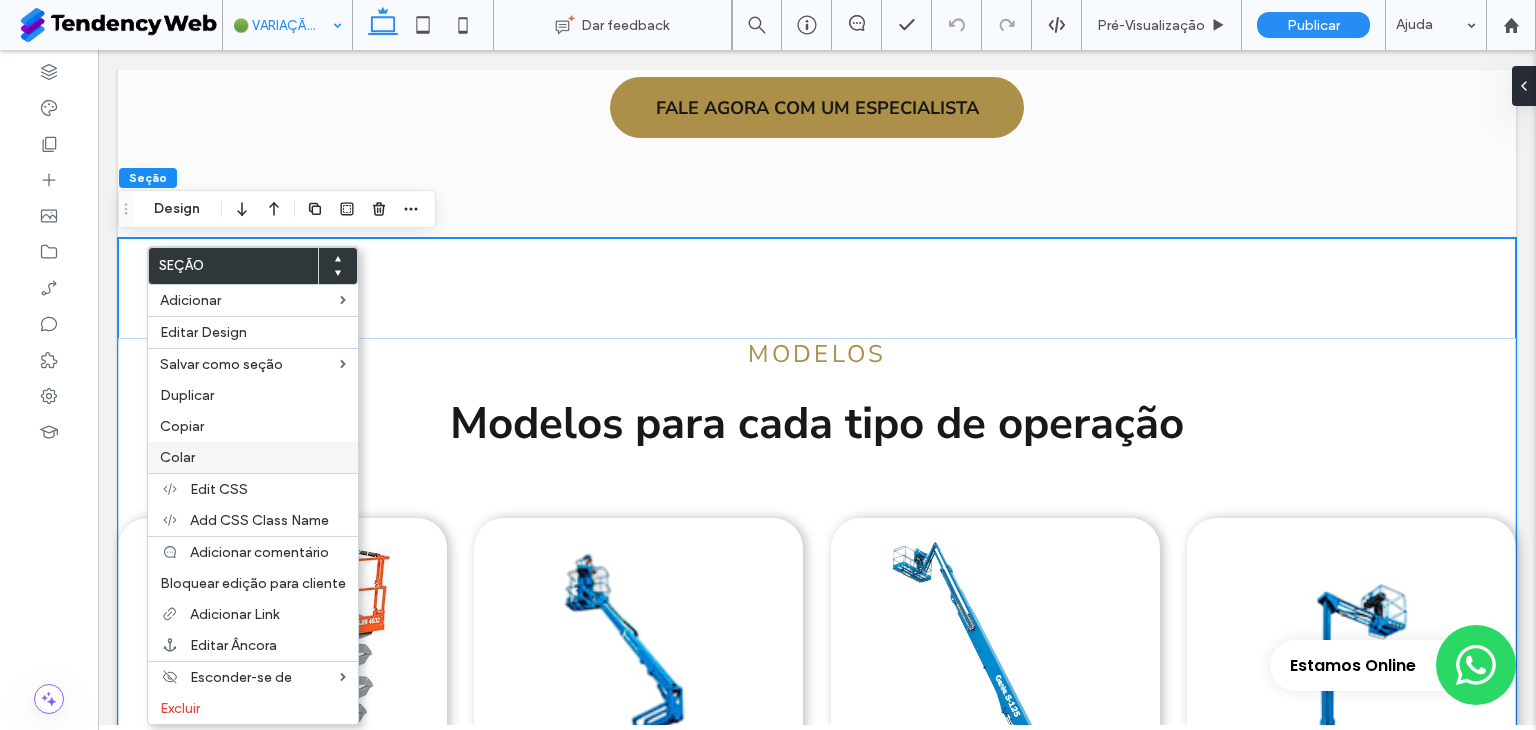 click on "Colar" at bounding box center (253, 457) 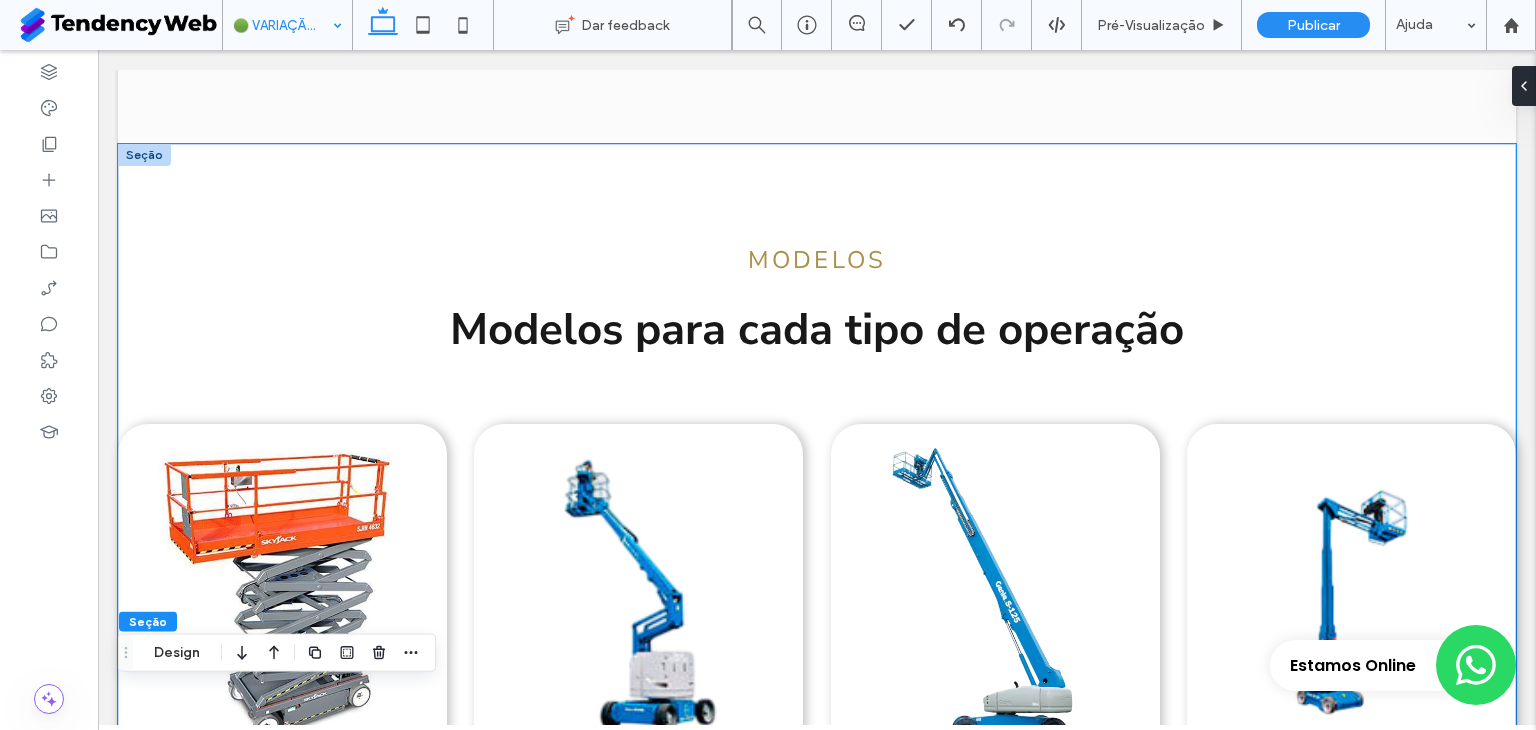 scroll, scrollTop: 2388, scrollLeft: 0, axis: vertical 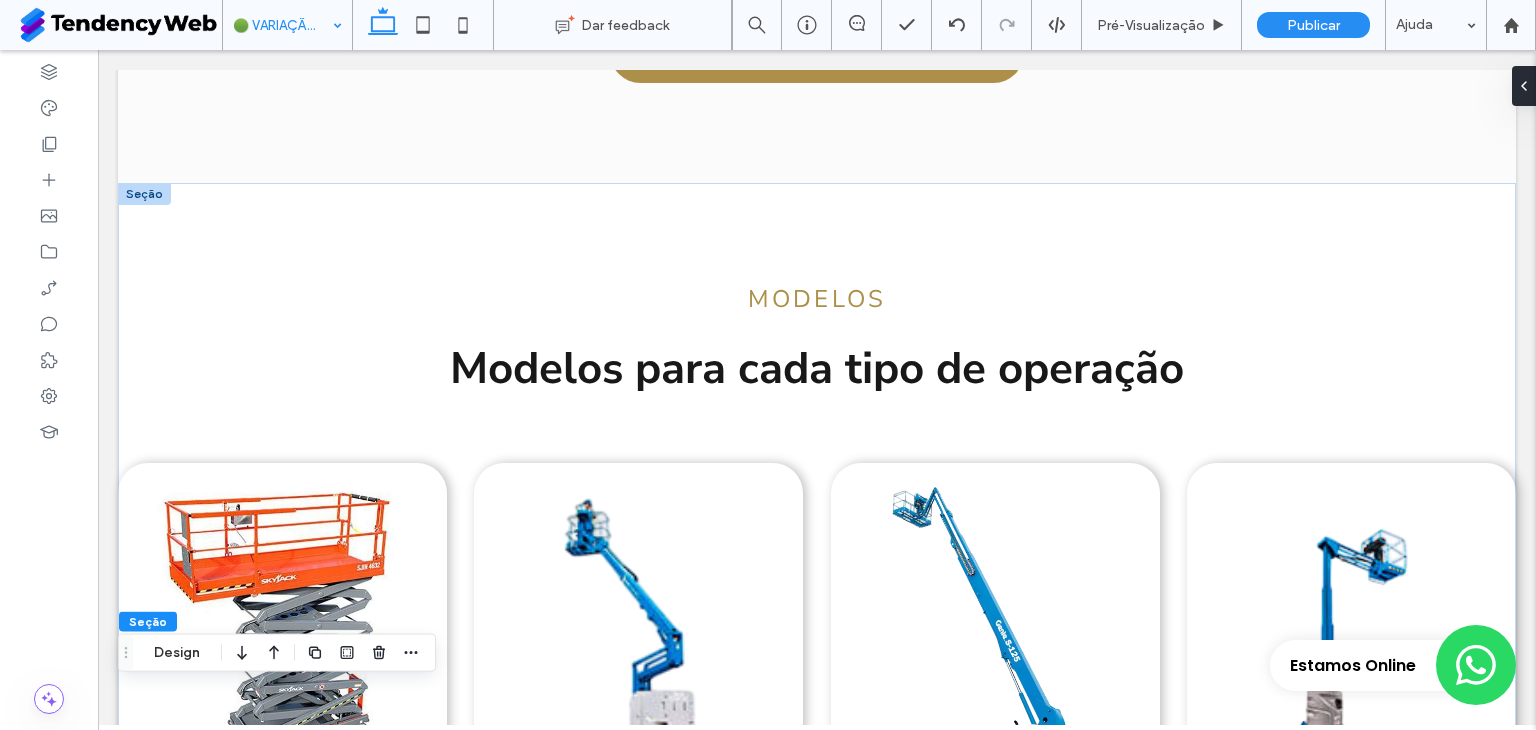 click at bounding box center (144, 194) 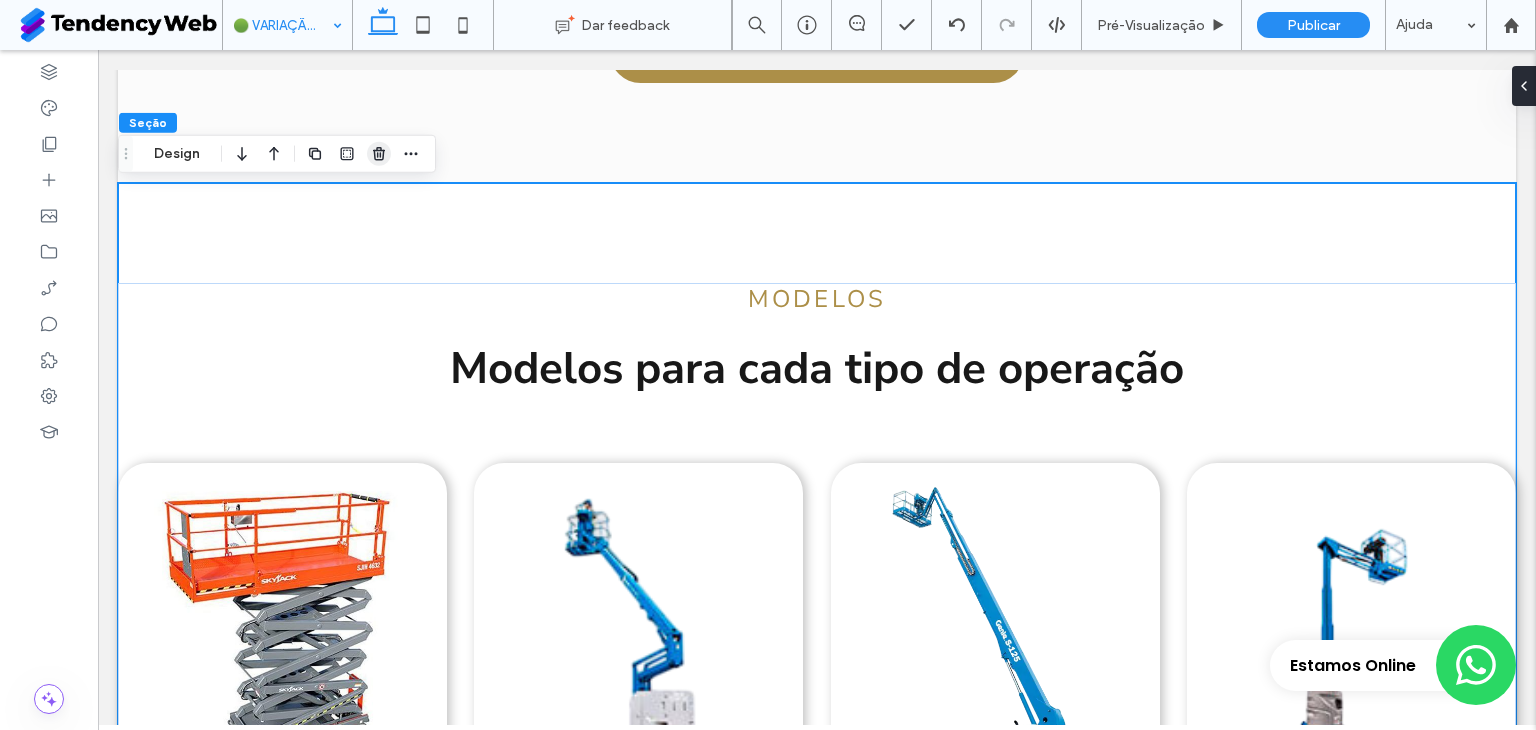 click 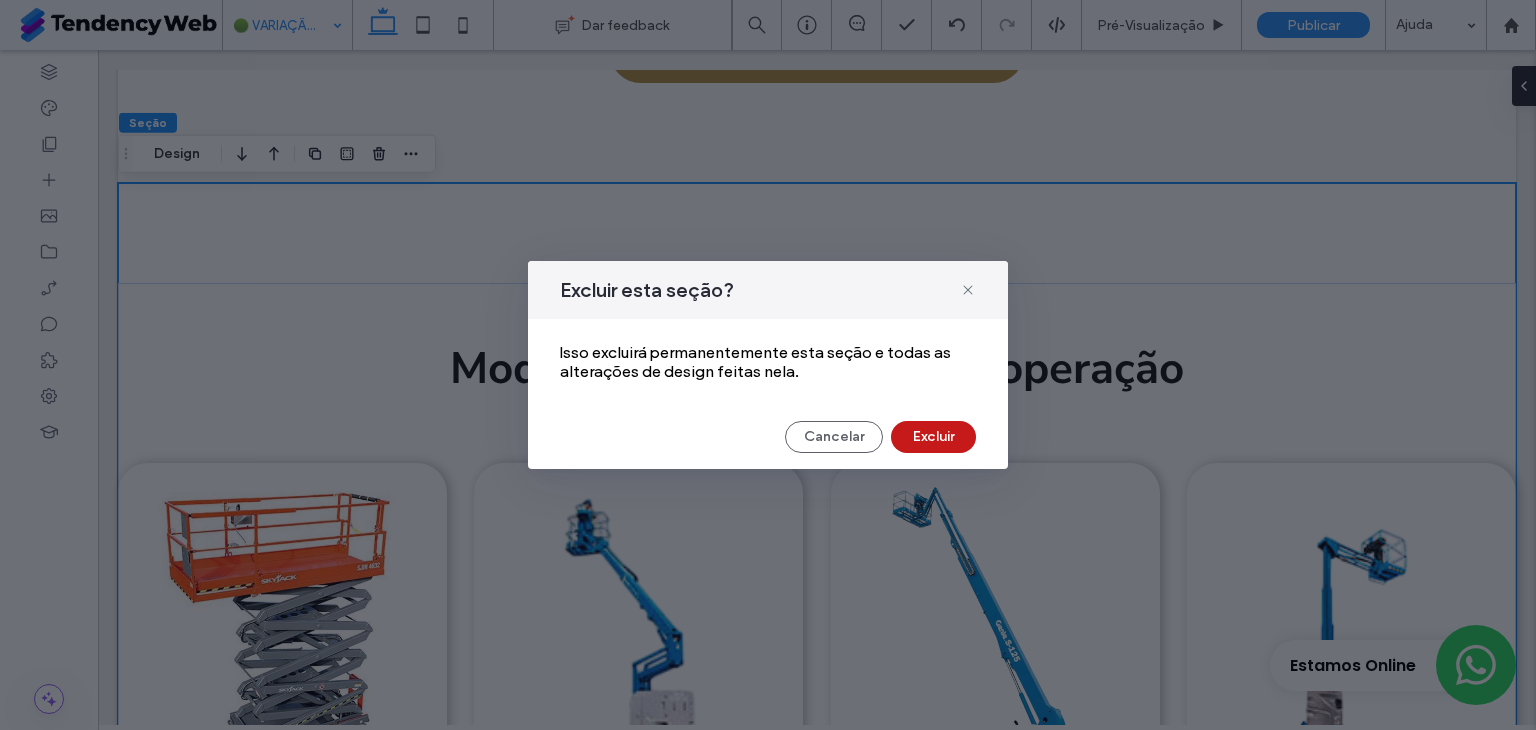 click on "Excluir" at bounding box center (933, 437) 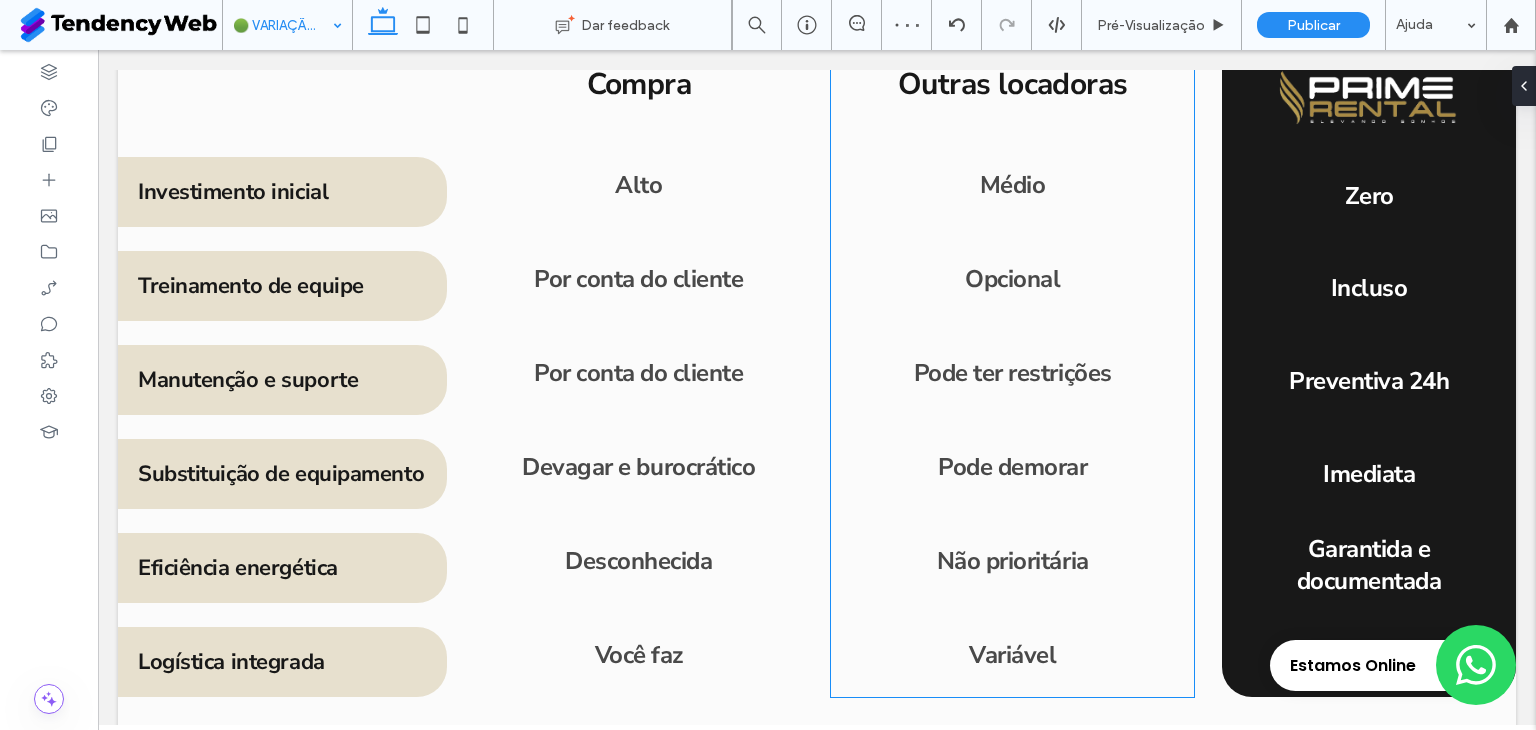 scroll, scrollTop: 3555, scrollLeft: 0, axis: vertical 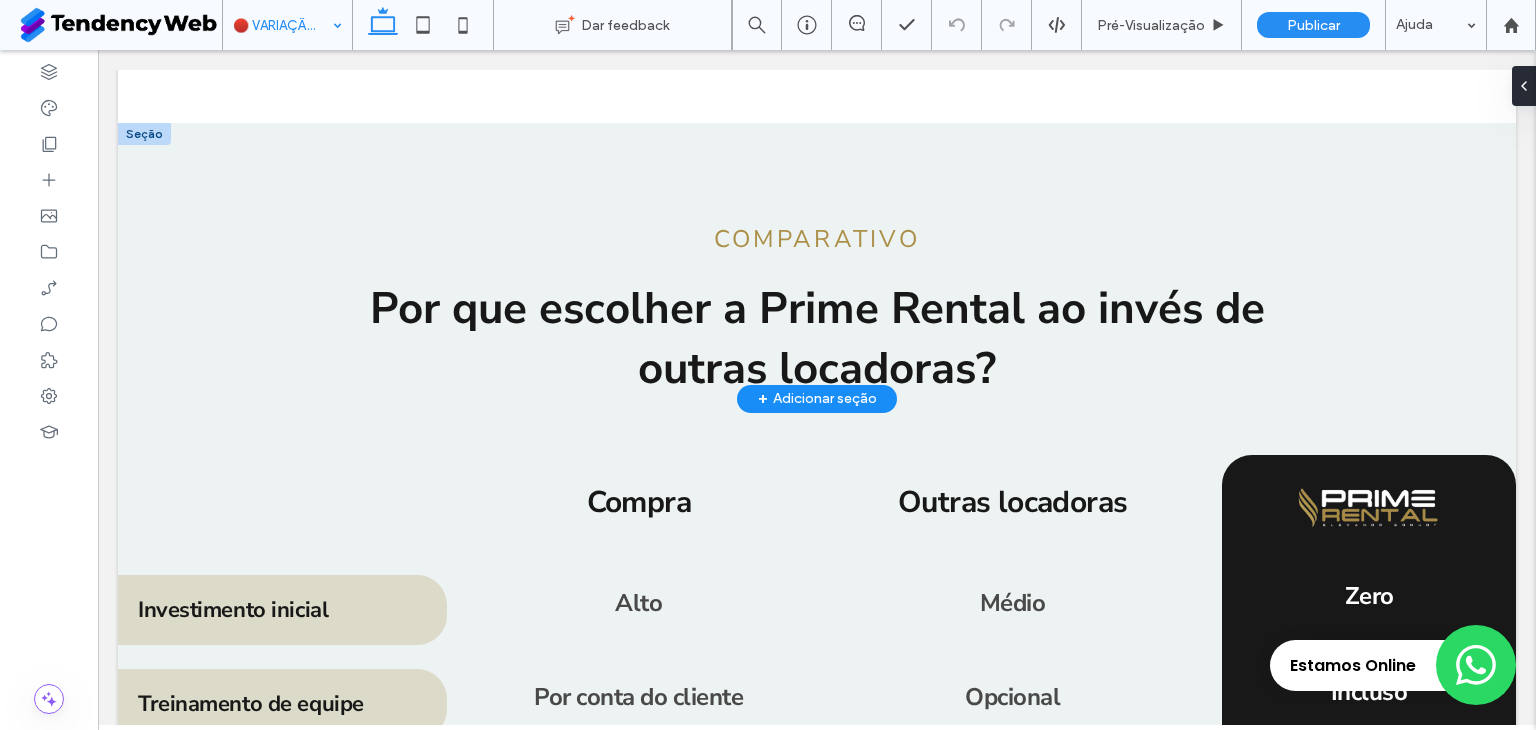 click at bounding box center [144, 134] 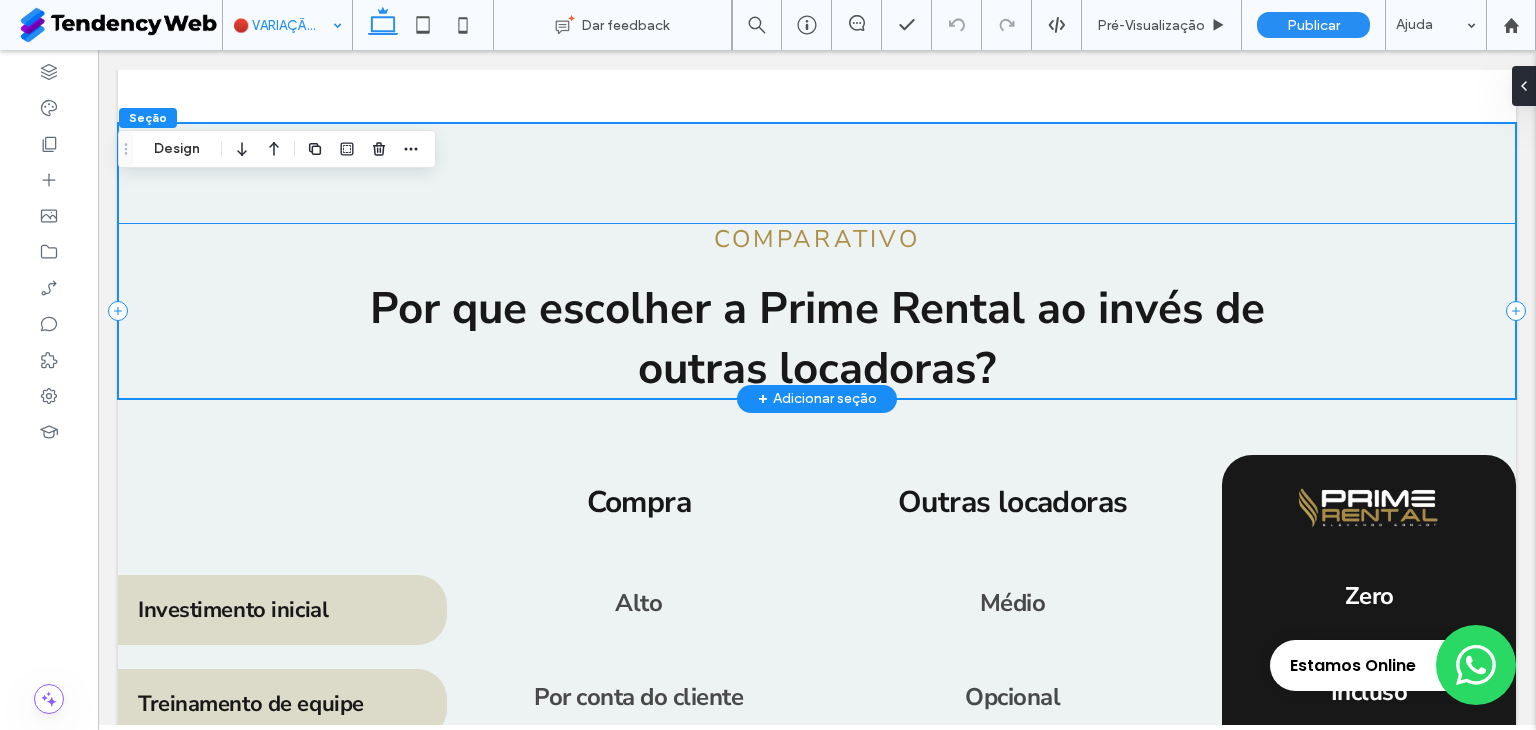 click on "Comparativo
Por que escolher a Prime Rental ao invés de outras locadoras?
Por que nos escolher ao invés de comprar ou de outras locadoras?" at bounding box center (817, 311) 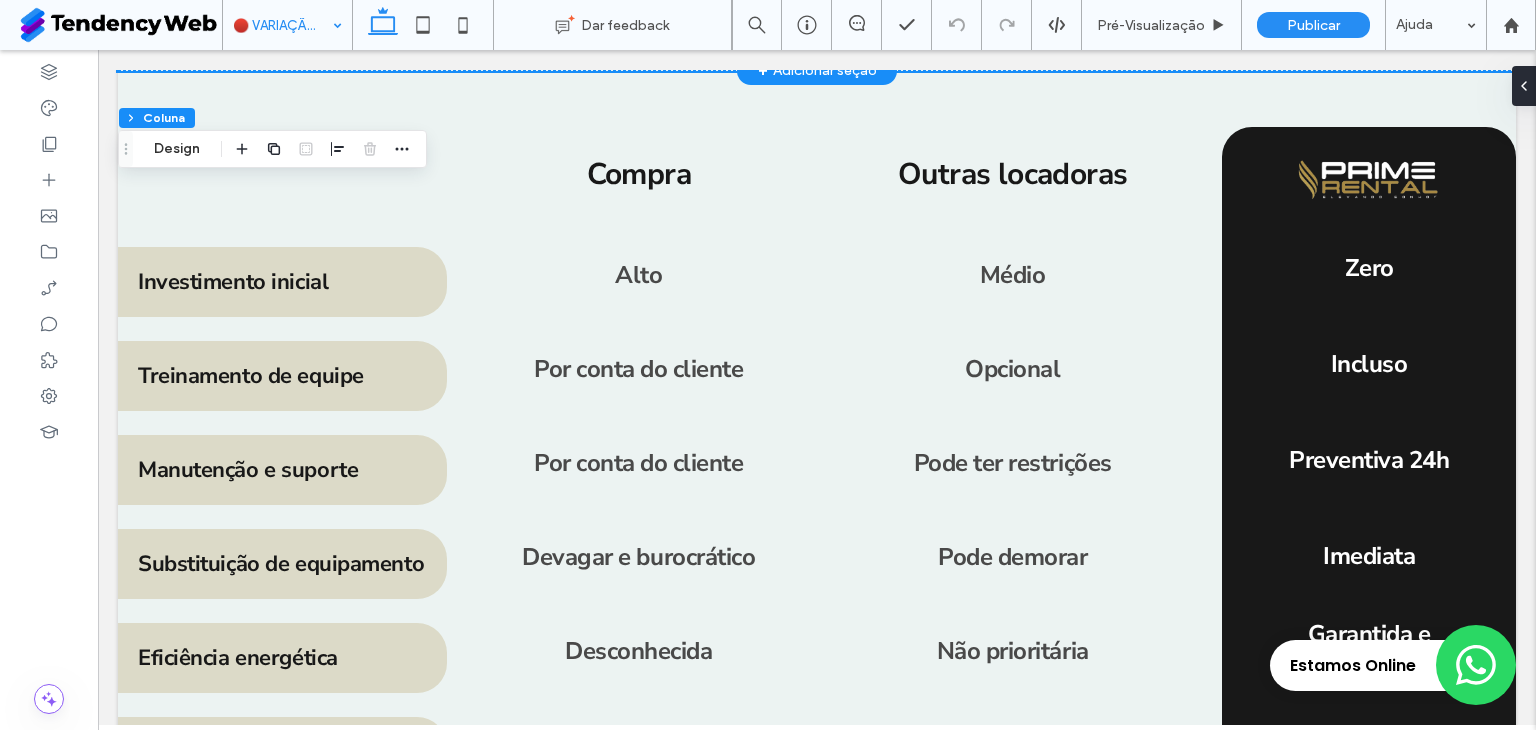 scroll, scrollTop: 3833, scrollLeft: 0, axis: vertical 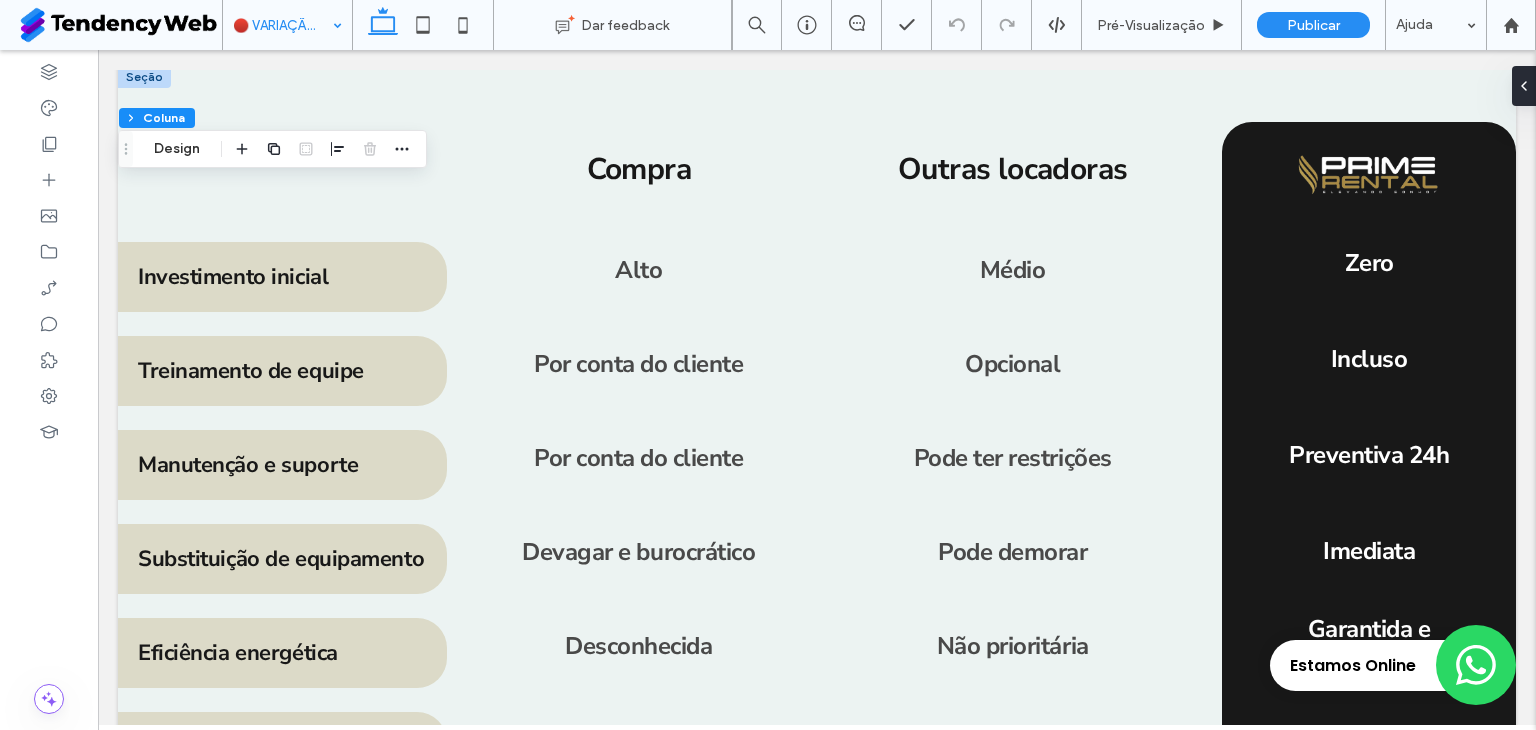 click at bounding box center [144, 77] 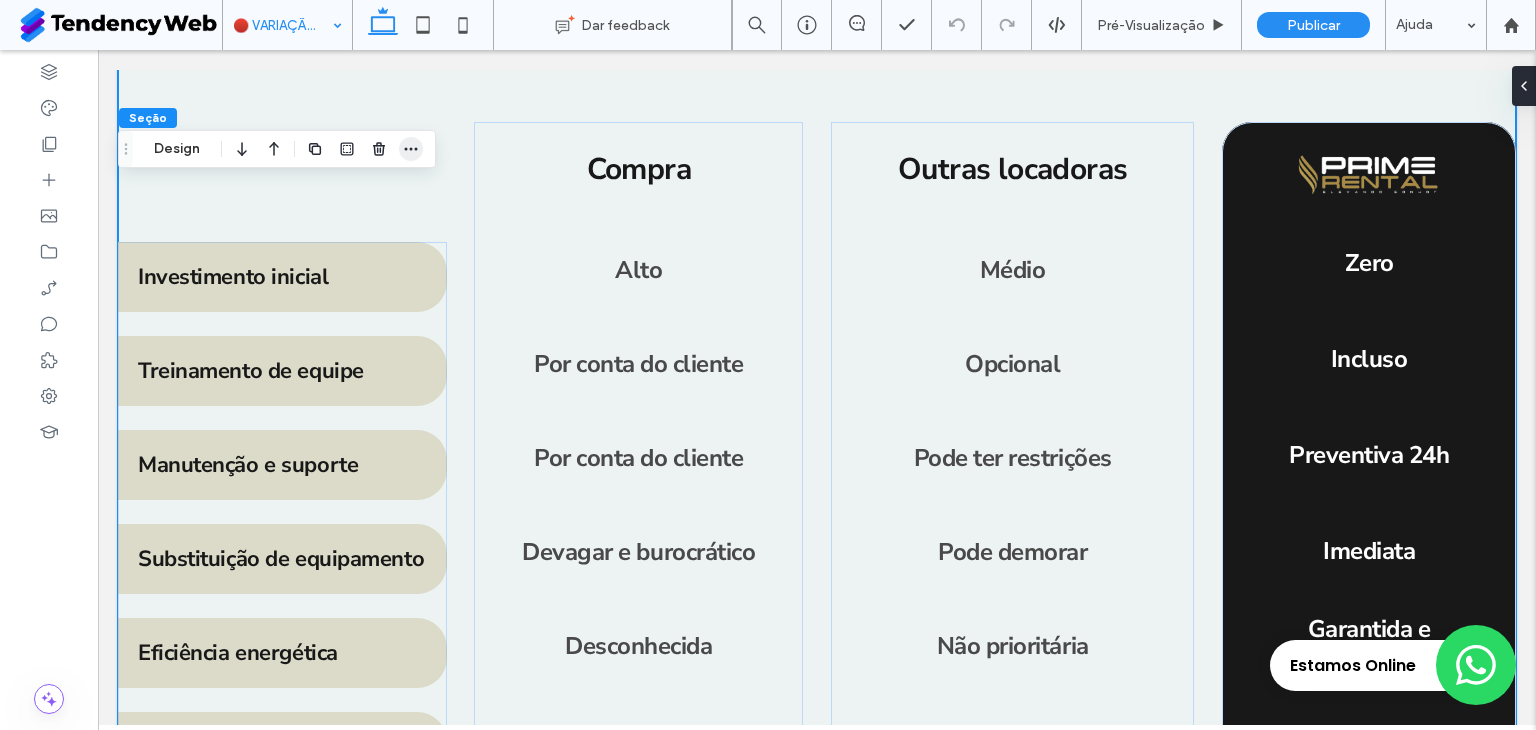 click at bounding box center (411, 149) 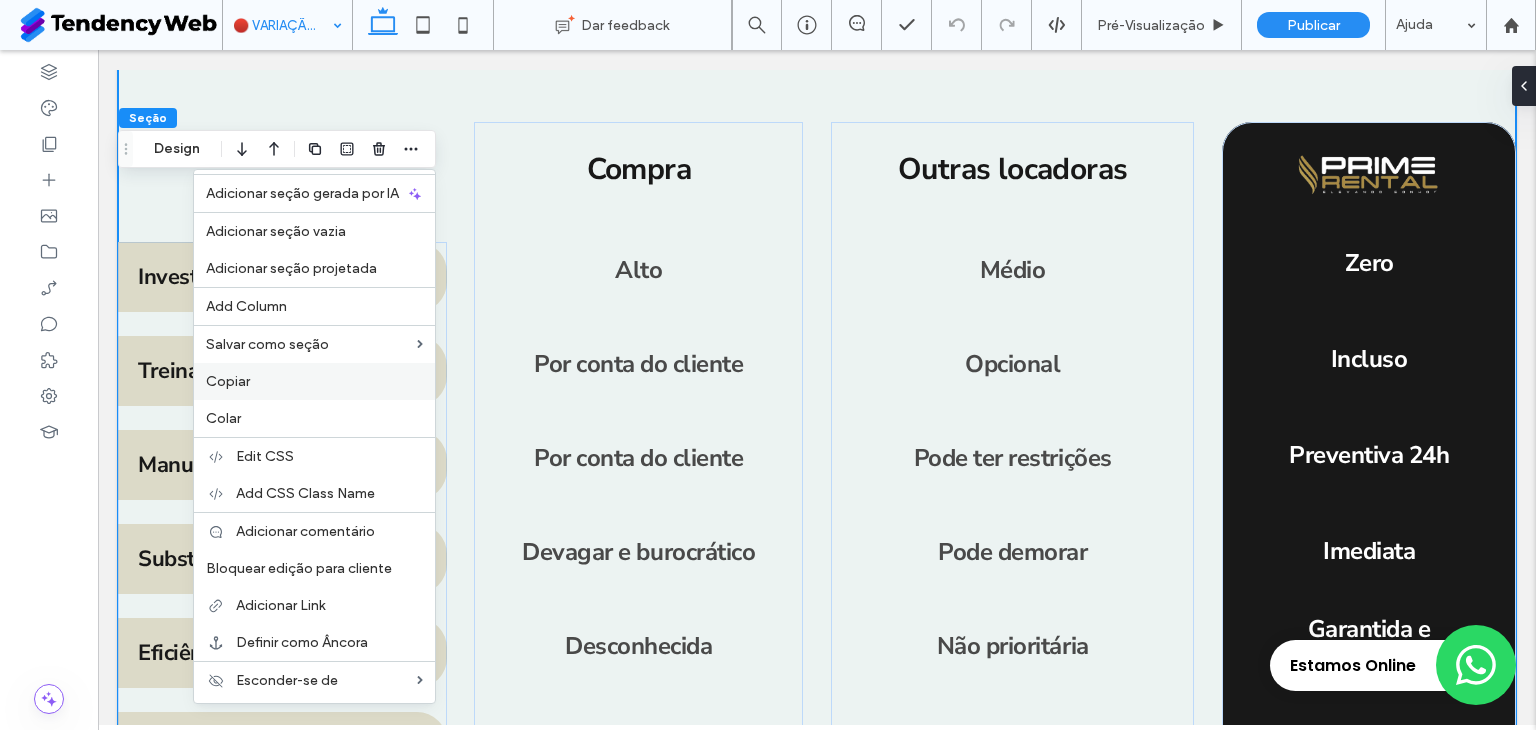click on "Copiar" at bounding box center (314, 381) 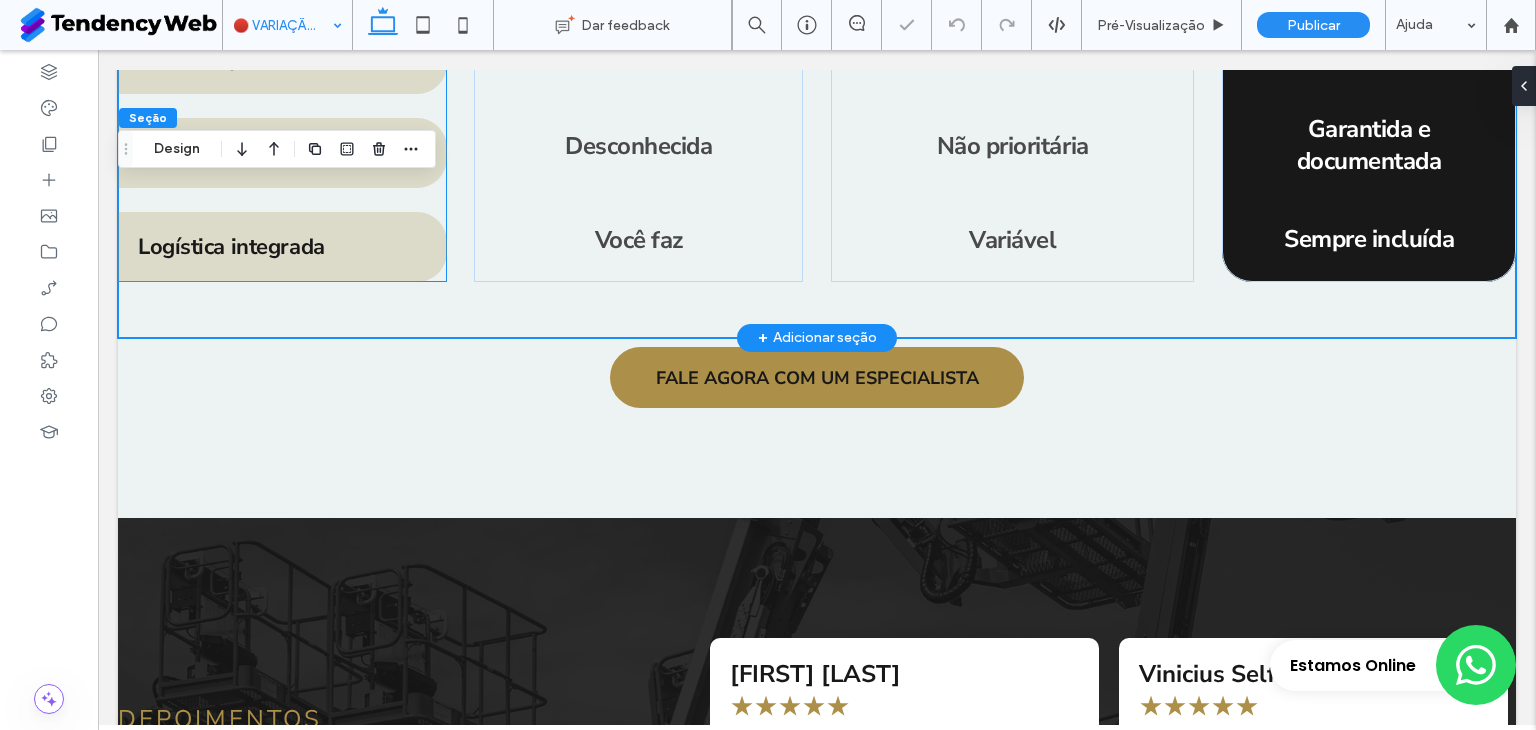 scroll, scrollTop: 4500, scrollLeft: 0, axis: vertical 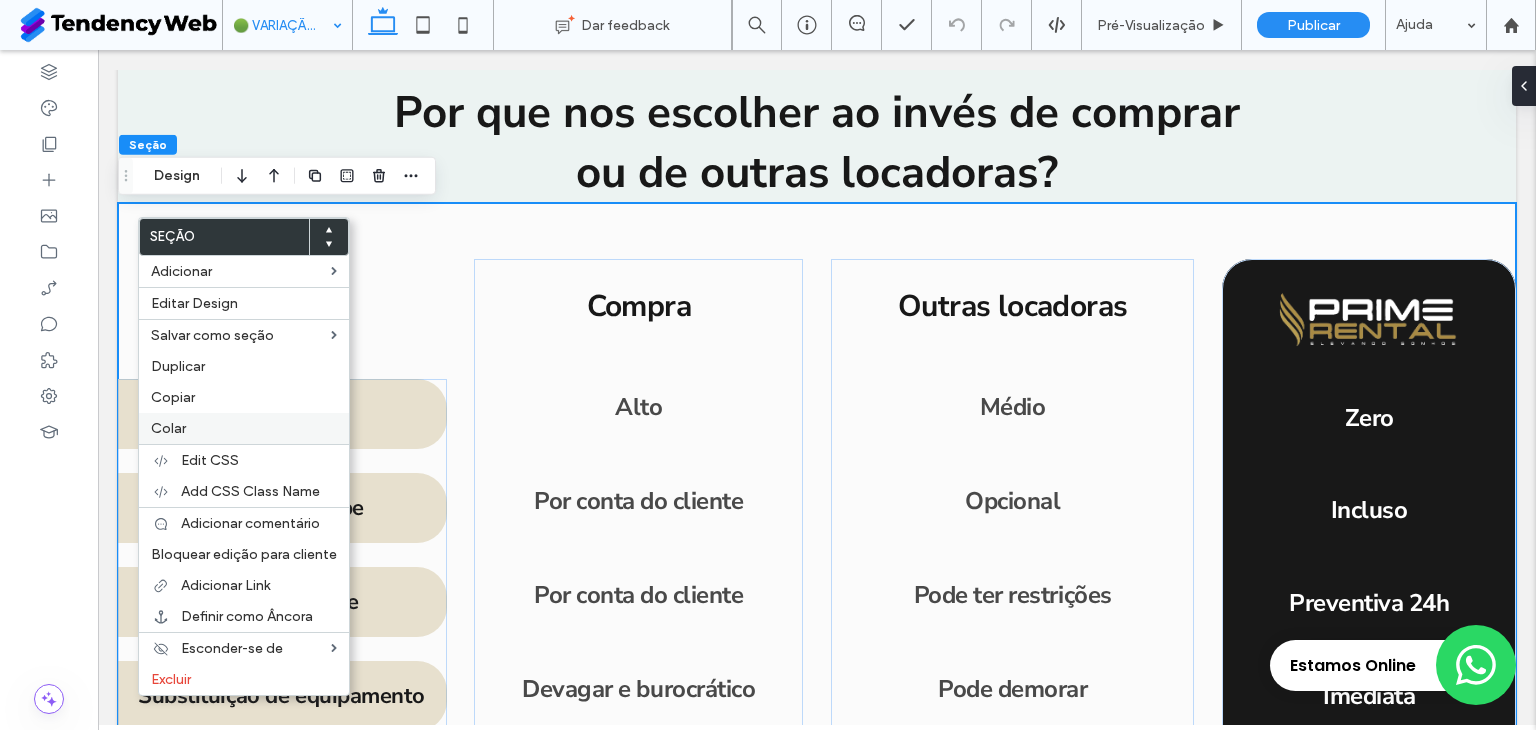click on "Colar" at bounding box center (244, 428) 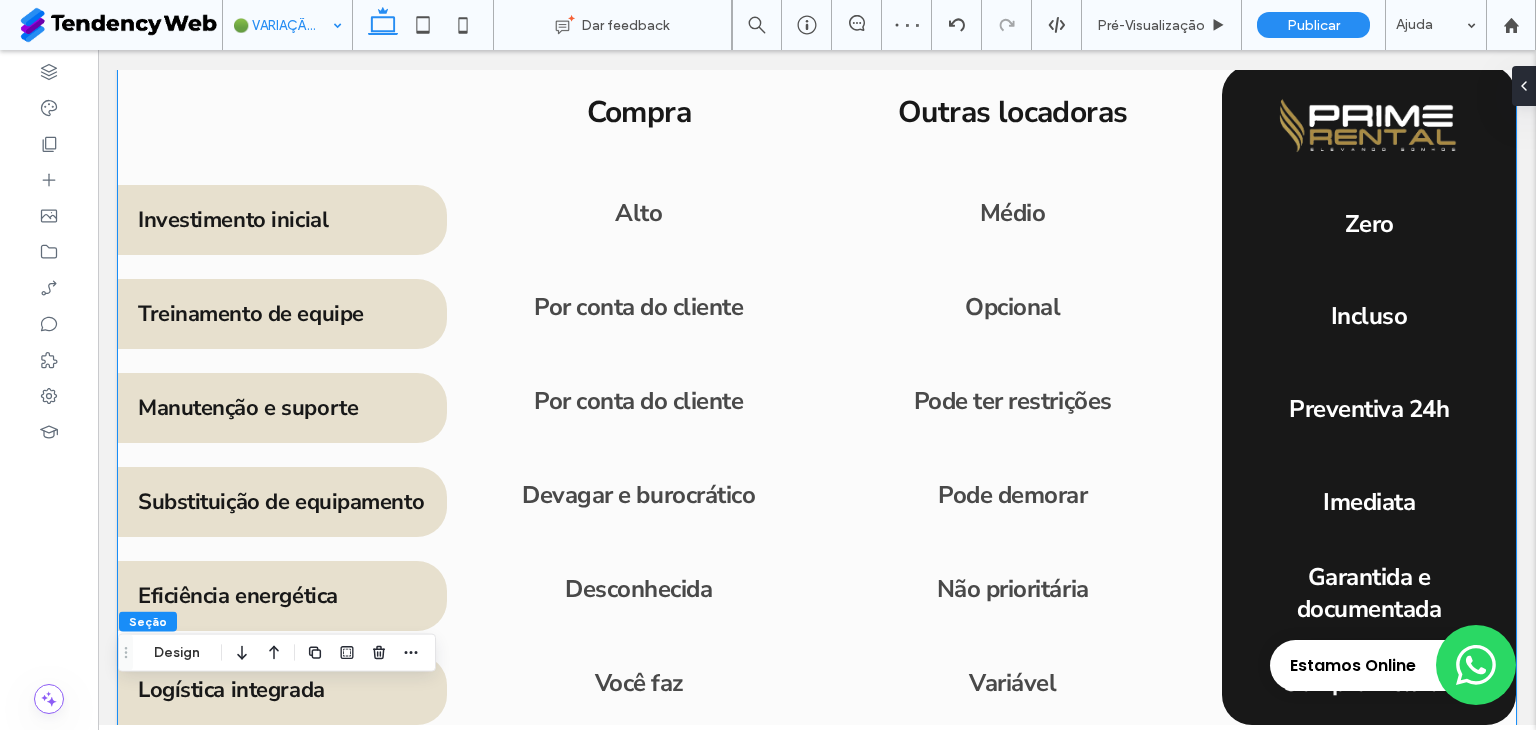 scroll, scrollTop: 3692, scrollLeft: 0, axis: vertical 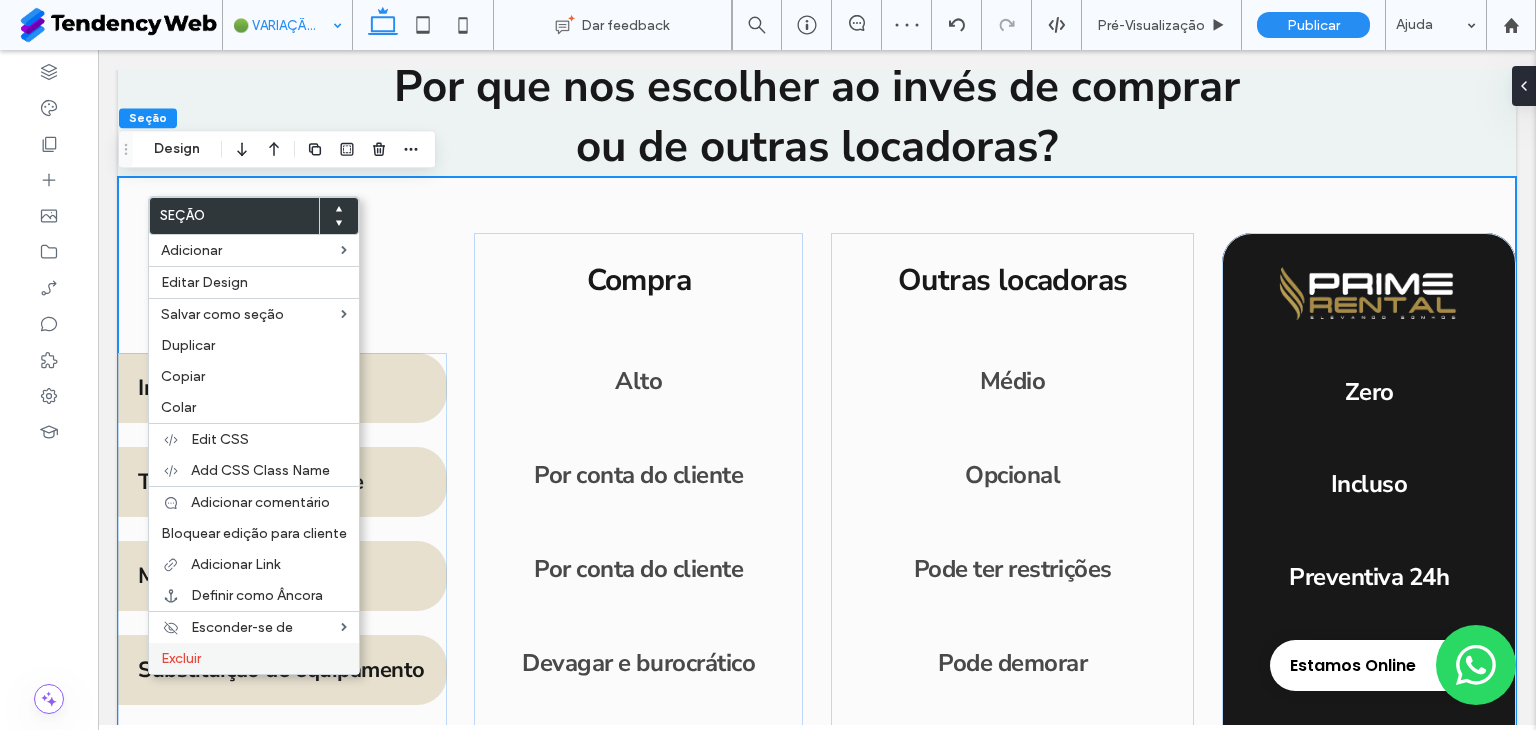 click on "Excluir" at bounding box center [254, 658] 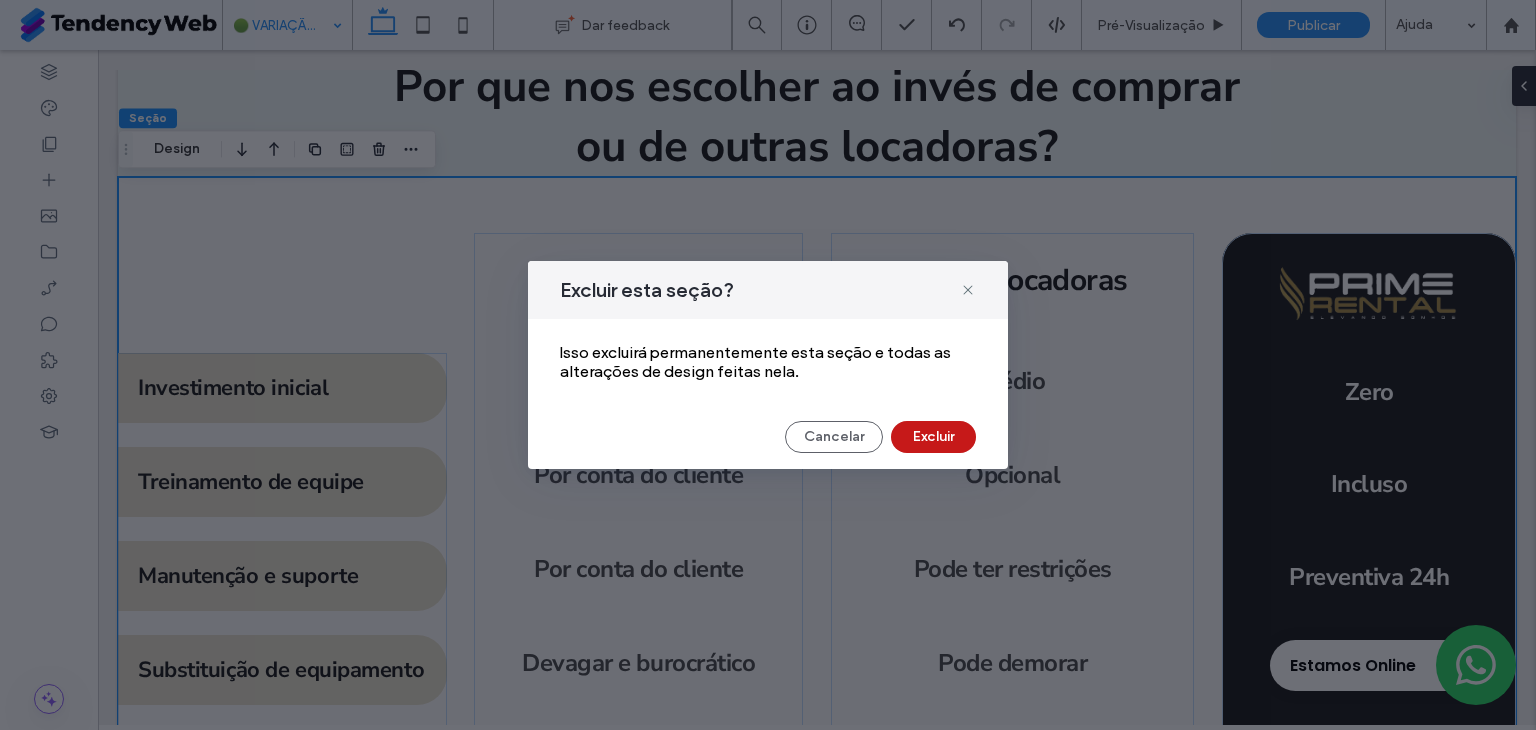 click on "Excluir" at bounding box center (933, 437) 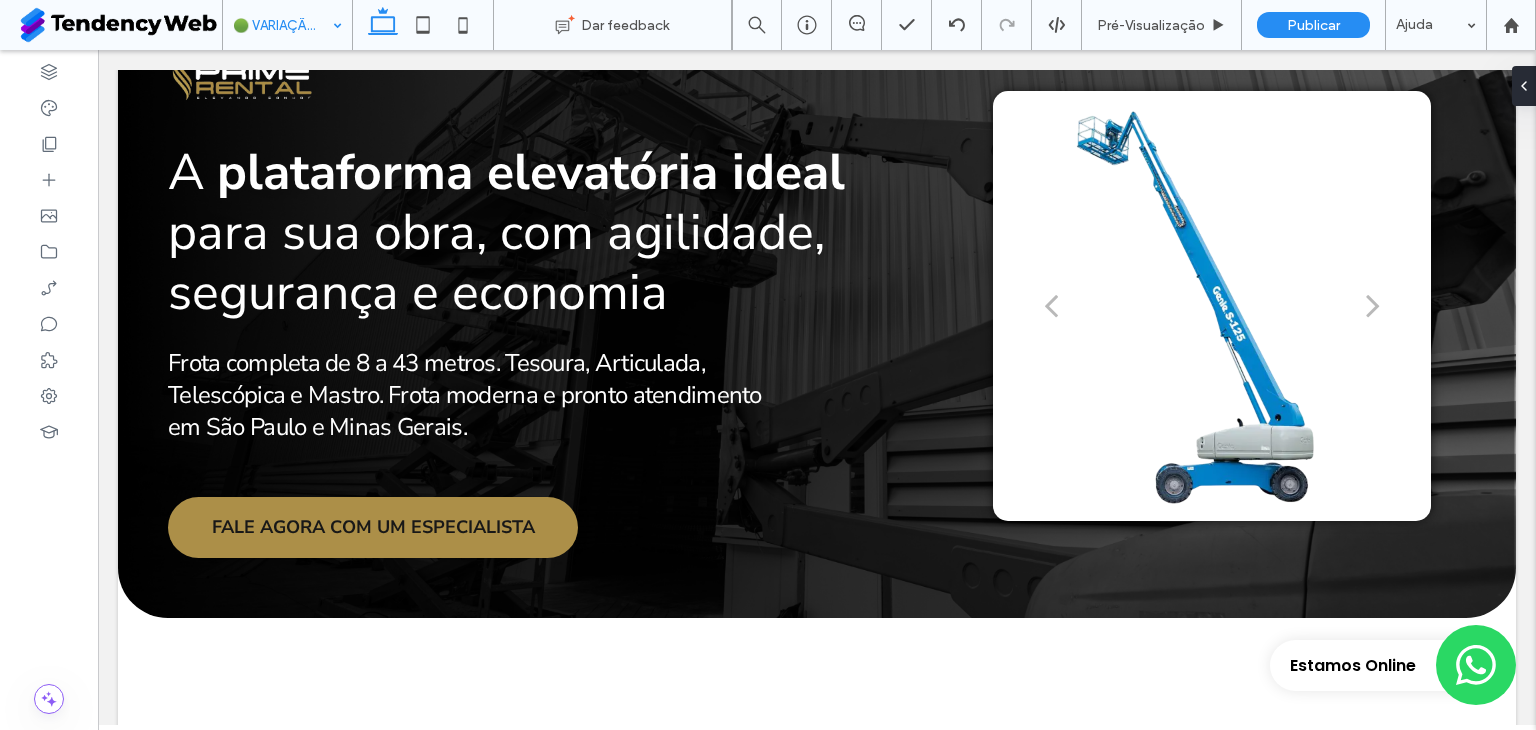 scroll, scrollTop: 0, scrollLeft: 0, axis: both 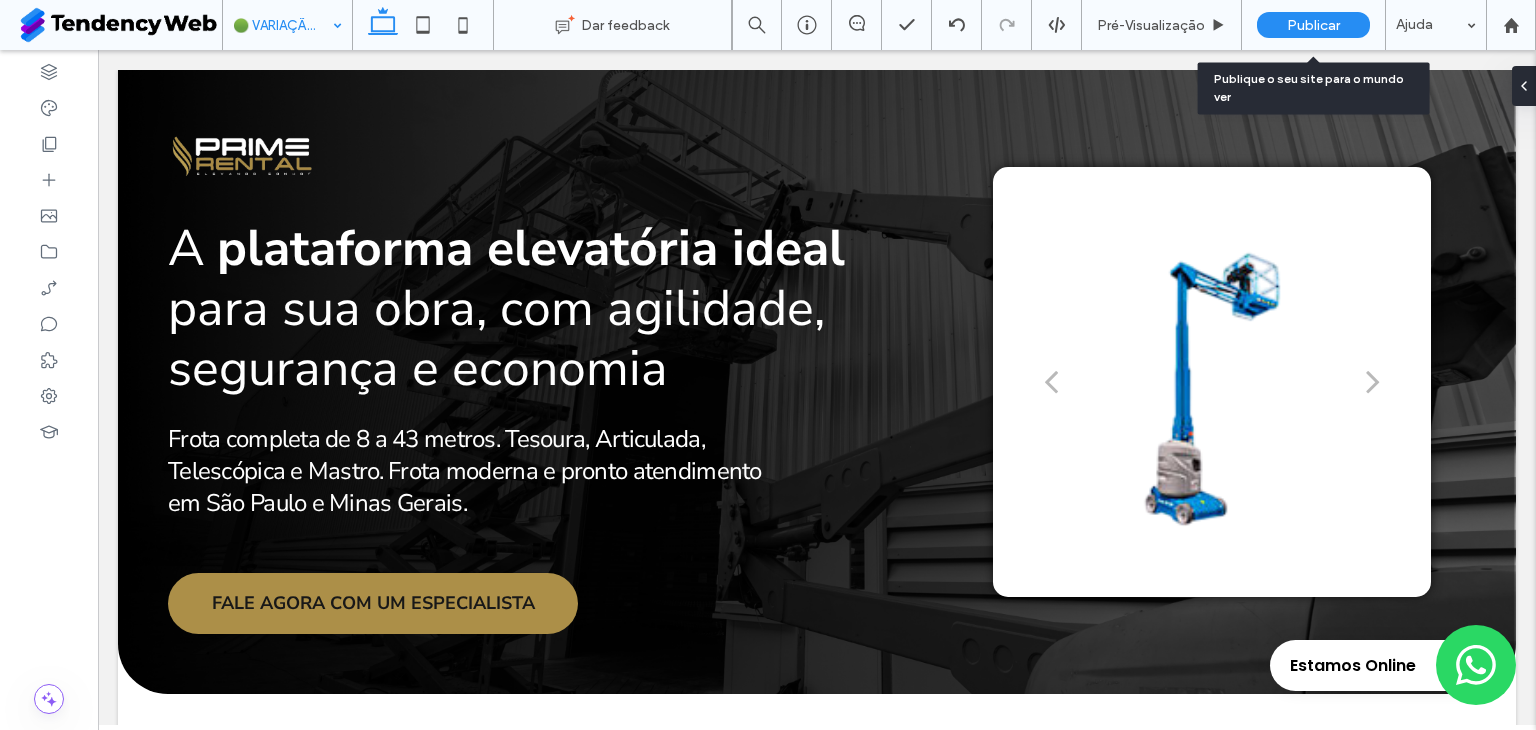 click on "Publicar" at bounding box center (1313, 25) 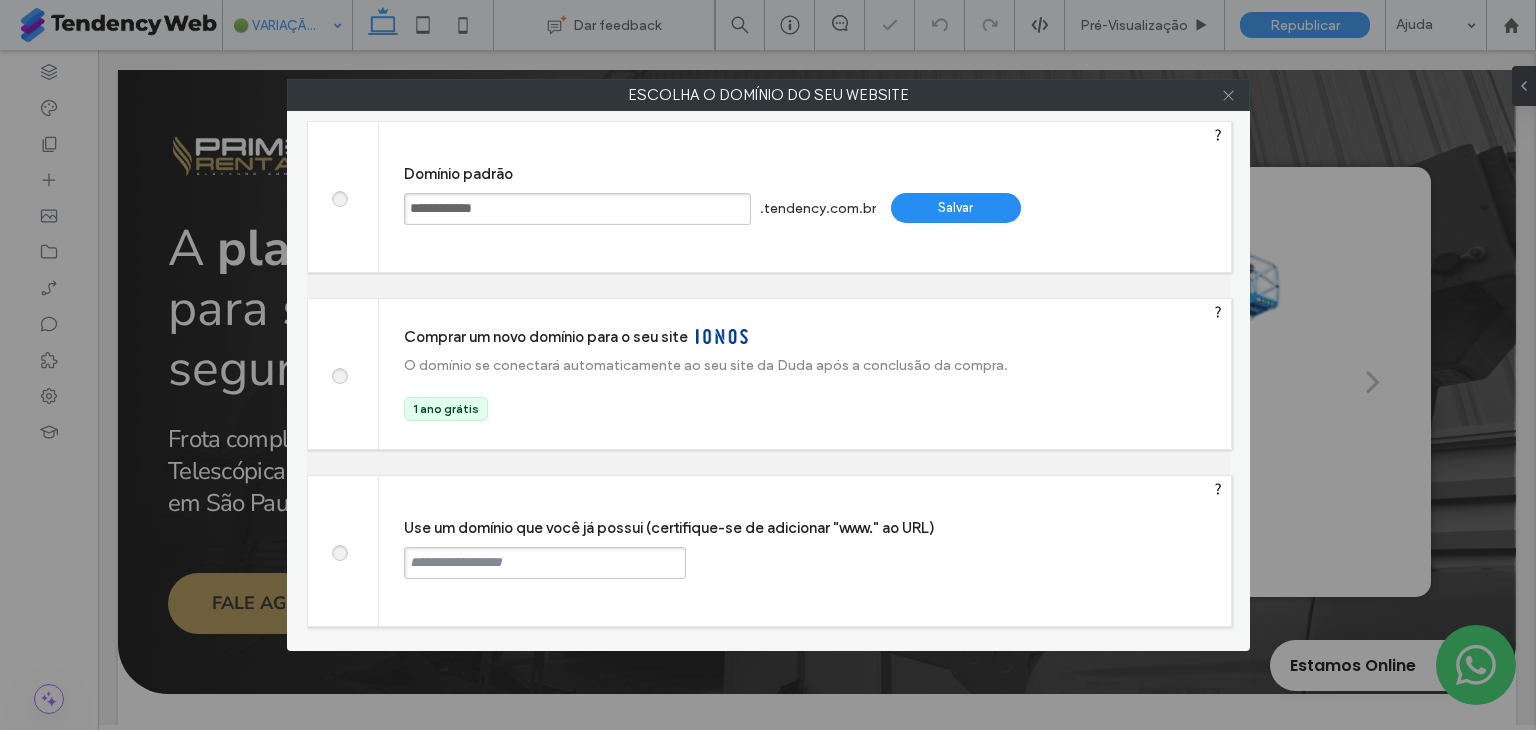 click 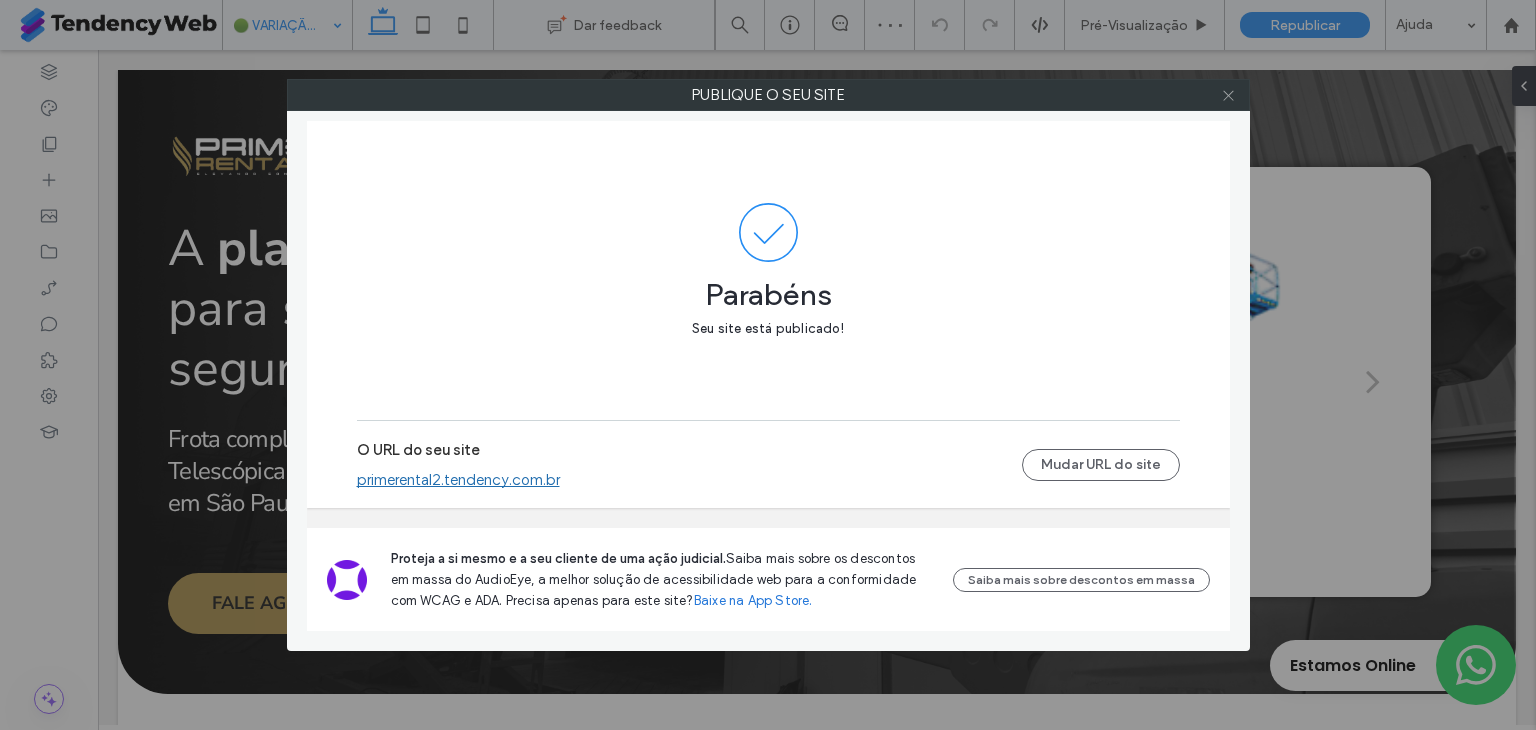click 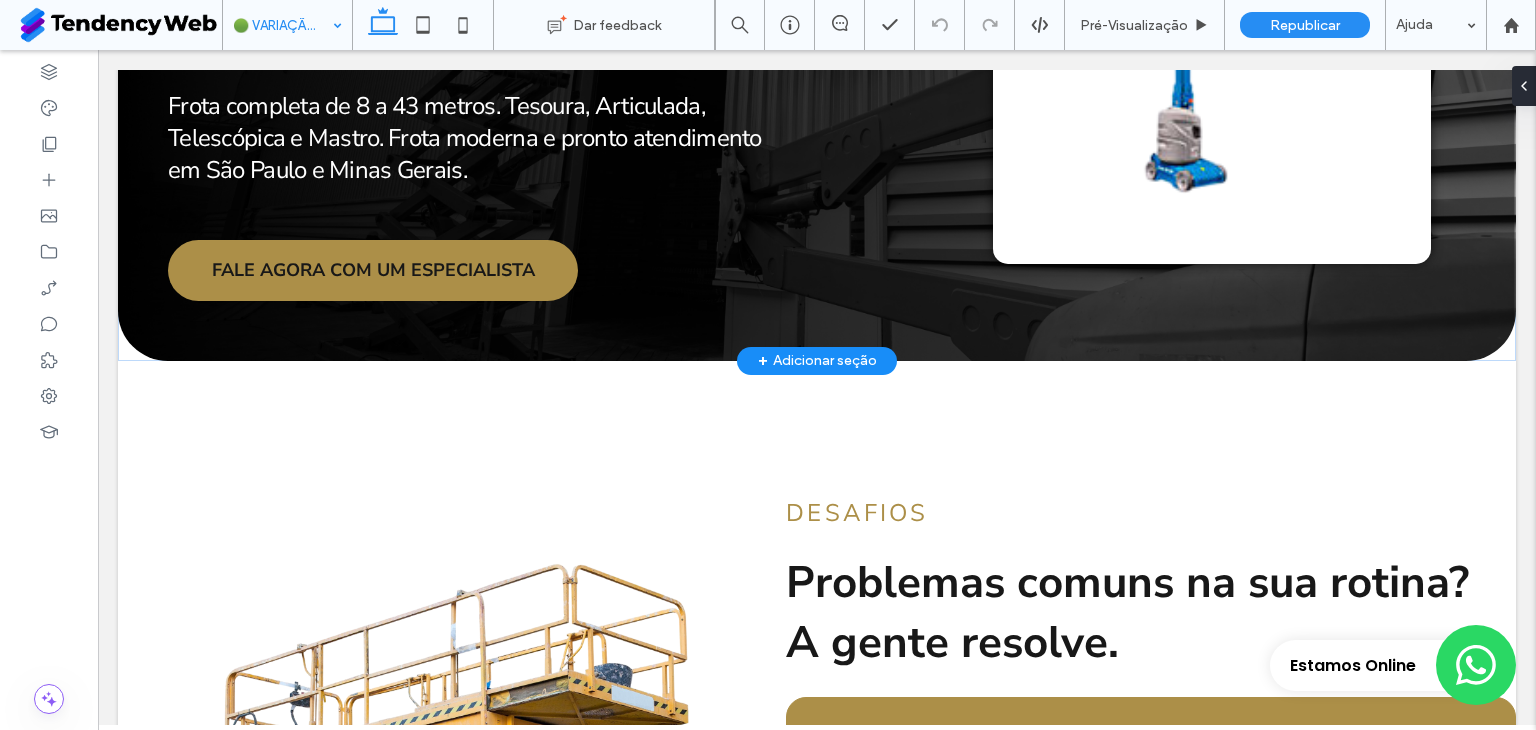 scroll, scrollTop: 0, scrollLeft: 0, axis: both 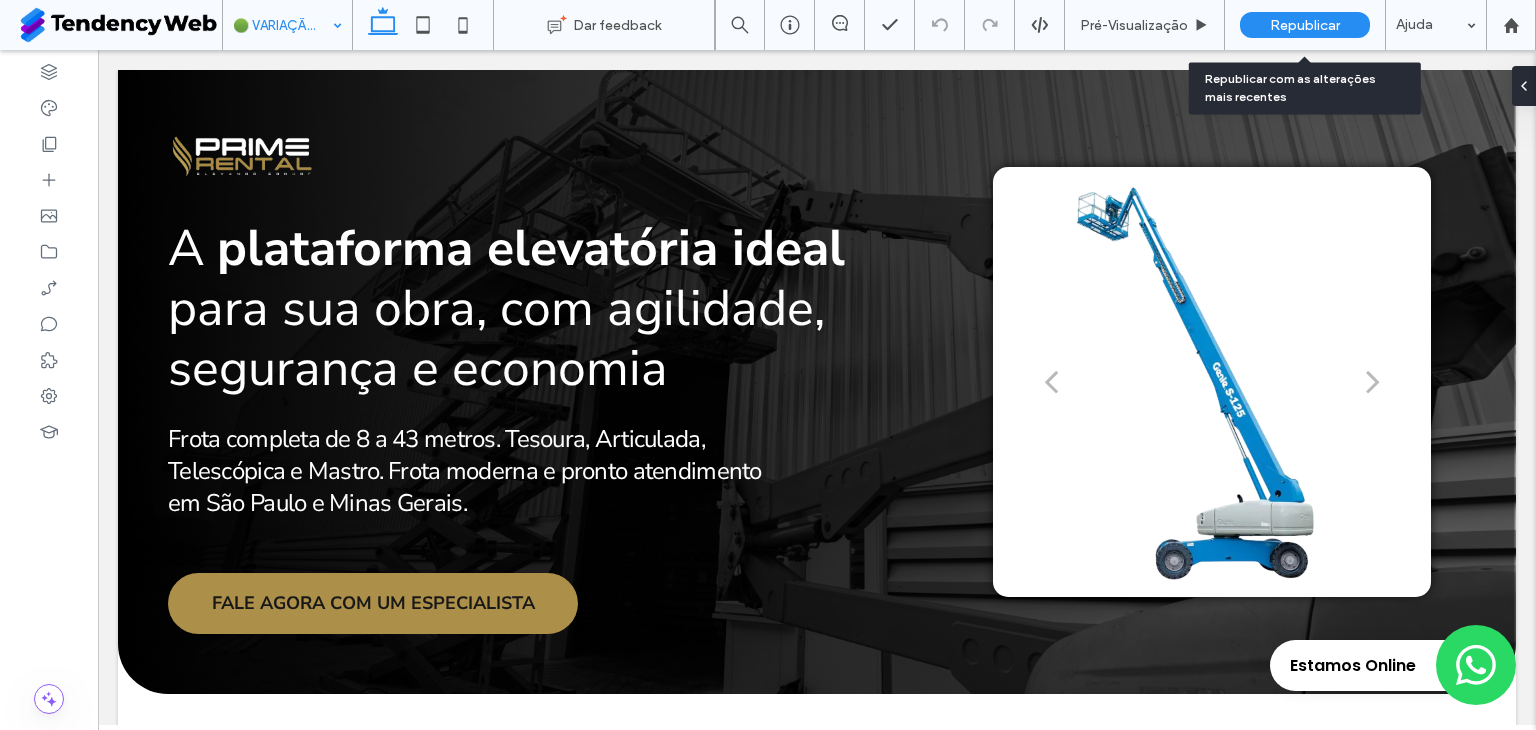 click on "Republicar" at bounding box center [1305, 25] 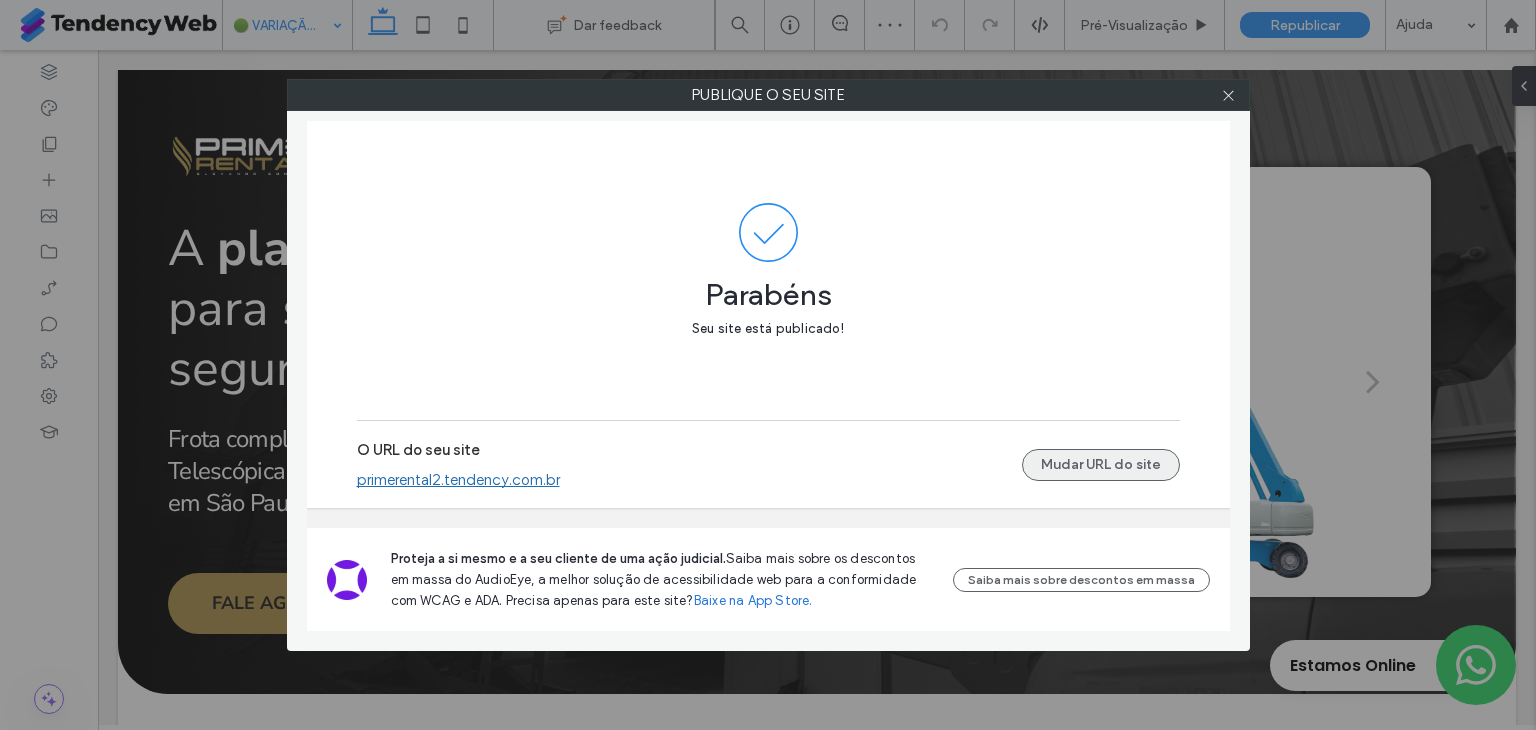click on "Mudar URL do site" at bounding box center [1101, 465] 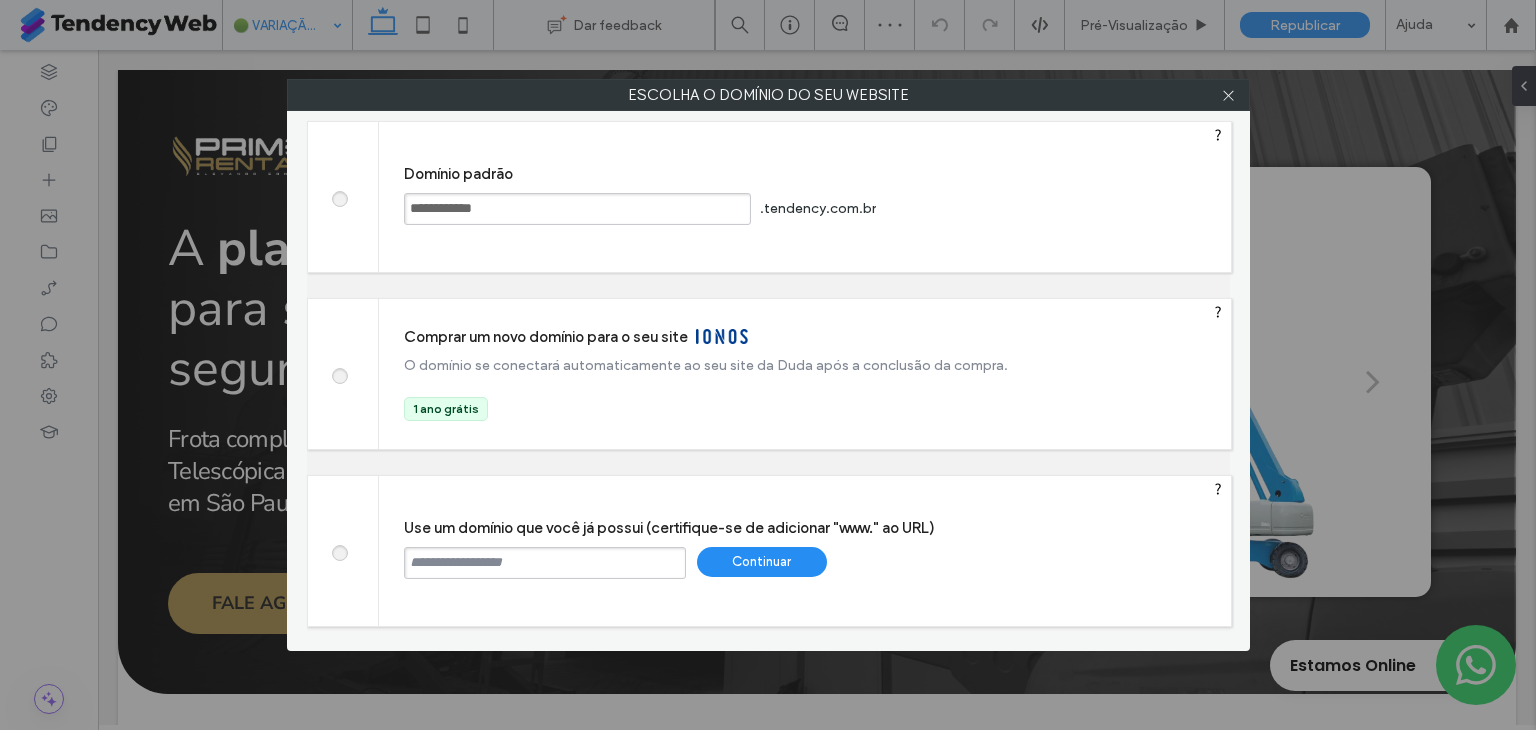 click at bounding box center [545, 563] 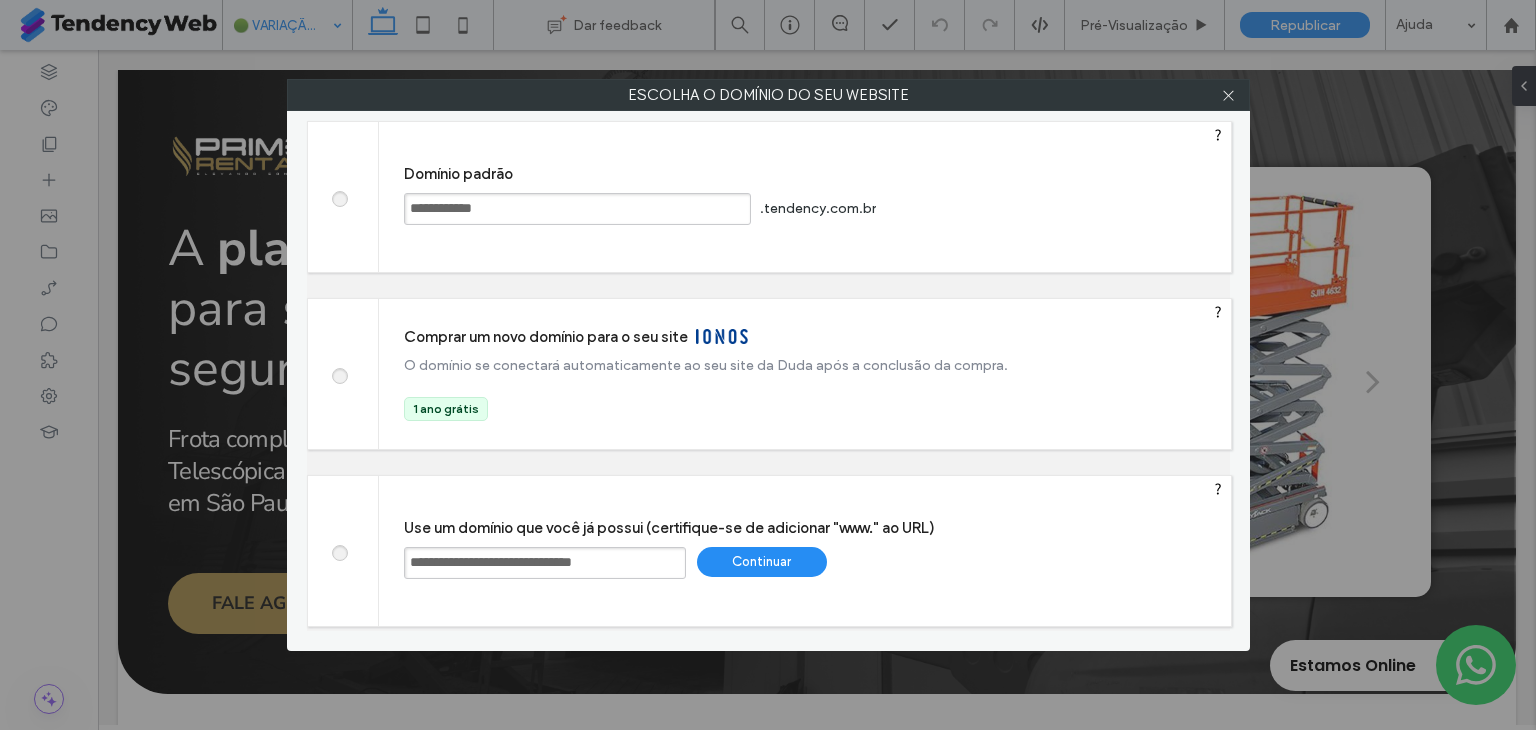 type on "**********" 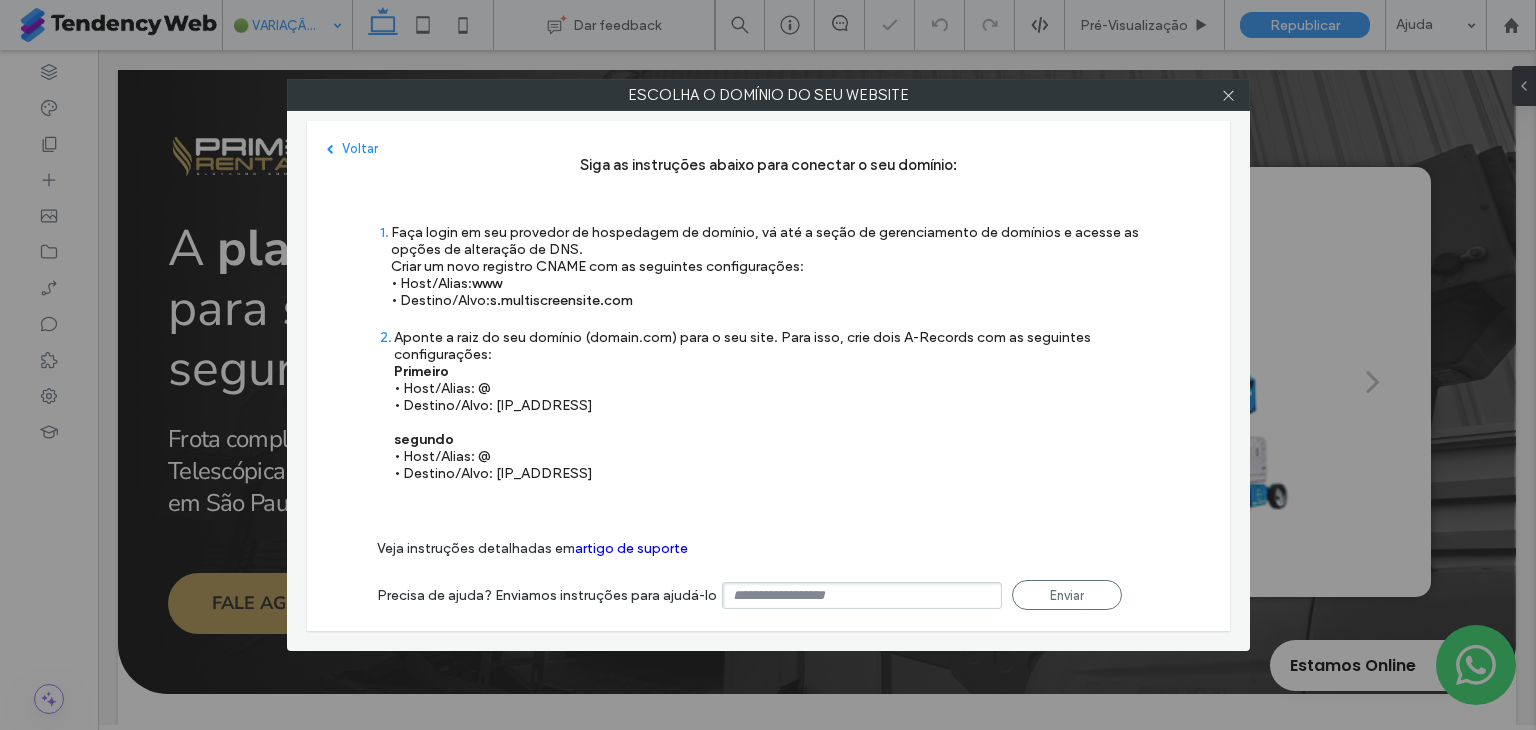 drag, startPoint x: 611, startPoint y: 461, endPoint x: 360, endPoint y: 248, distance: 329.19598 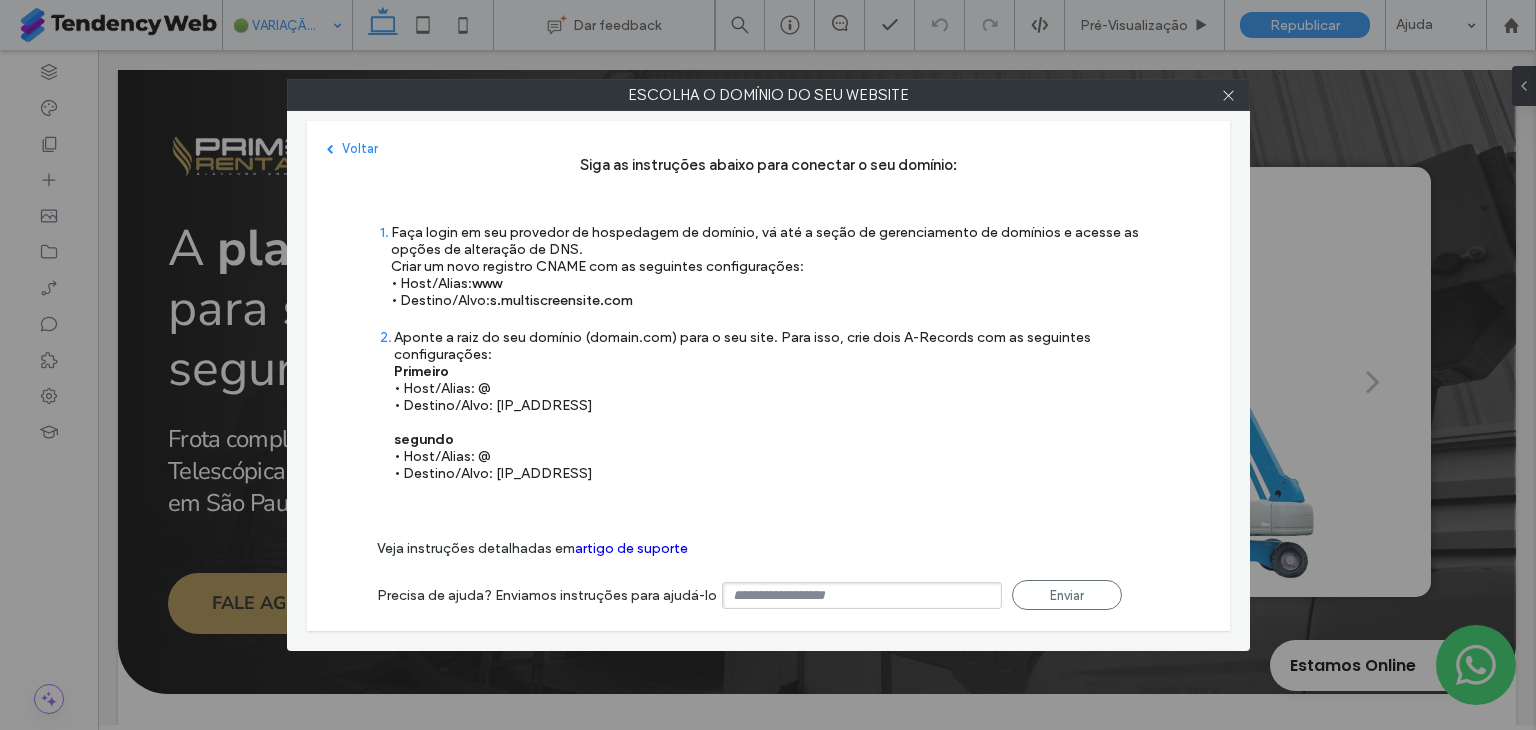 click on "Voltar" at bounding box center (352, 148) 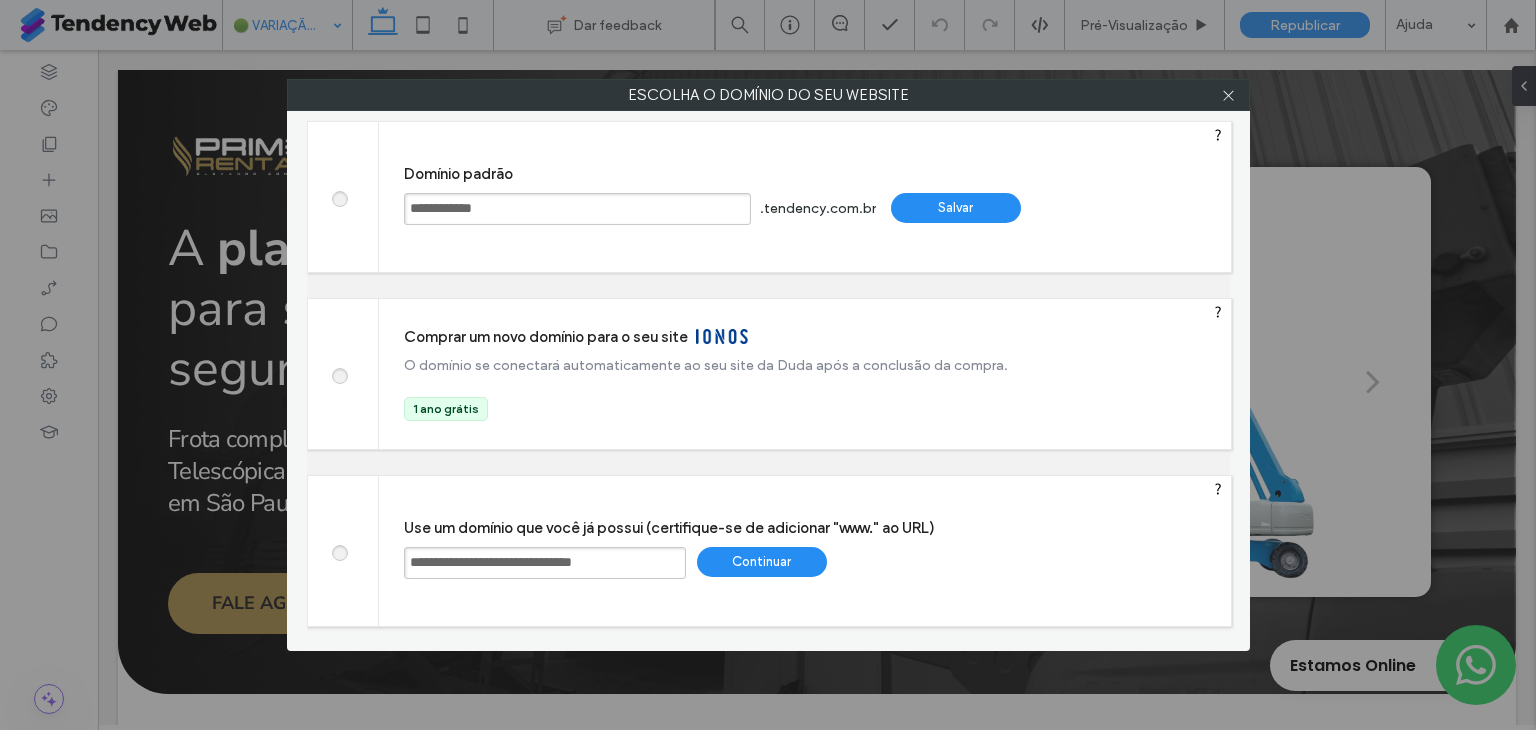 click on "Continuar" at bounding box center [762, 562] 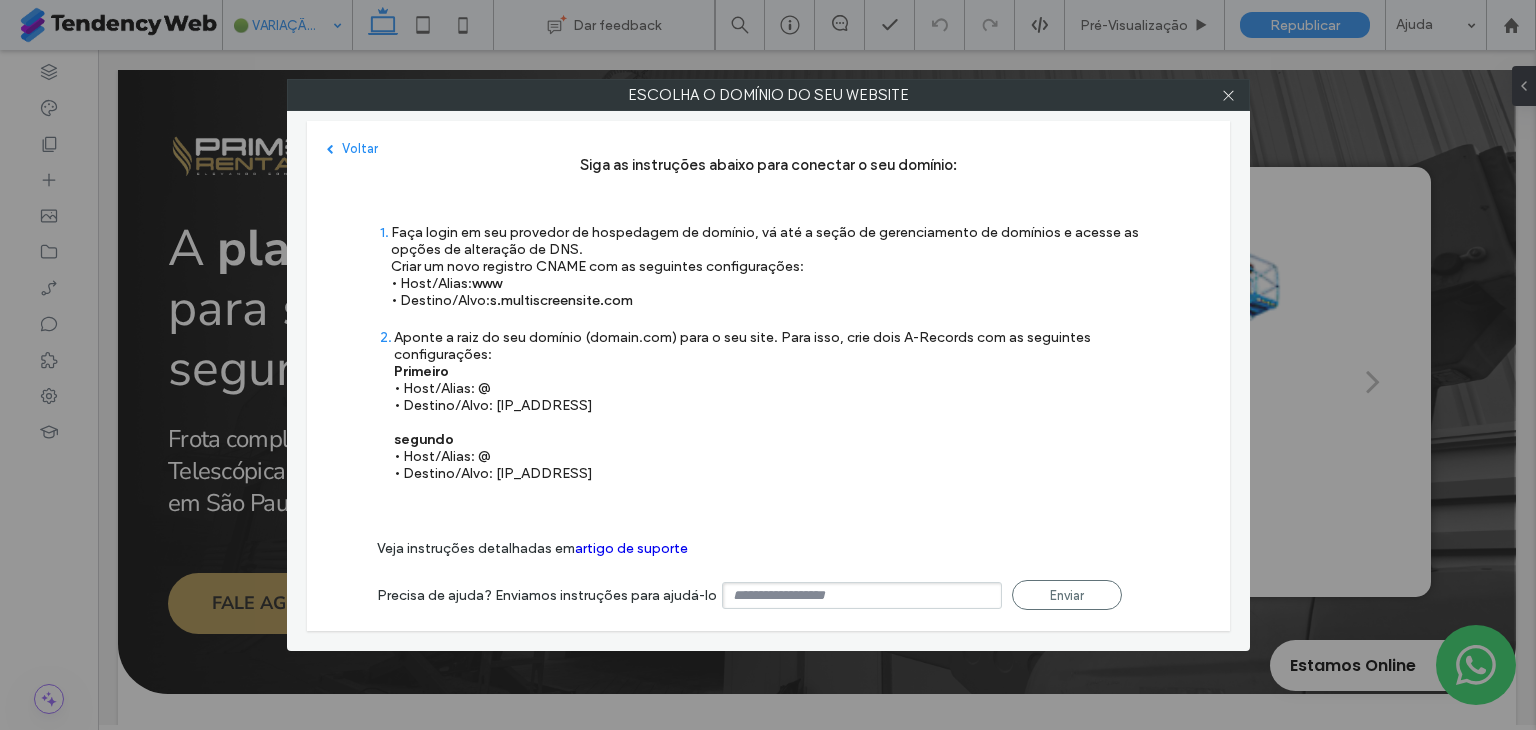 click at bounding box center [1229, 95] 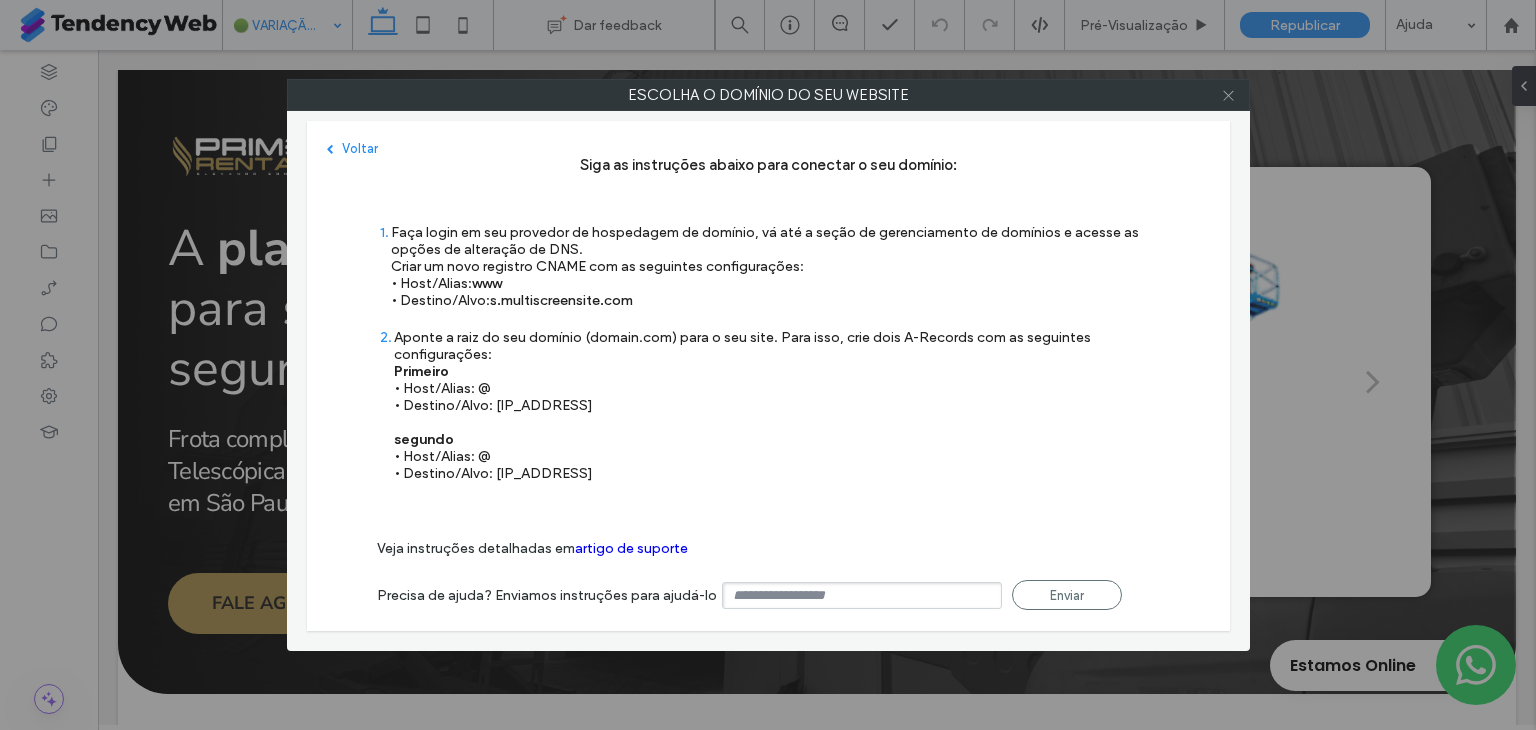 click 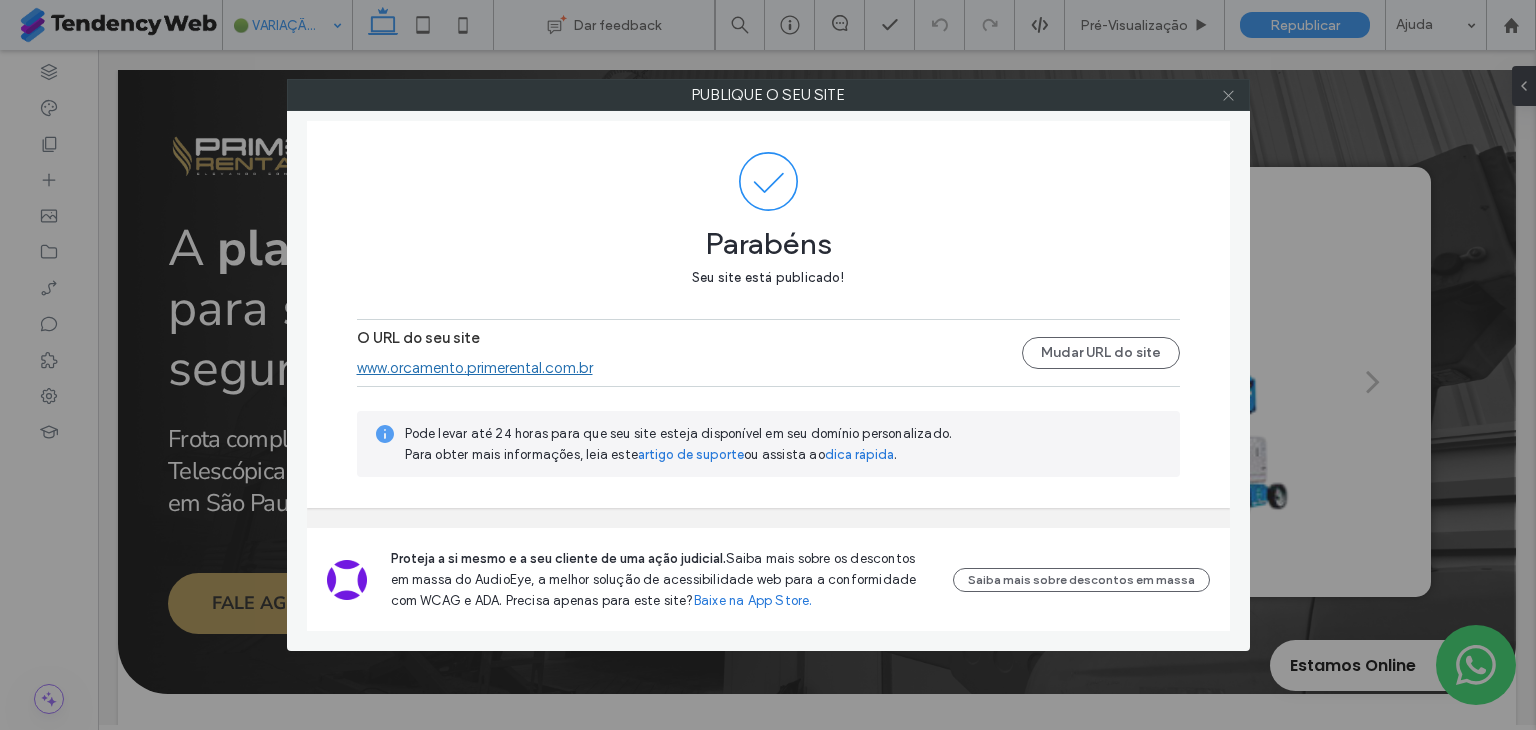 click 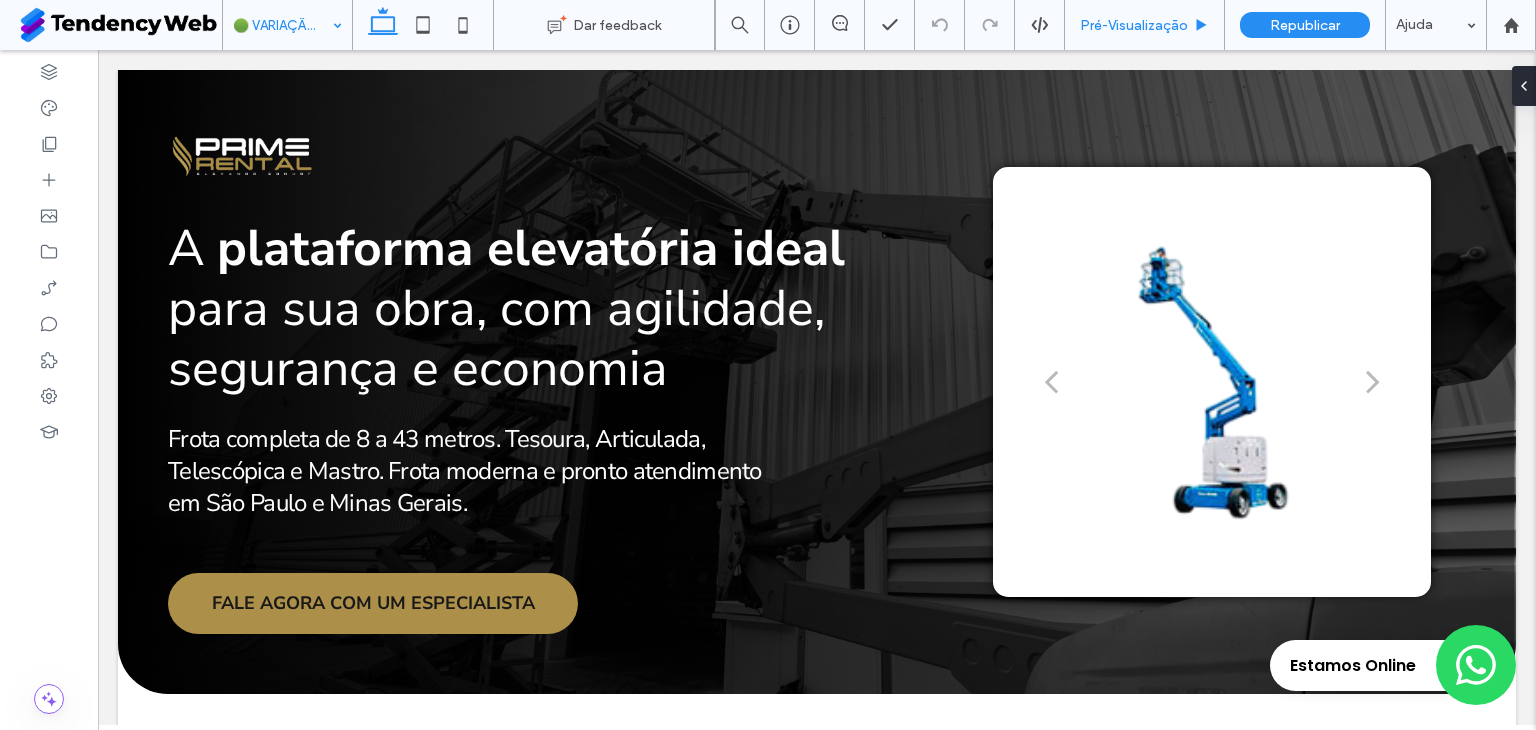 click on "Pré-Visualizaçāo" at bounding box center (1134, 25) 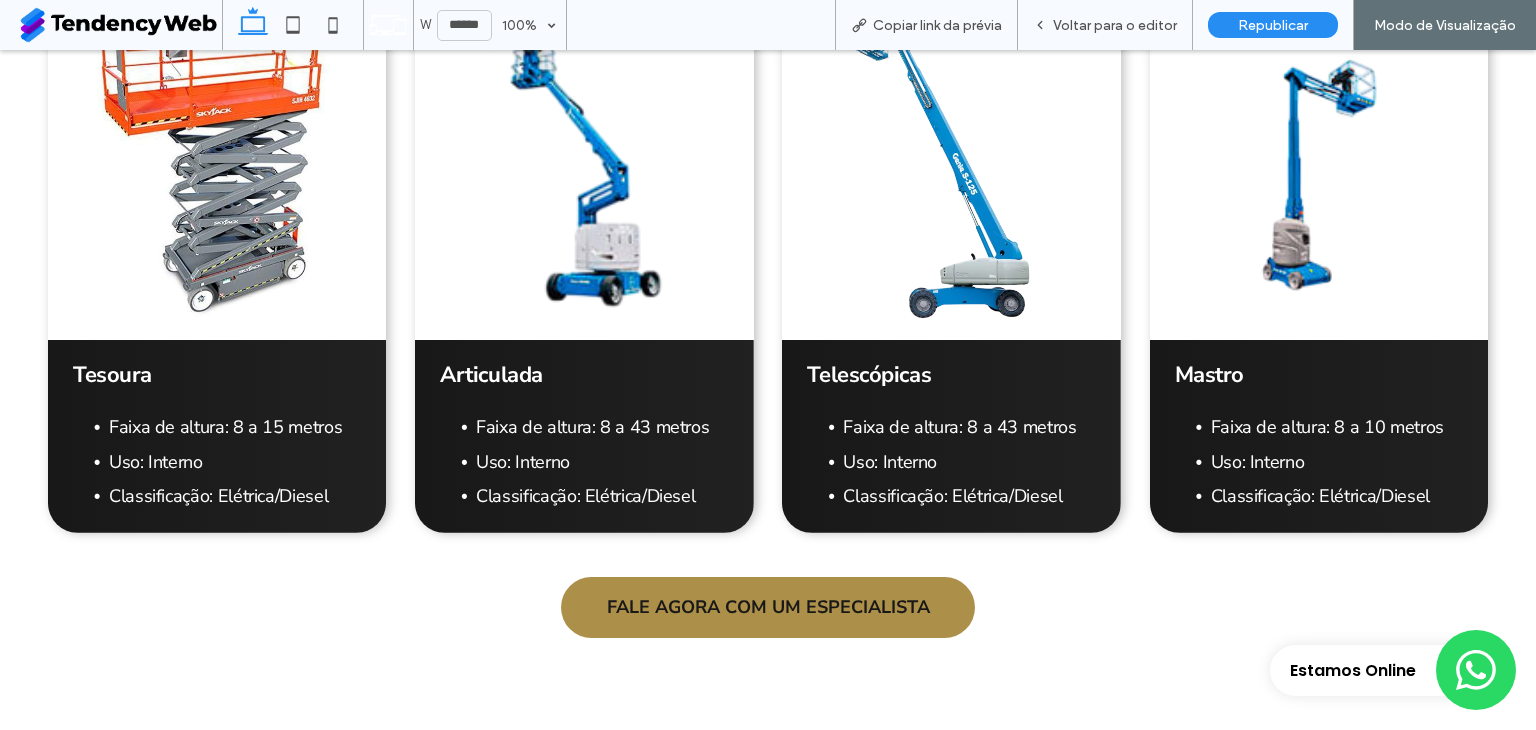 scroll, scrollTop: 2666, scrollLeft: 0, axis: vertical 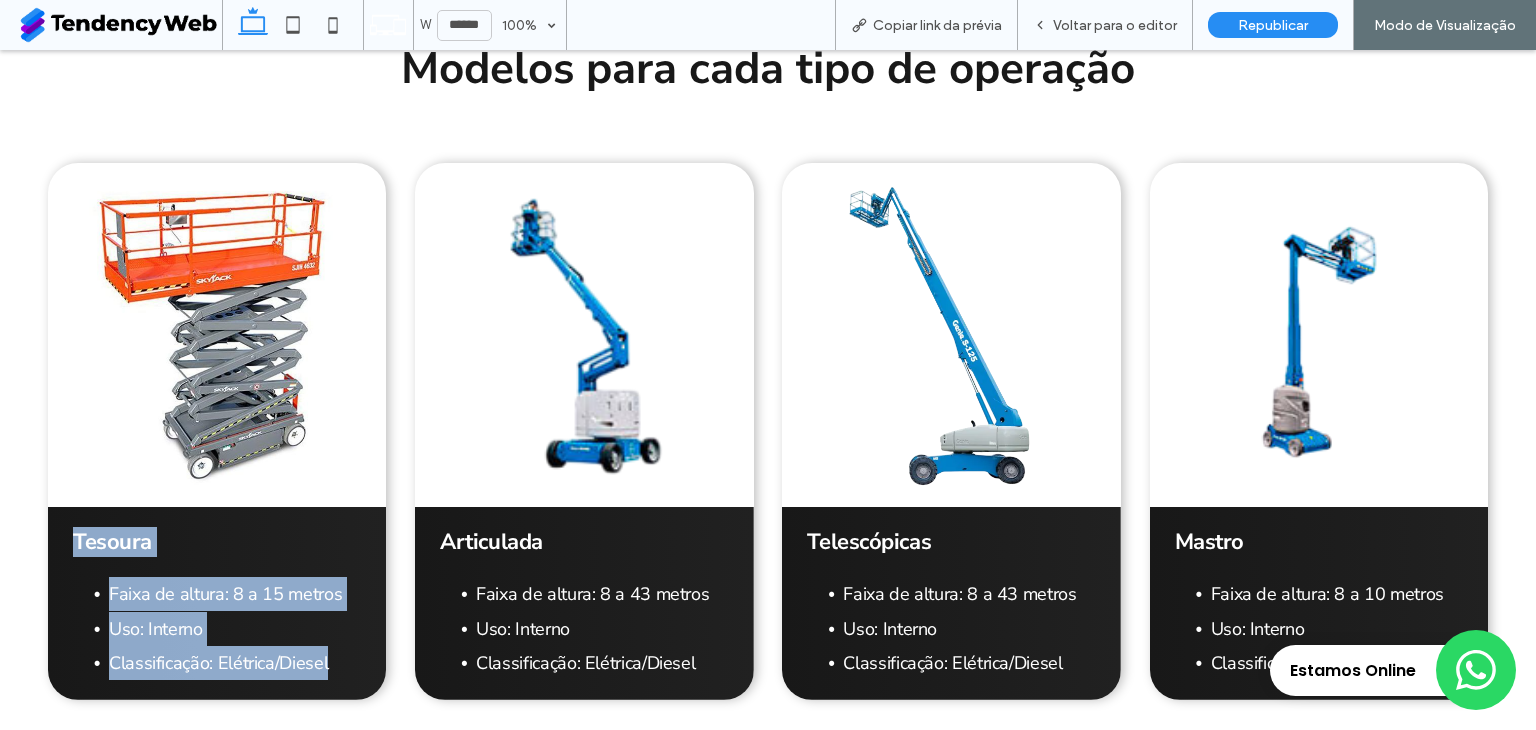 drag, startPoint x: 323, startPoint y: 673, endPoint x: 46, endPoint y: 525, distance: 314.0589 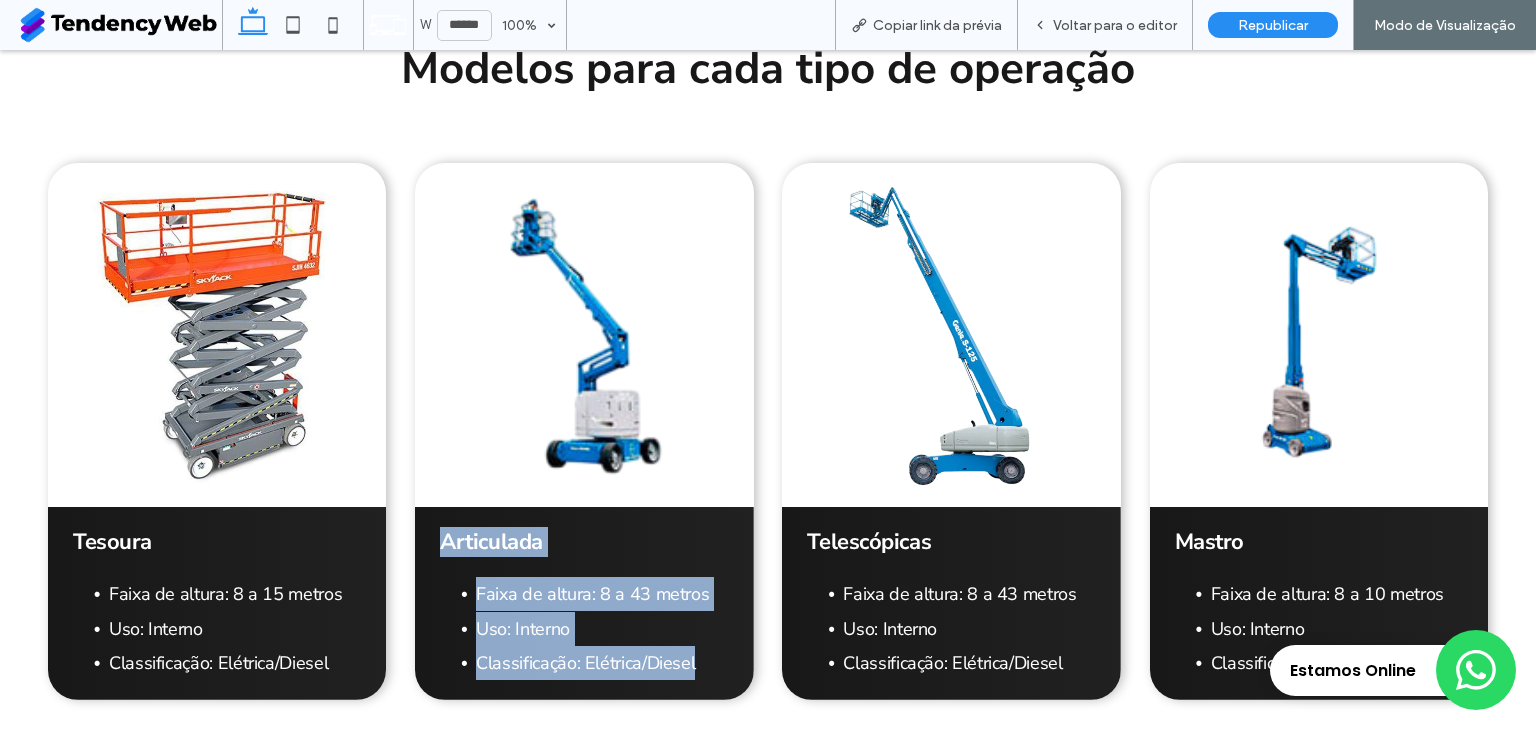 drag, startPoint x: 712, startPoint y: 661, endPoint x: 413, endPoint y: 556, distance: 316.9006 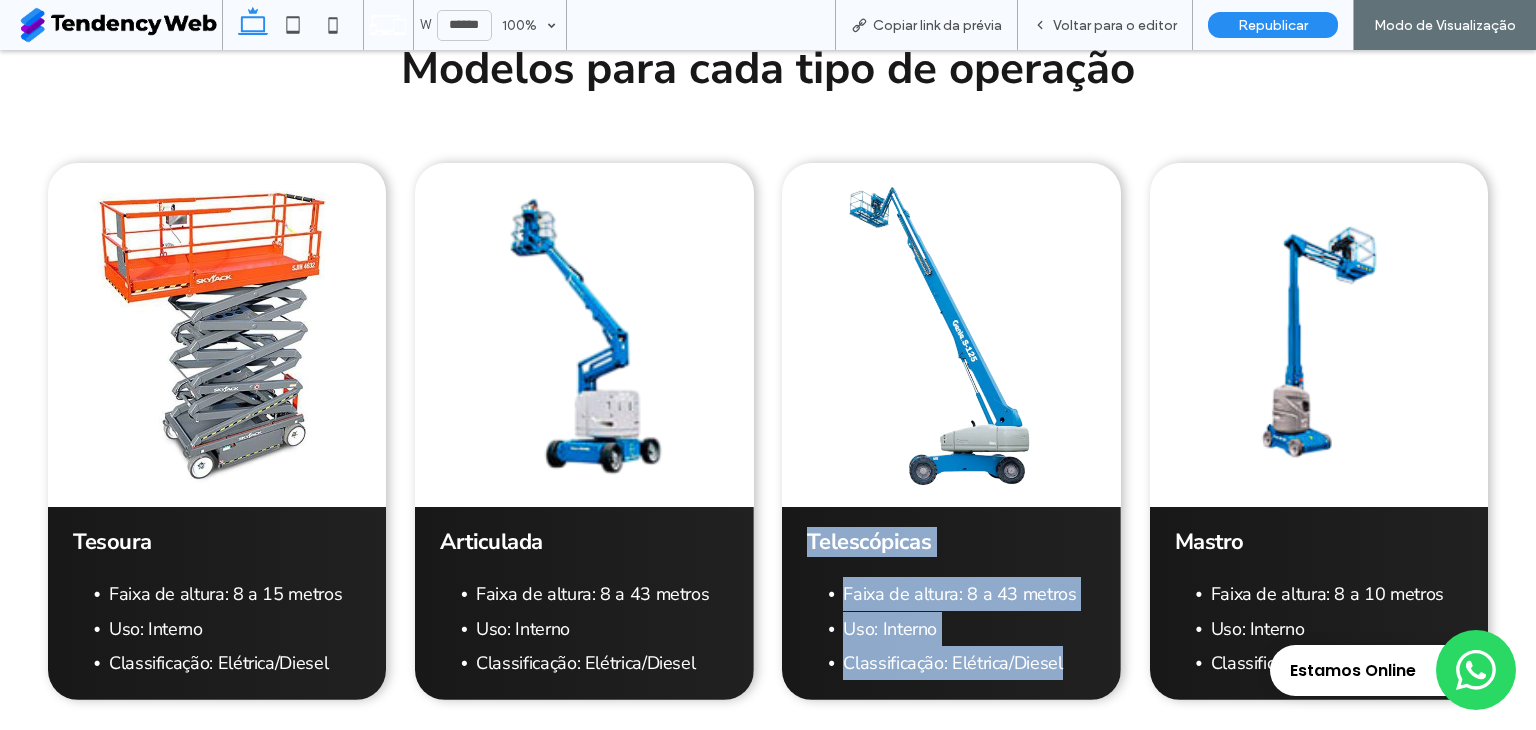drag, startPoint x: 800, startPoint y: 541, endPoint x: 1103, endPoint y: 699, distance: 341.72064 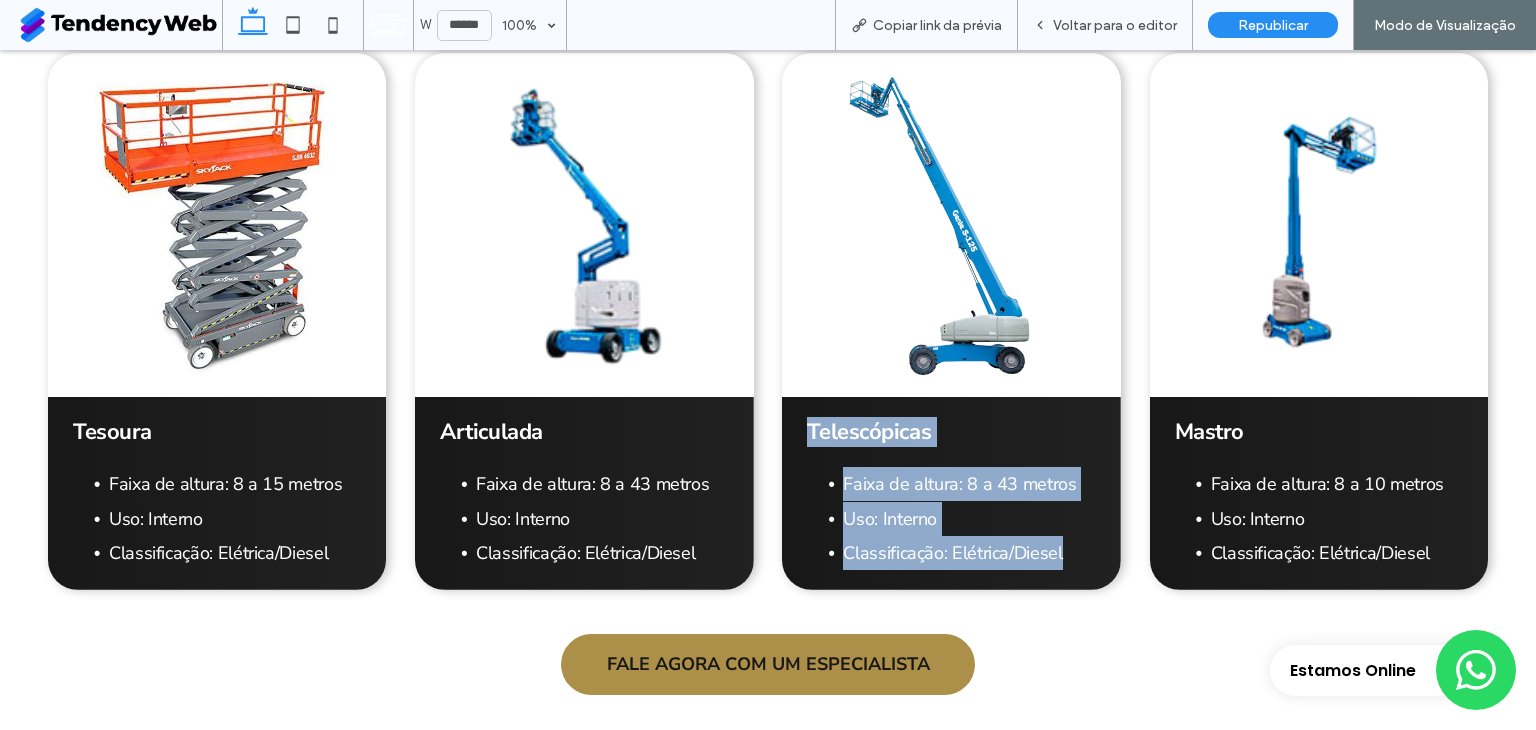 scroll, scrollTop: 2833, scrollLeft: 0, axis: vertical 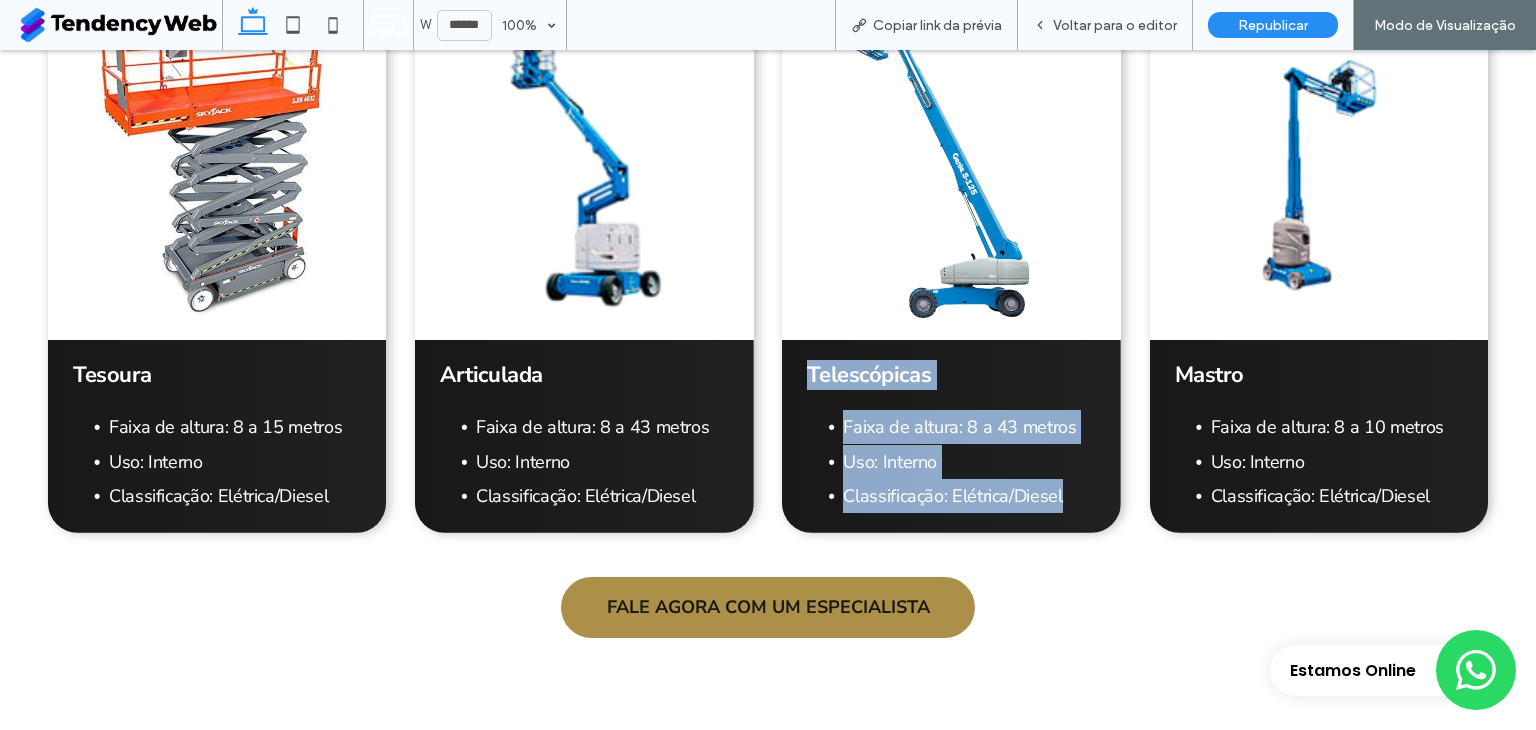 click on "Modelos
Modelos para cada tipo de operação
Tesoura
Faixa de altura: 8 a 15 metros Uso: Interno Classificação: Elétrica/Diesel
Articulada
Faixa de altura: 8 a 43 metros Uso: Interno Classificação: Elétrica/Diesel
Telescópicas
Faixa de altura: 8 a 43 metros Uso: Interno Classificação: Elétrica/Diesel
Mastro
Faixa de altura: 8 a 10 metros Uso: Interno Classificação: Elétrica/Diesel
FALE AGORA COM UM ESPECIALISTA" at bounding box center (768, 227) 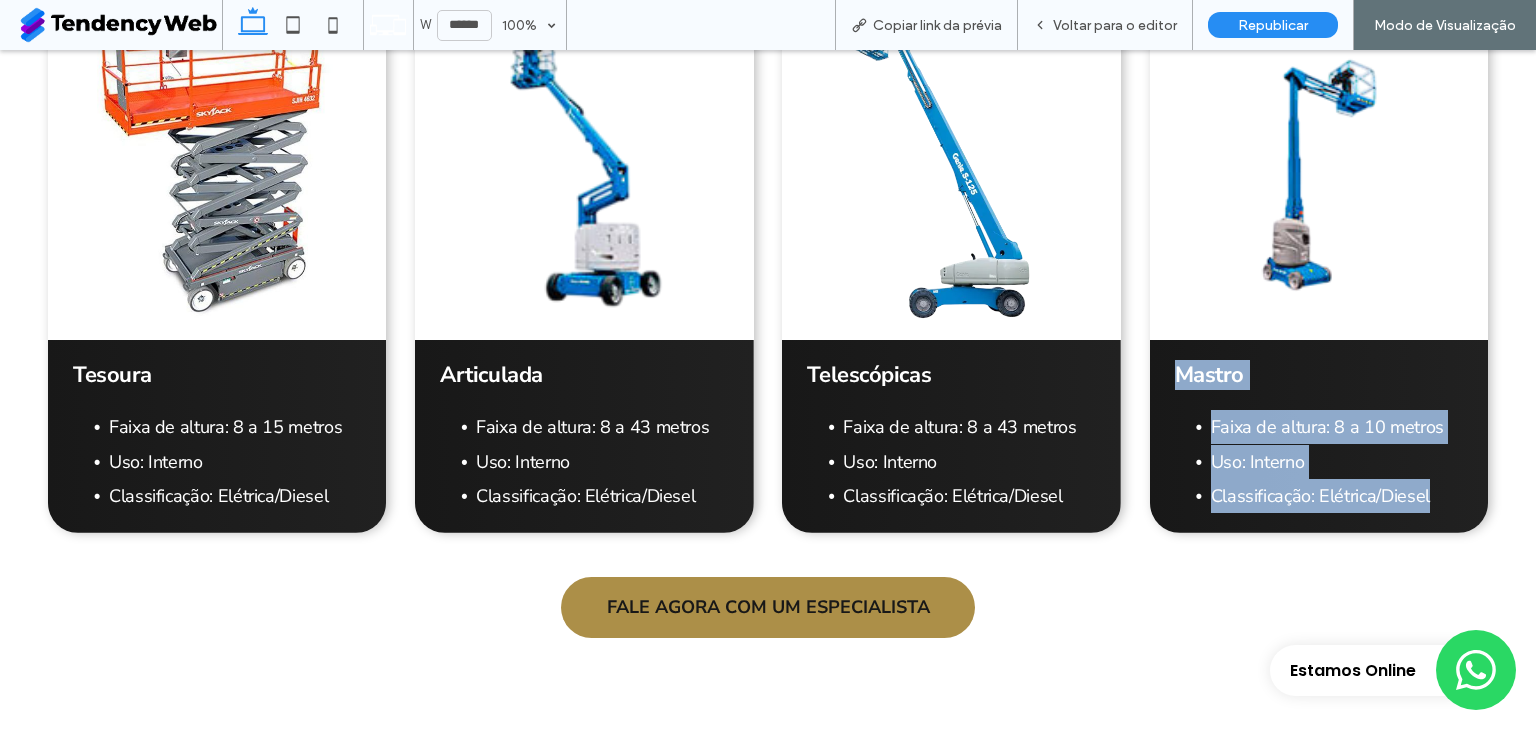 drag, startPoint x: 1160, startPoint y: 381, endPoint x: 1440, endPoint y: 533, distance: 318.59692 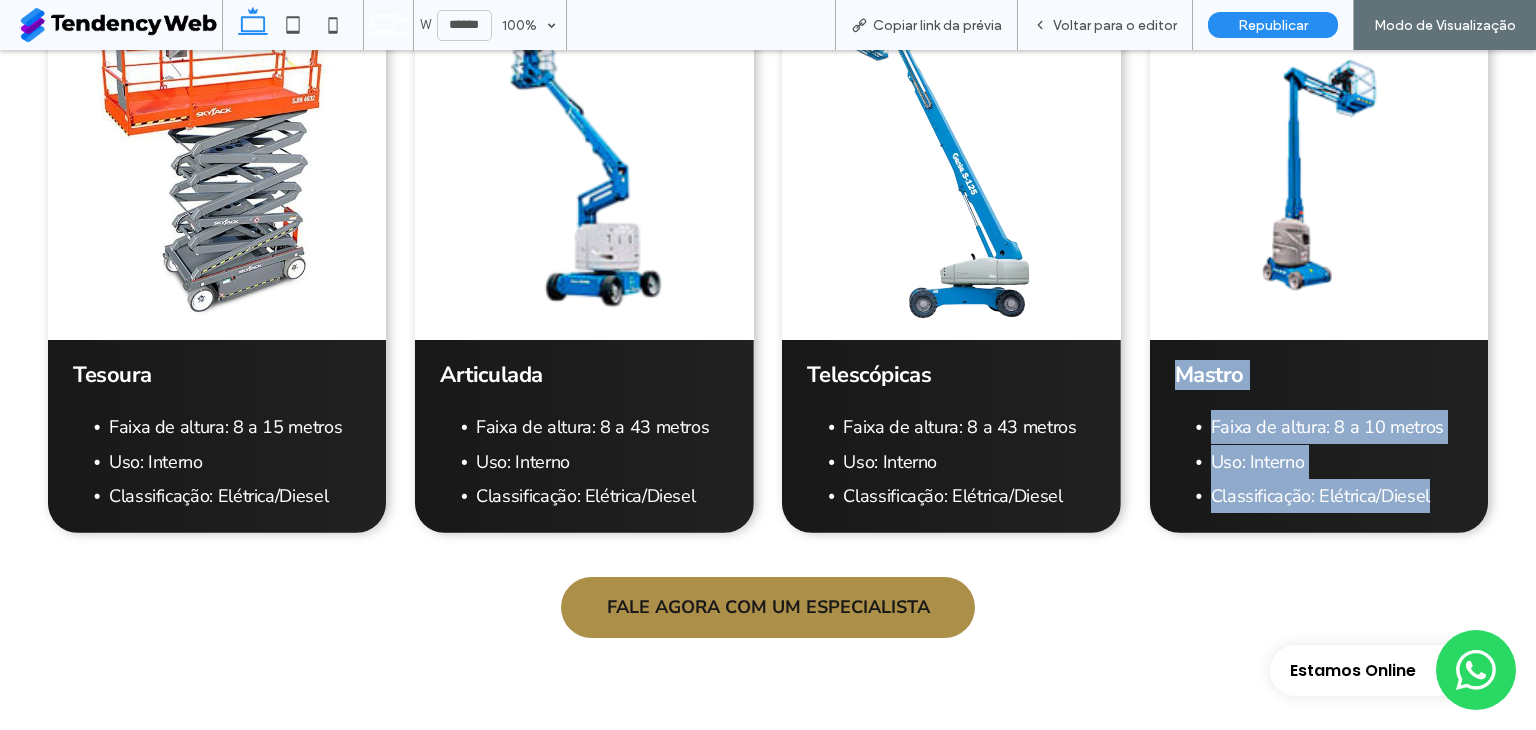 copy on "Mastro
Faixa de altura: 8 a 10 metros Uso: Interno Classificação: Elétrica/Diesel" 